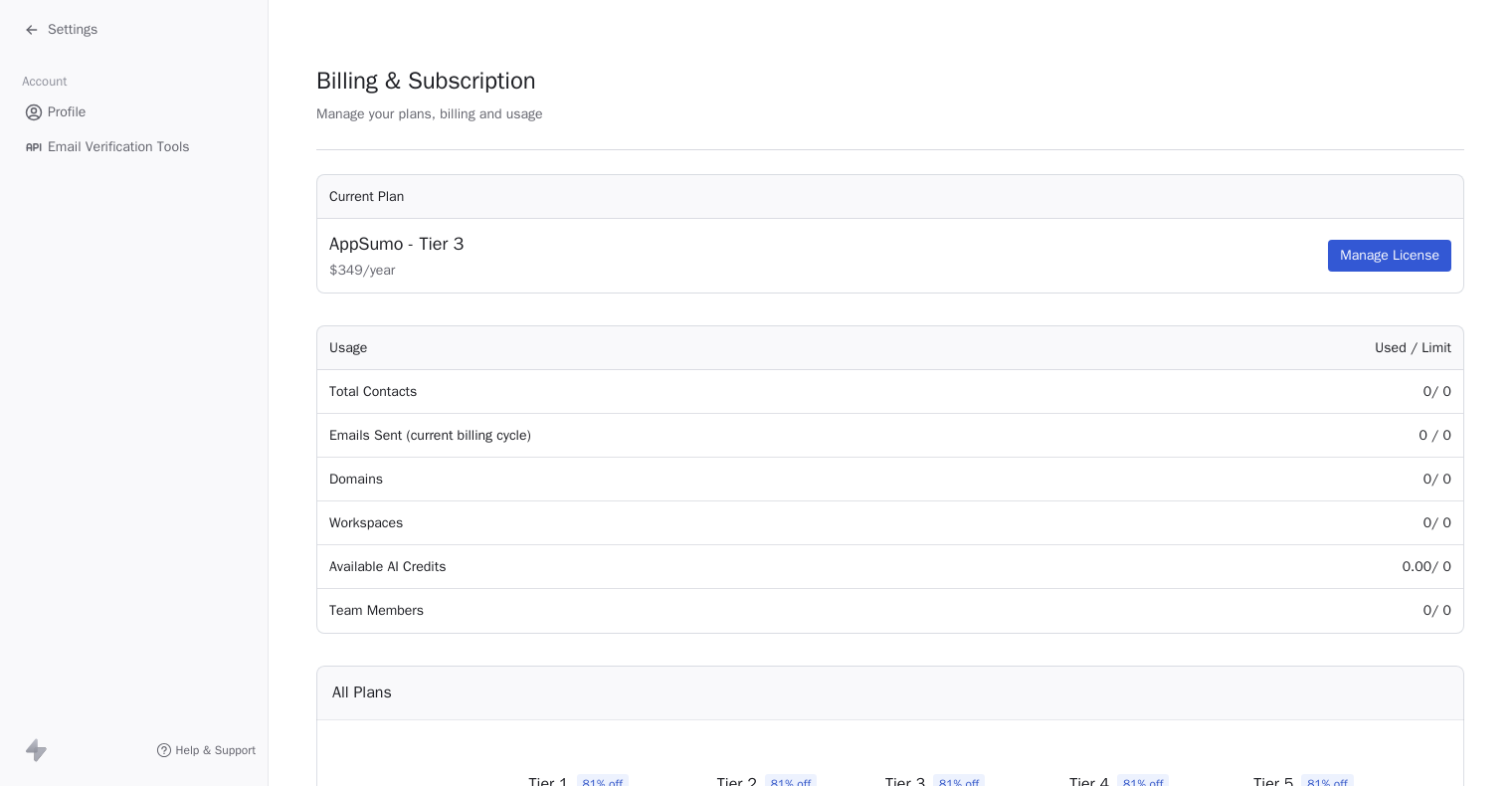 scroll, scrollTop: 0, scrollLeft: 0, axis: both 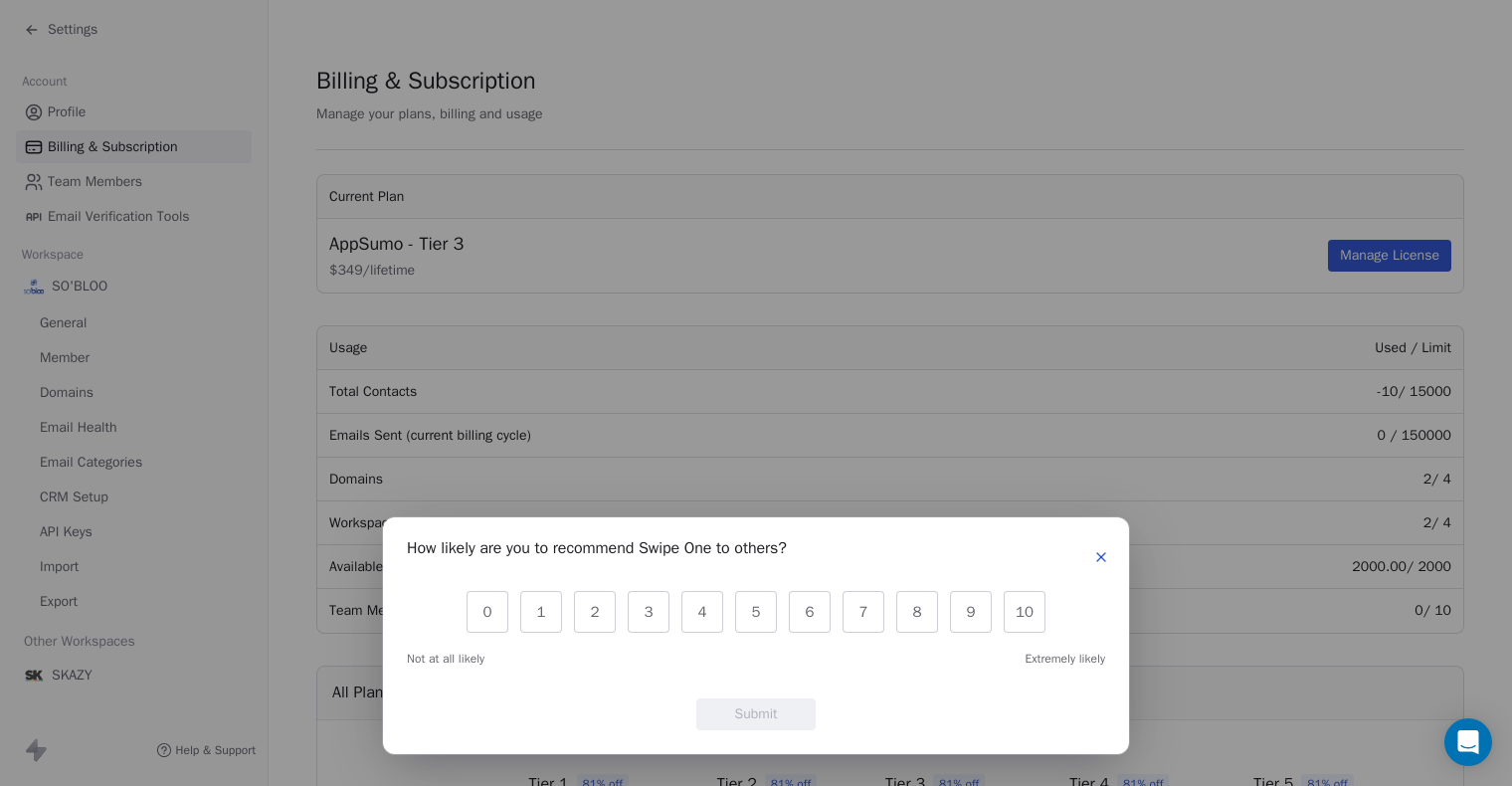 click 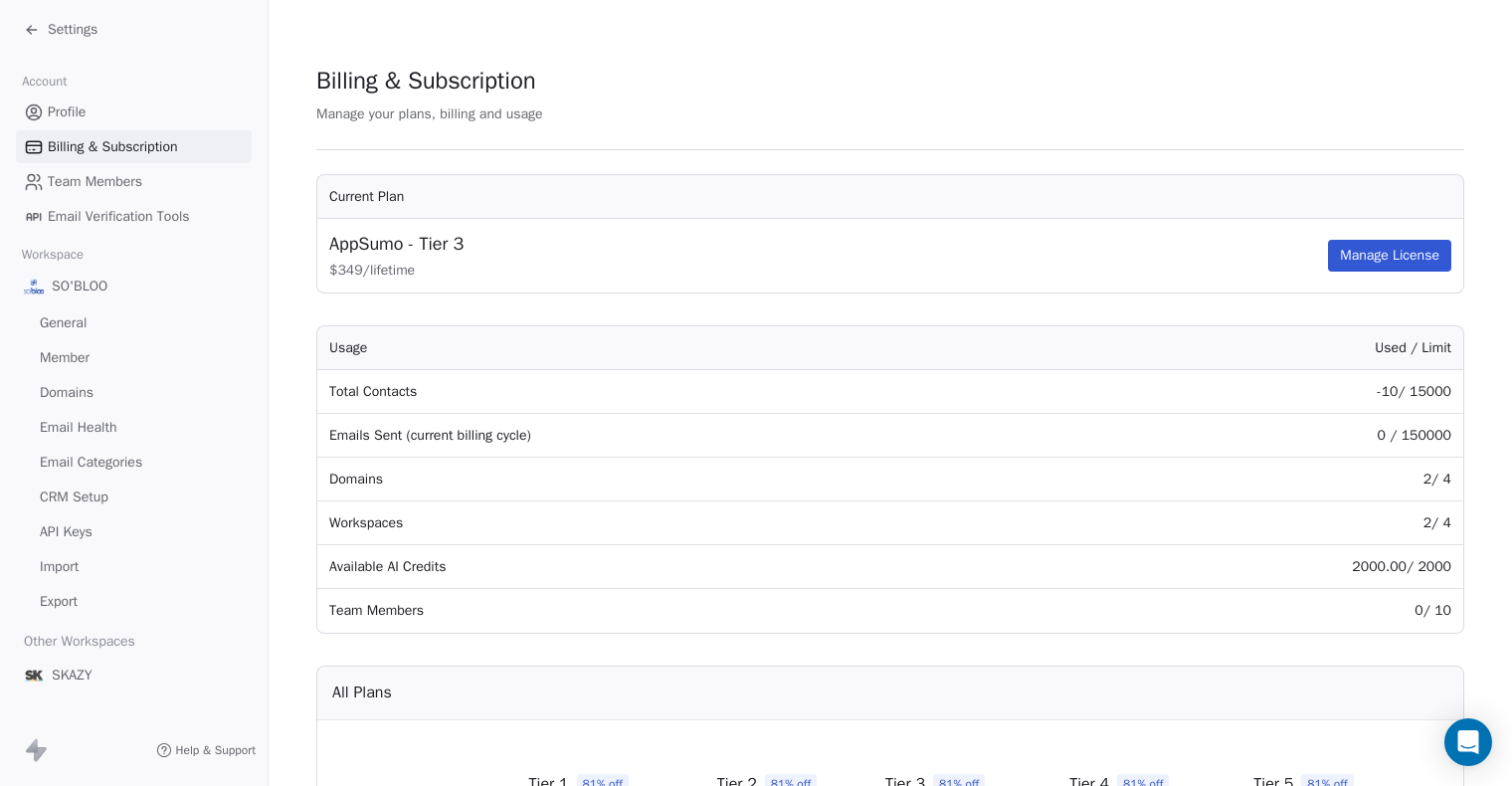 click on "SKAZY" at bounding box center [72, 676] 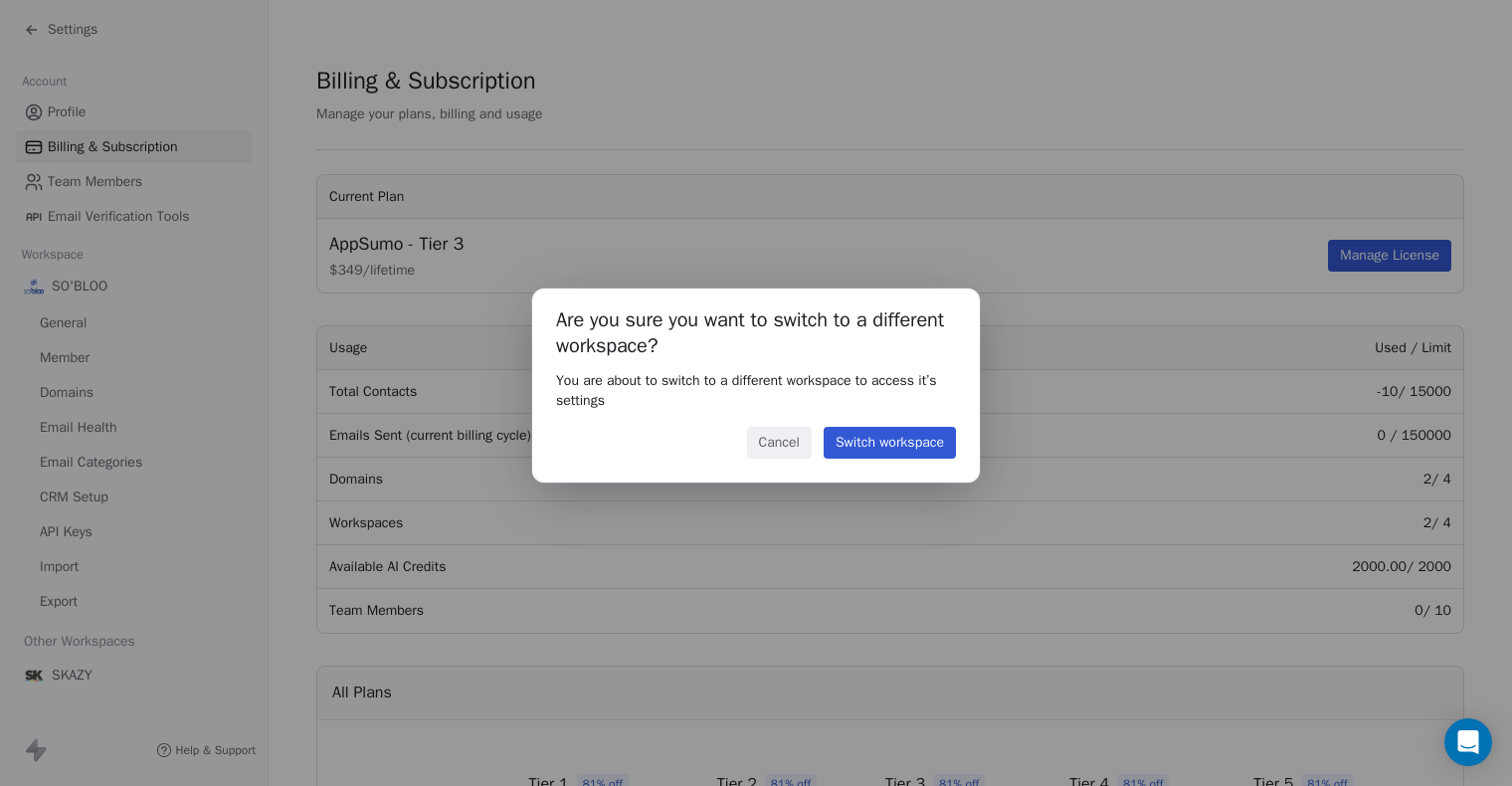 click on "Switch workspace" at bounding box center [889, 443] 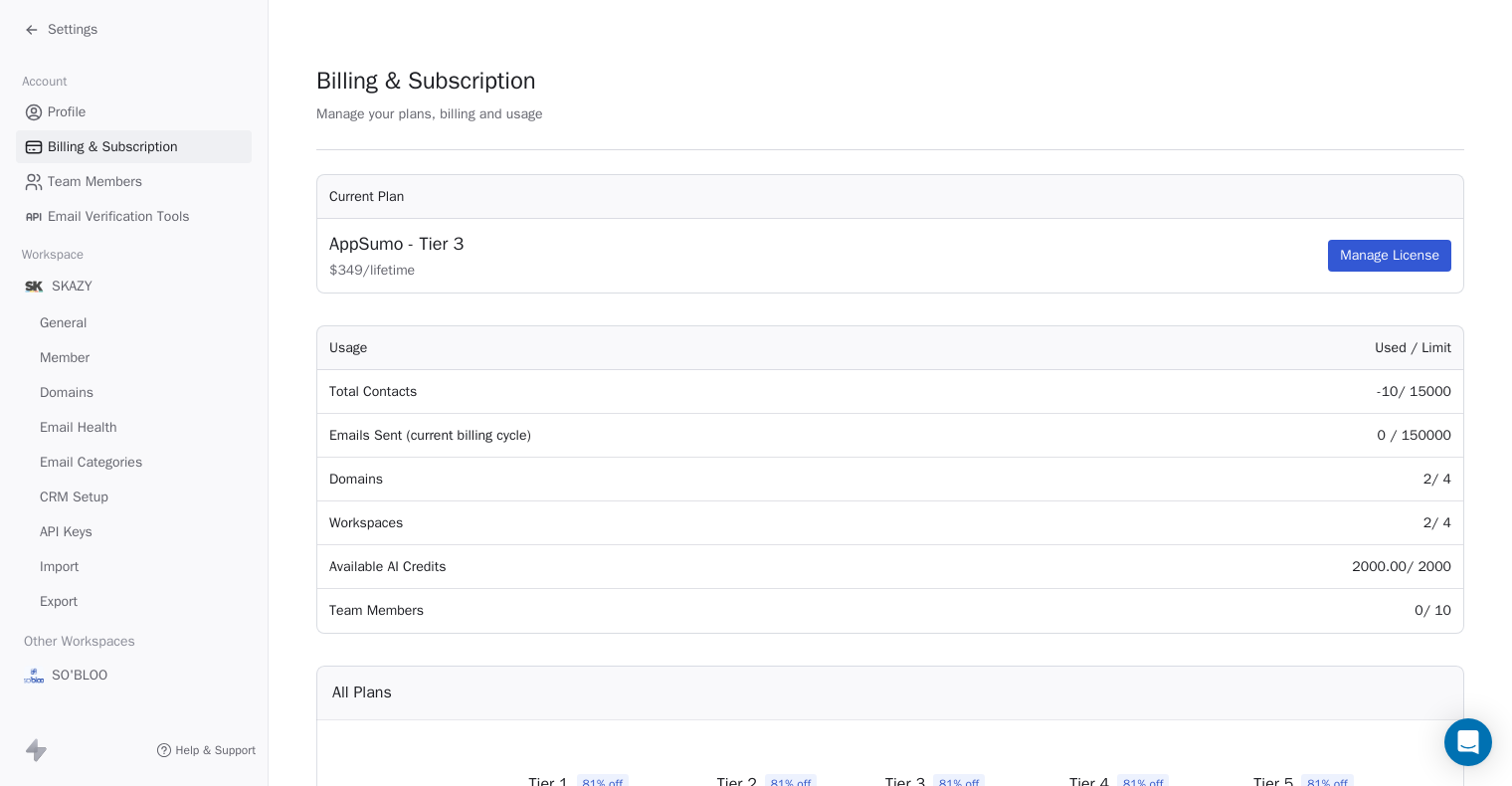 click on "Domains" at bounding box center [133, 392] 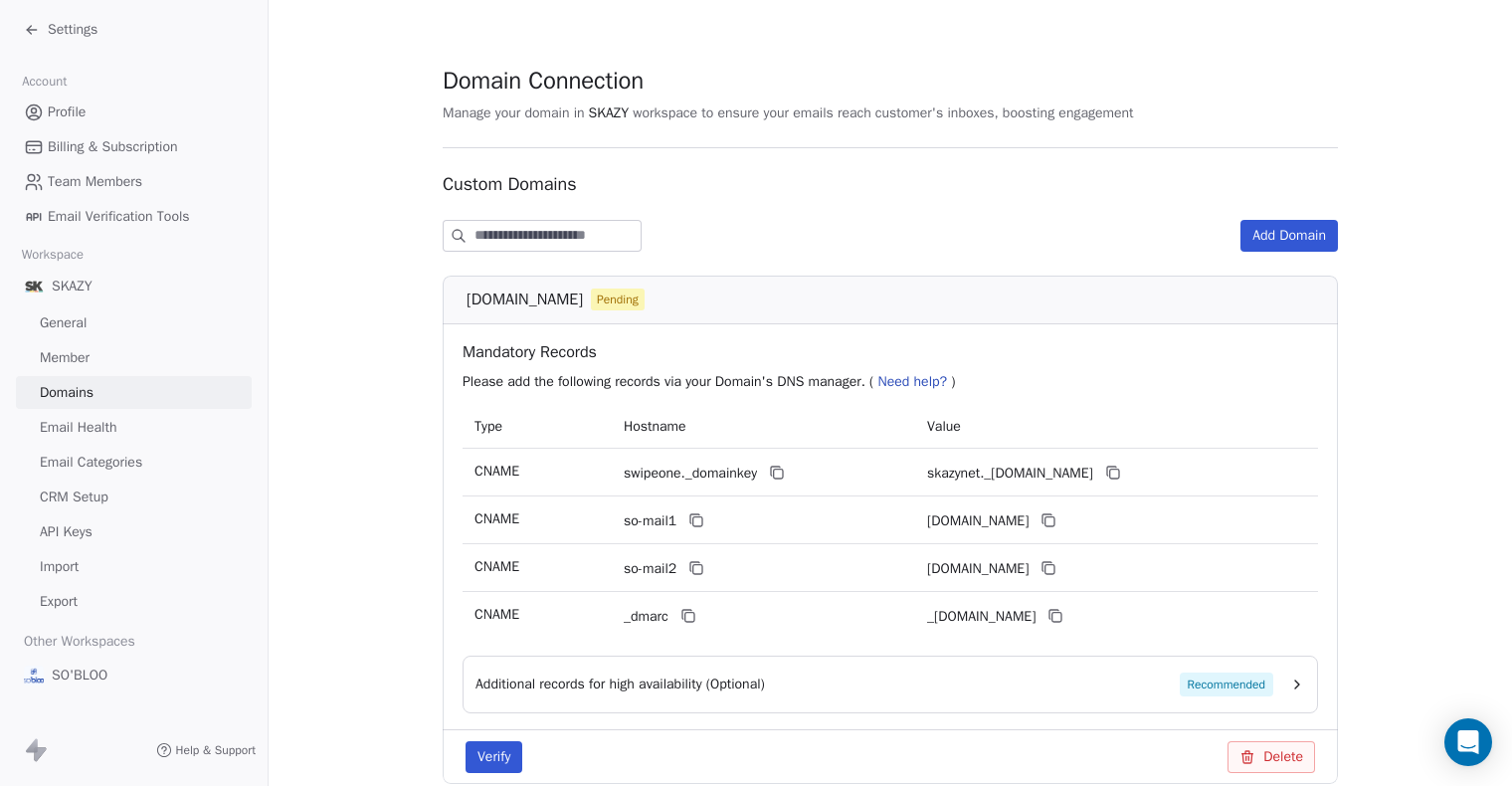 click on "Add Domain" at bounding box center (890, 236) 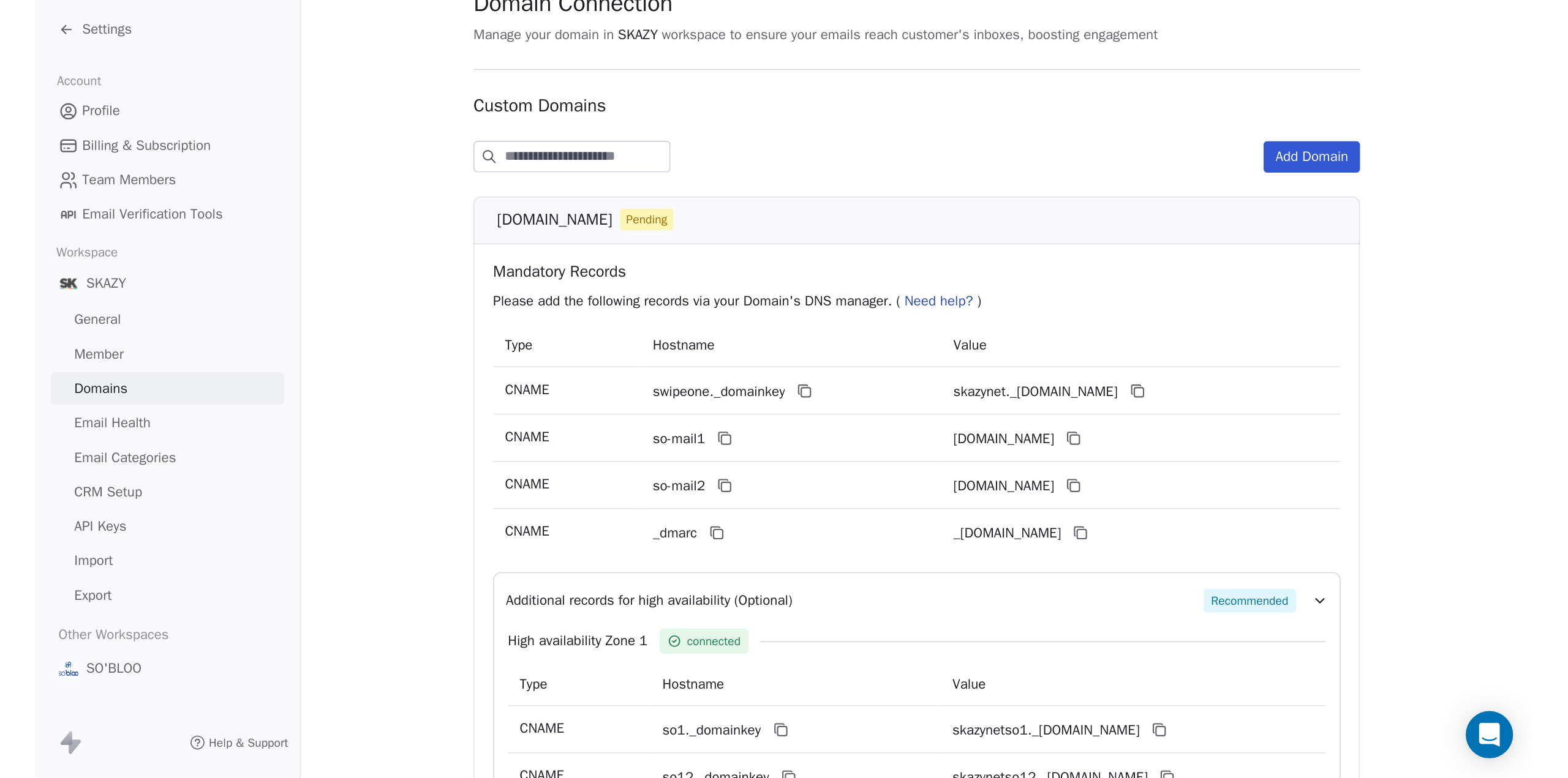 scroll, scrollTop: 122, scrollLeft: 0, axis: vertical 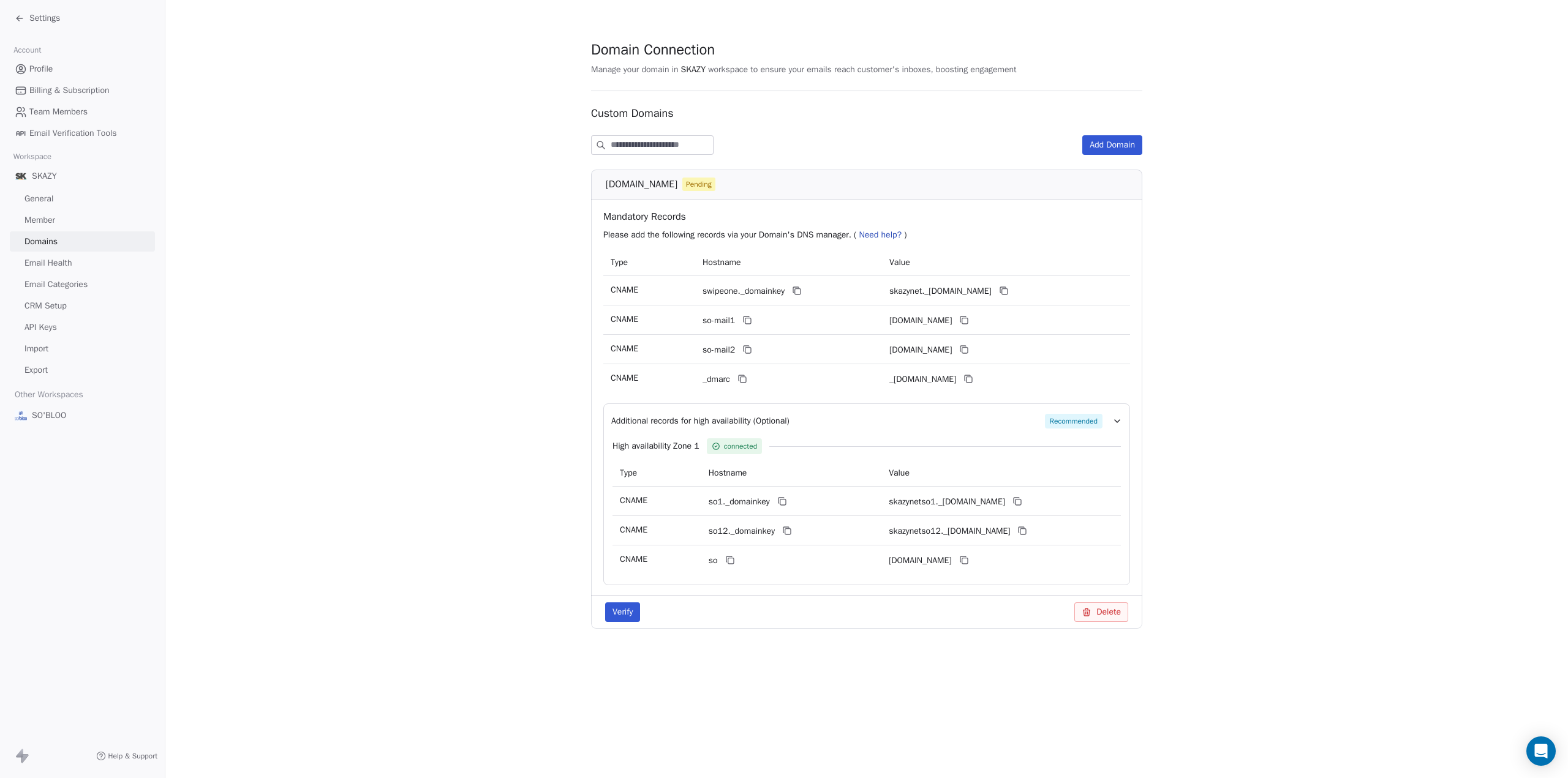 click on "Domain Connection Manage your domain in SKAZY workspace to ensure your emails reach customer's inboxes, boosting engagement Custom Domains Add Domain skazy.net Pending Mandatory Records Please add the following records via your Domain's DNS manager. (   Need help?   ) Type Hostname Value CNAME swipeone._domainkey skazynet._domainkey.swipeone.email CNAME so-mail1 skazynet1.swipeone.email CNAME so-mail2 skazynet2.swipeone.email CNAME _dmarc _dmarc.swipeone.email Additional records for high availability (Optional) Recommended High availability Zone 1   connected Type Hostname Value CNAME so1._domainkey skazynetso1._domainkey.swipeone.email CNAME so12._domainkey skazynetso12._domainkey.swipeone.email CNAME so skazynetso.swipeone.email Verify Delete" at bounding box center [867, 343] 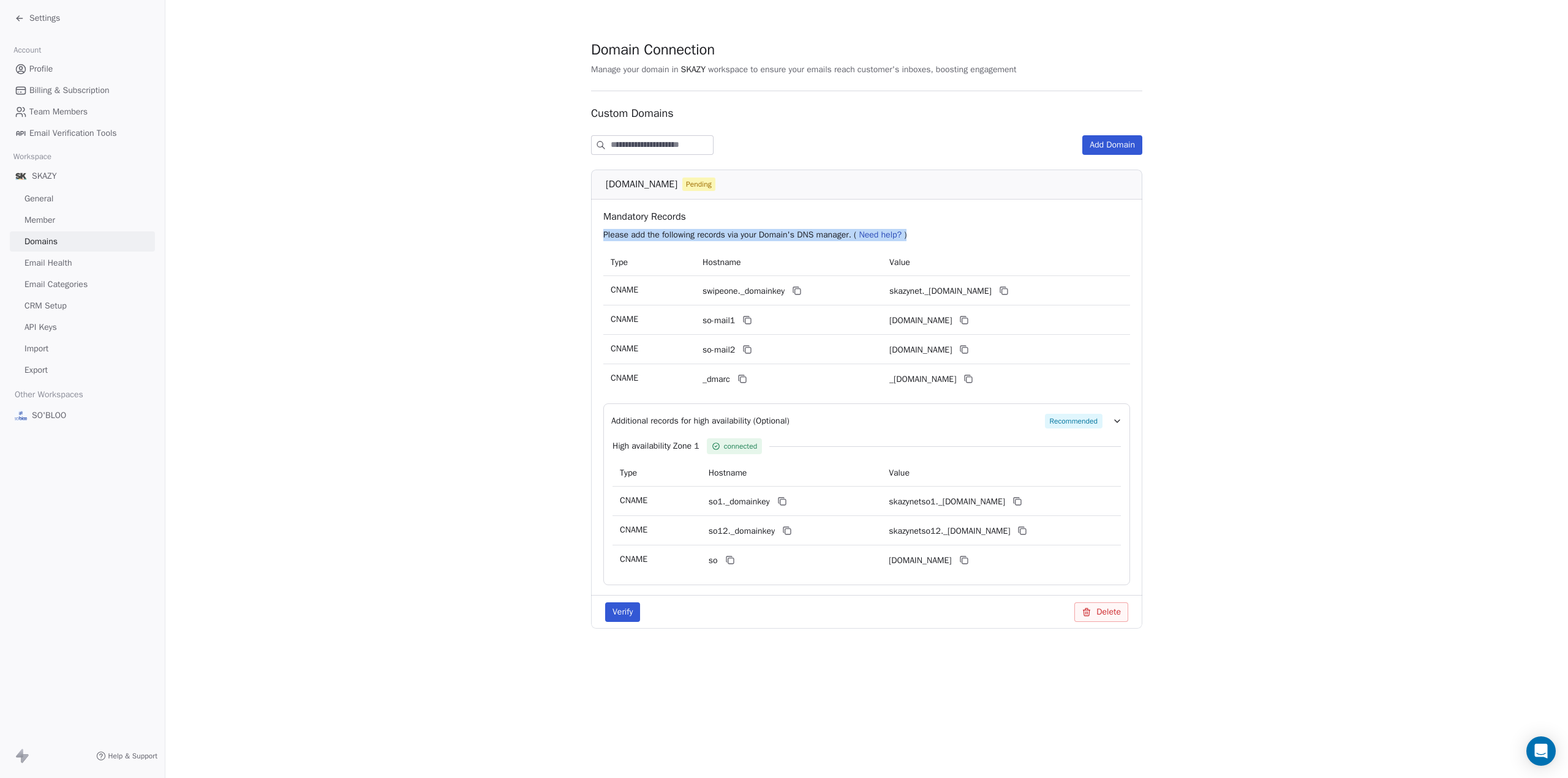 click on "CRM Setup" at bounding box center [82, 305] 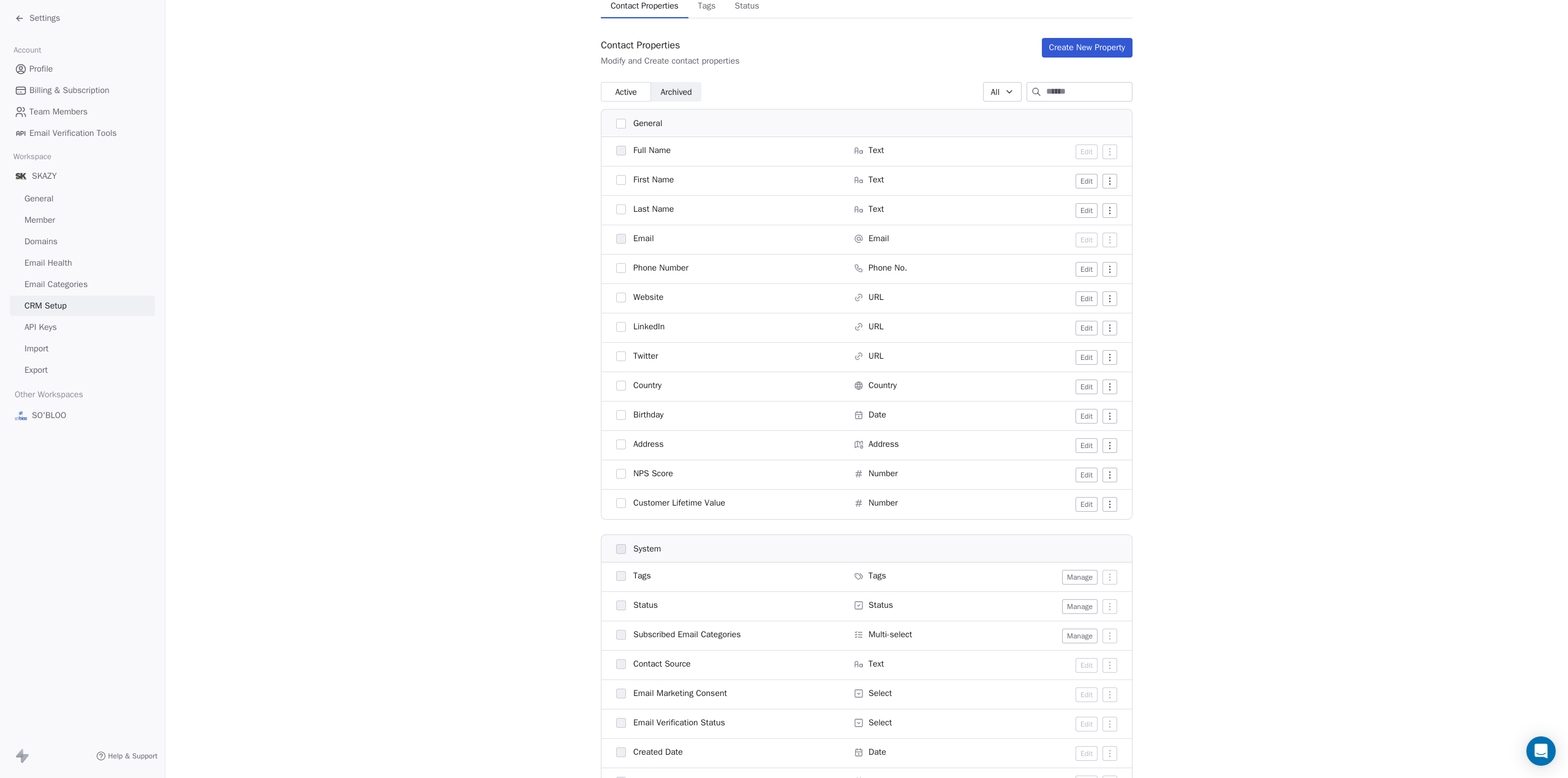 scroll, scrollTop: 0, scrollLeft: 0, axis: both 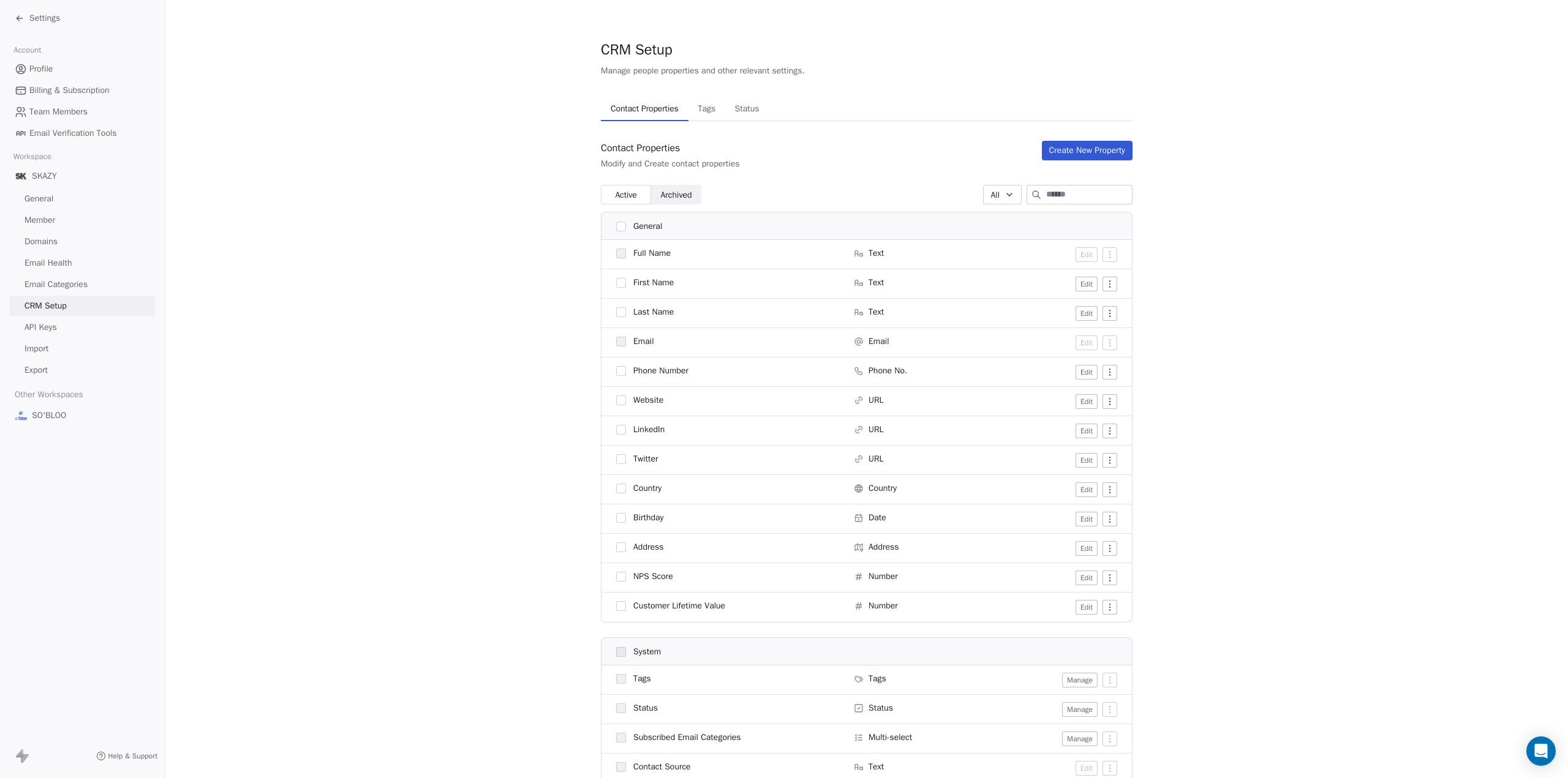 click on "Create New Property" at bounding box center (1087, 151) 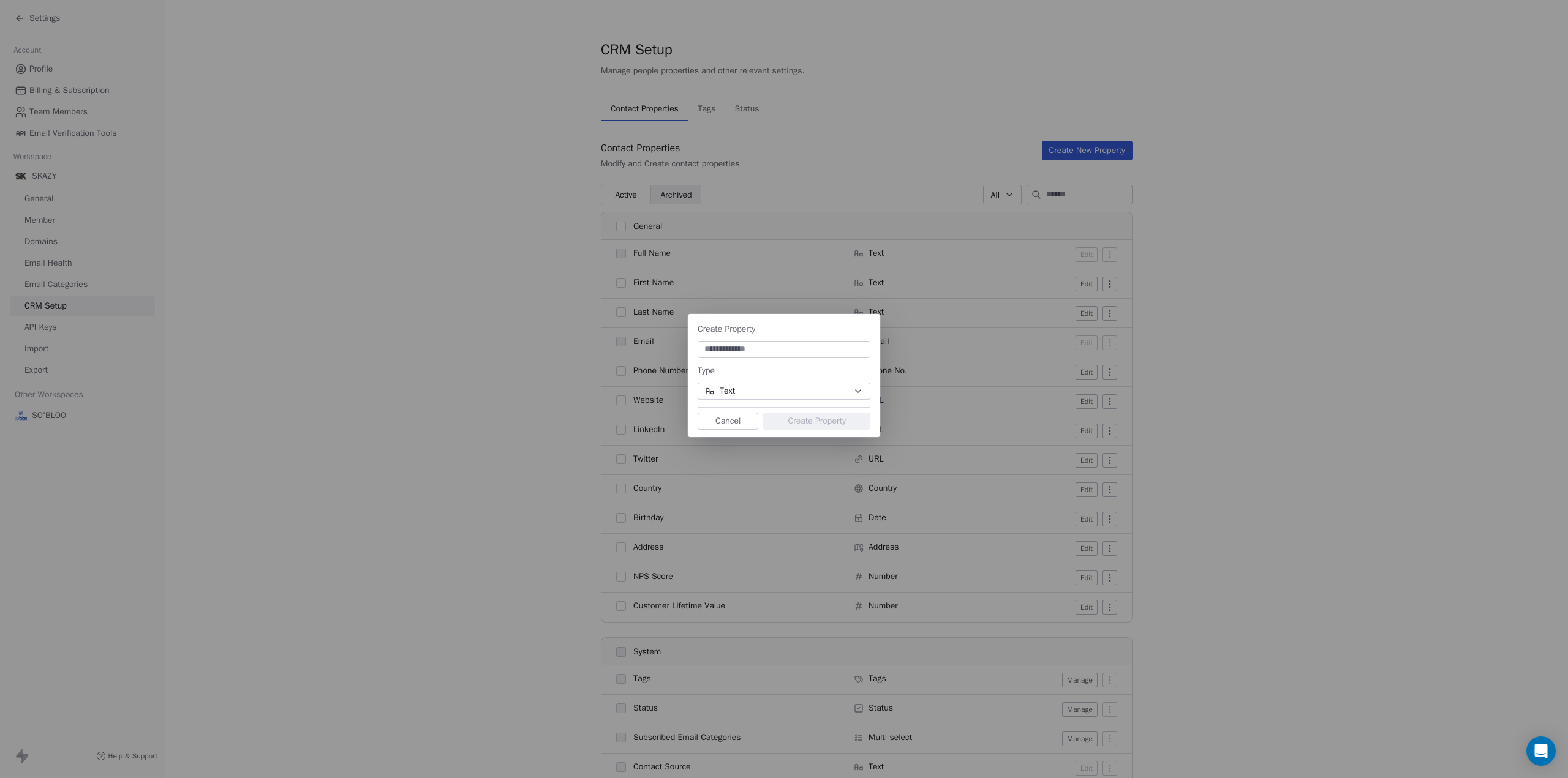 click on "Text" at bounding box center (784, 391) 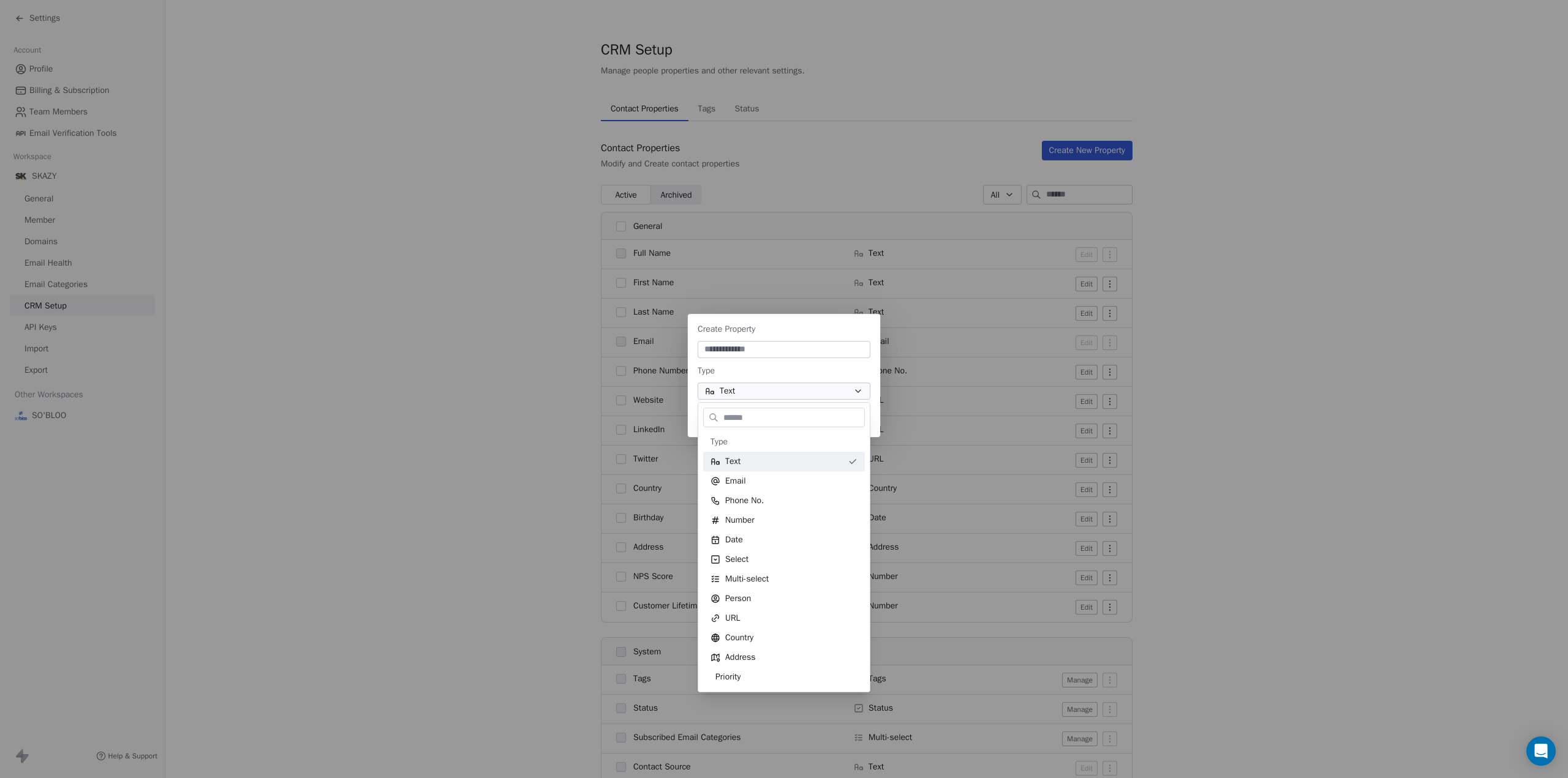 click on "Create Property Type Text Cancel Create Property" at bounding box center [784, 389] 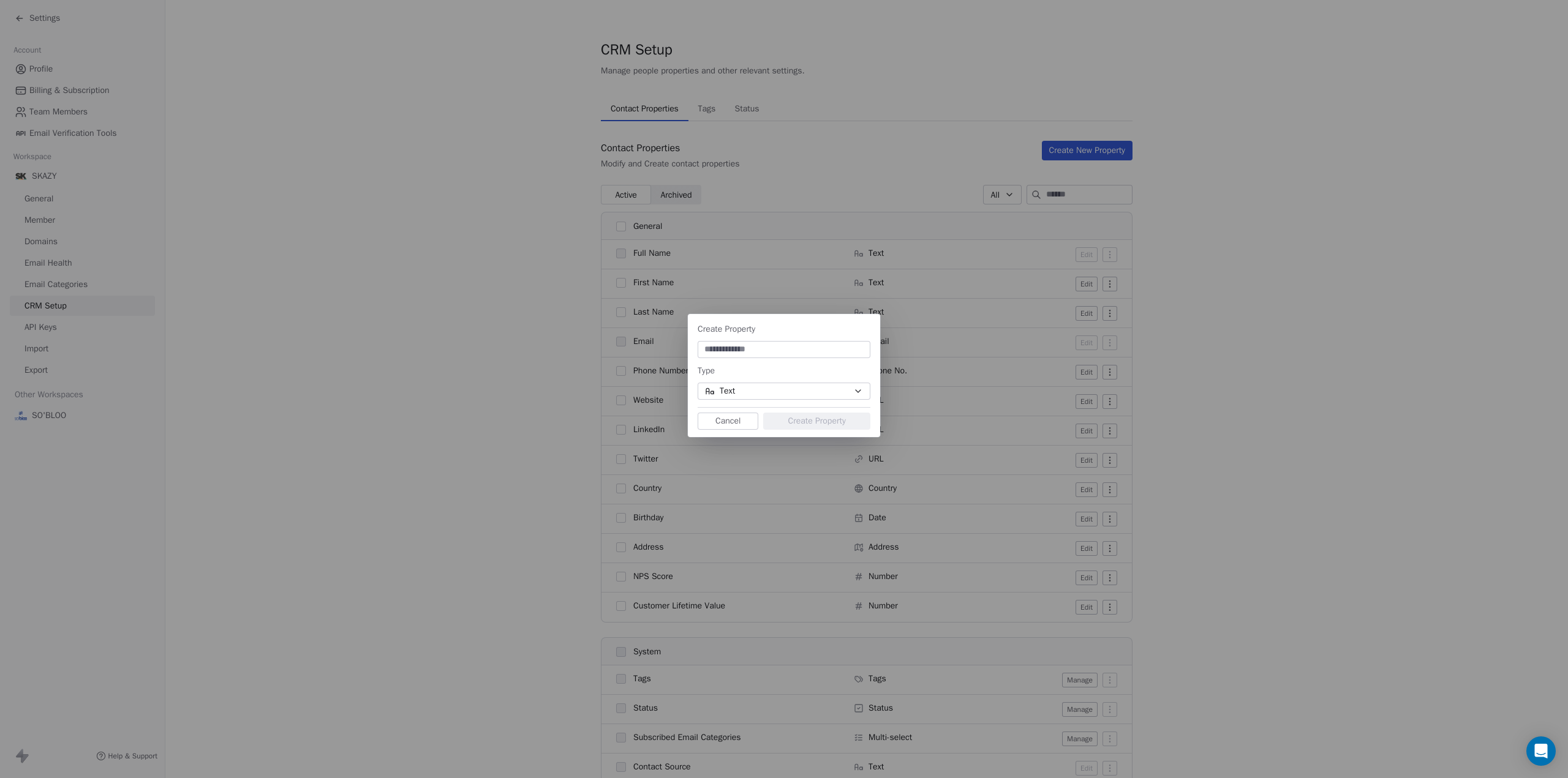 click on "Cancel" at bounding box center (728, 421) 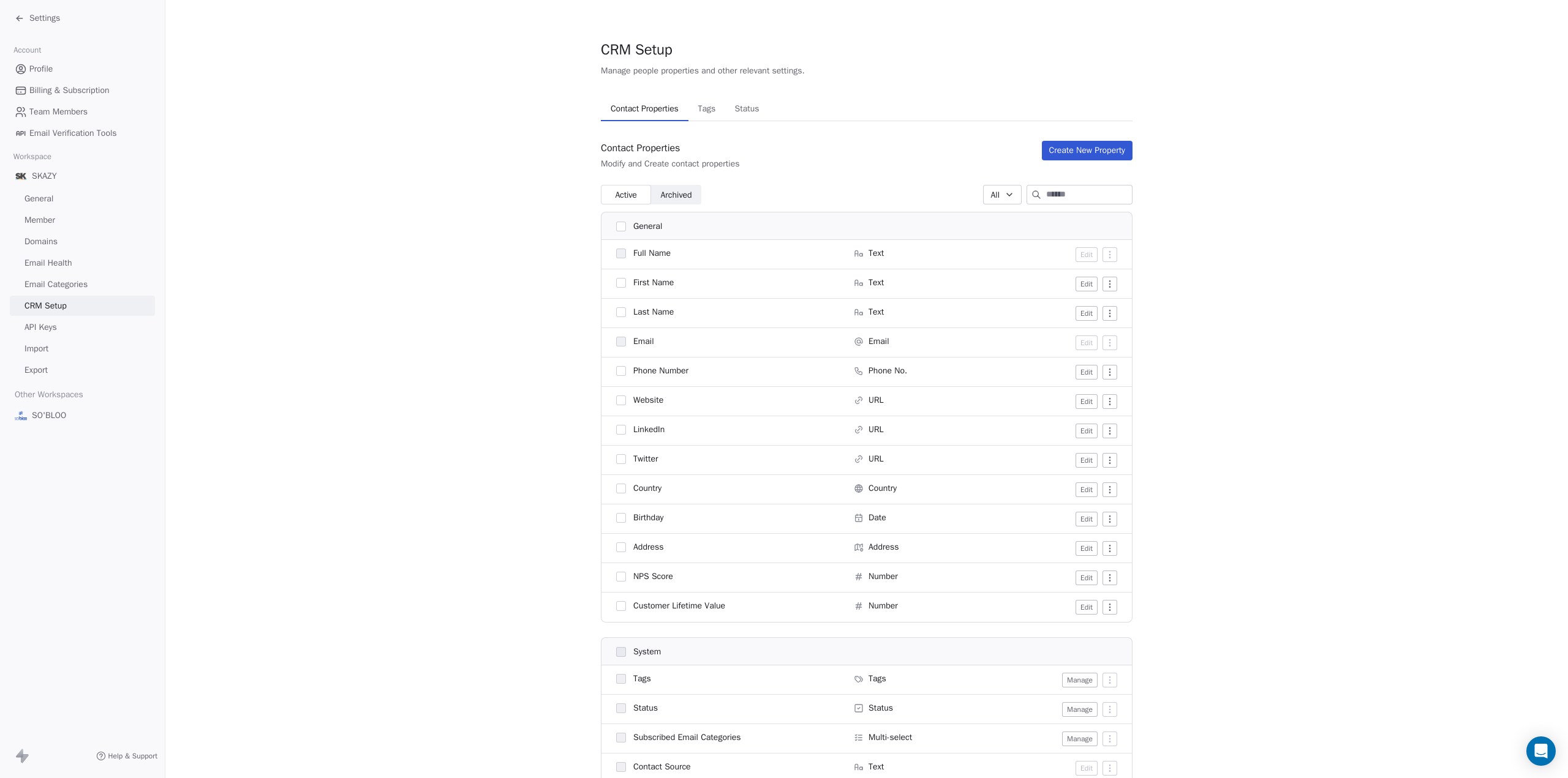 drag, startPoint x: 430, startPoint y: 345, endPoint x: 391, endPoint y: 339, distance: 39.458839 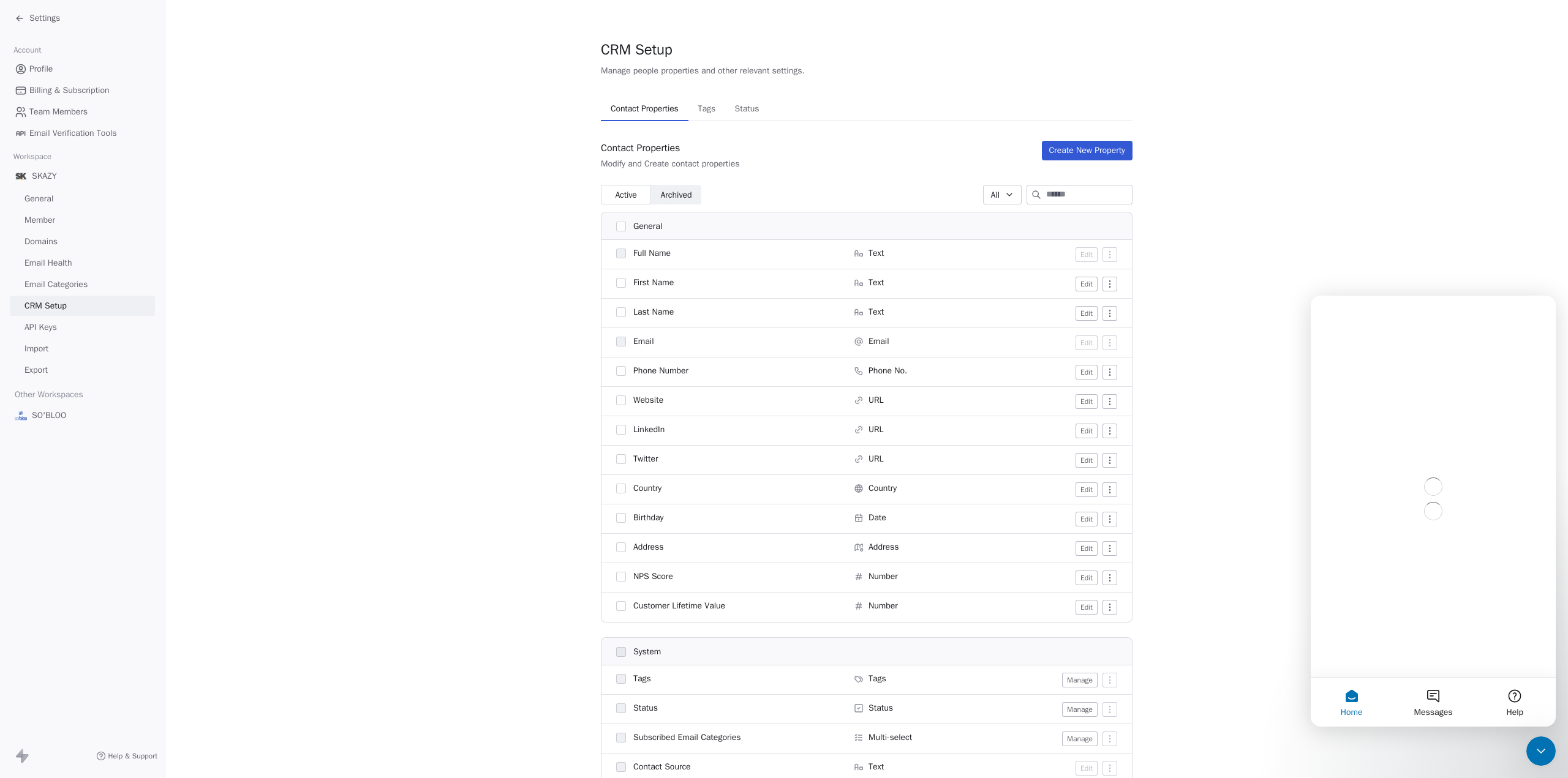 scroll, scrollTop: 0, scrollLeft: 0, axis: both 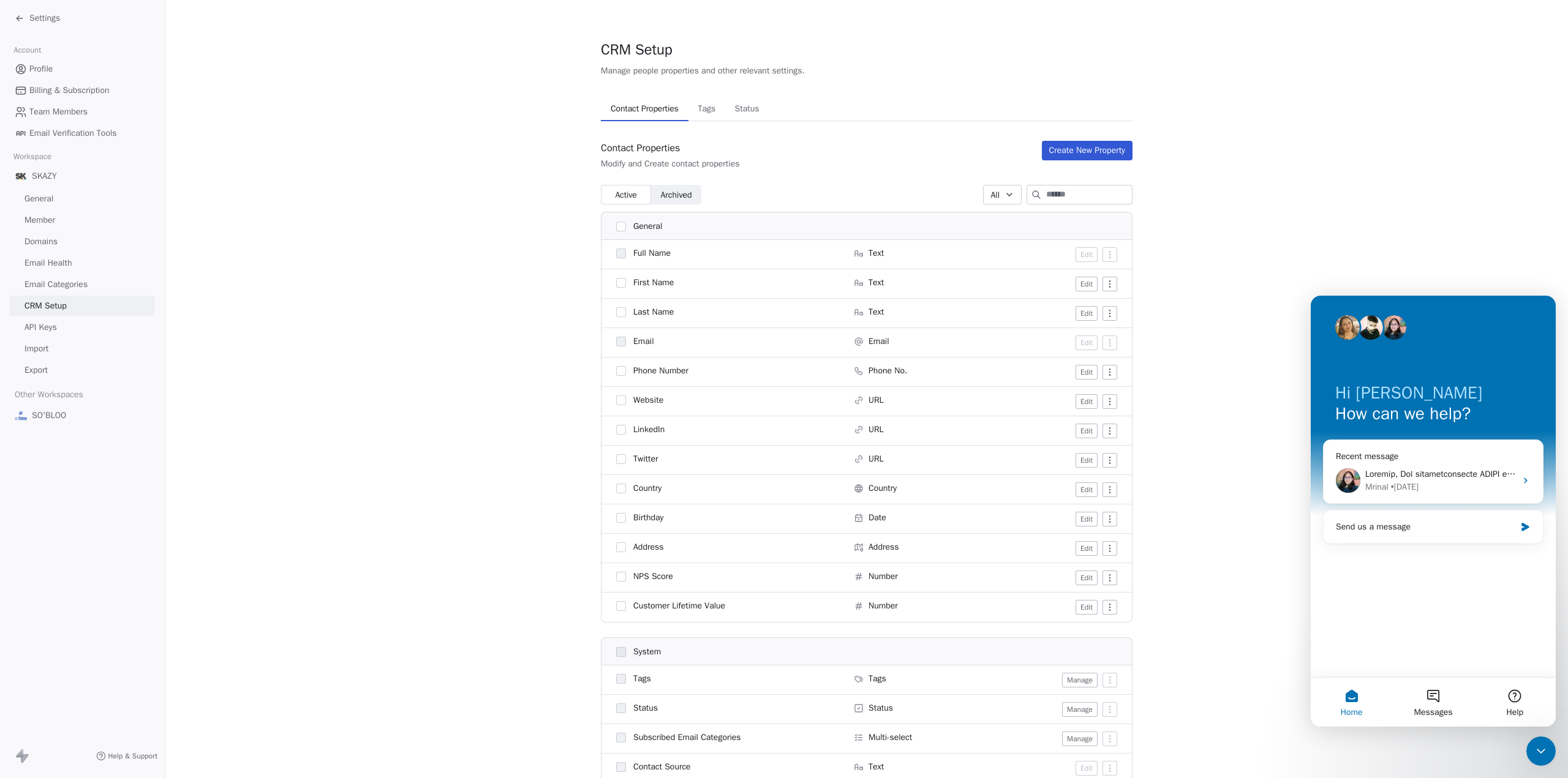 click at bounding box center (1348, 327) 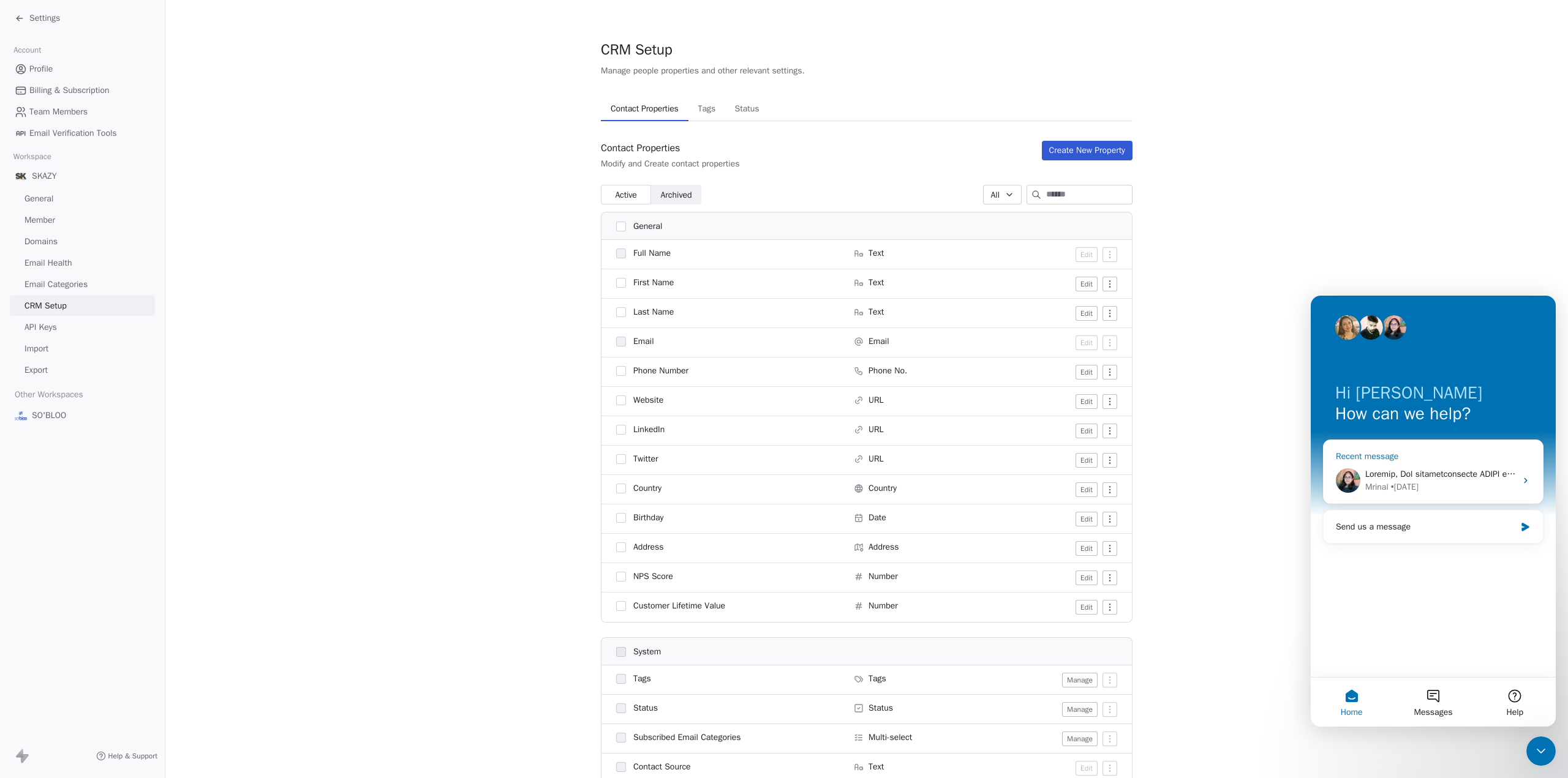 click at bounding box center (3613, 474) 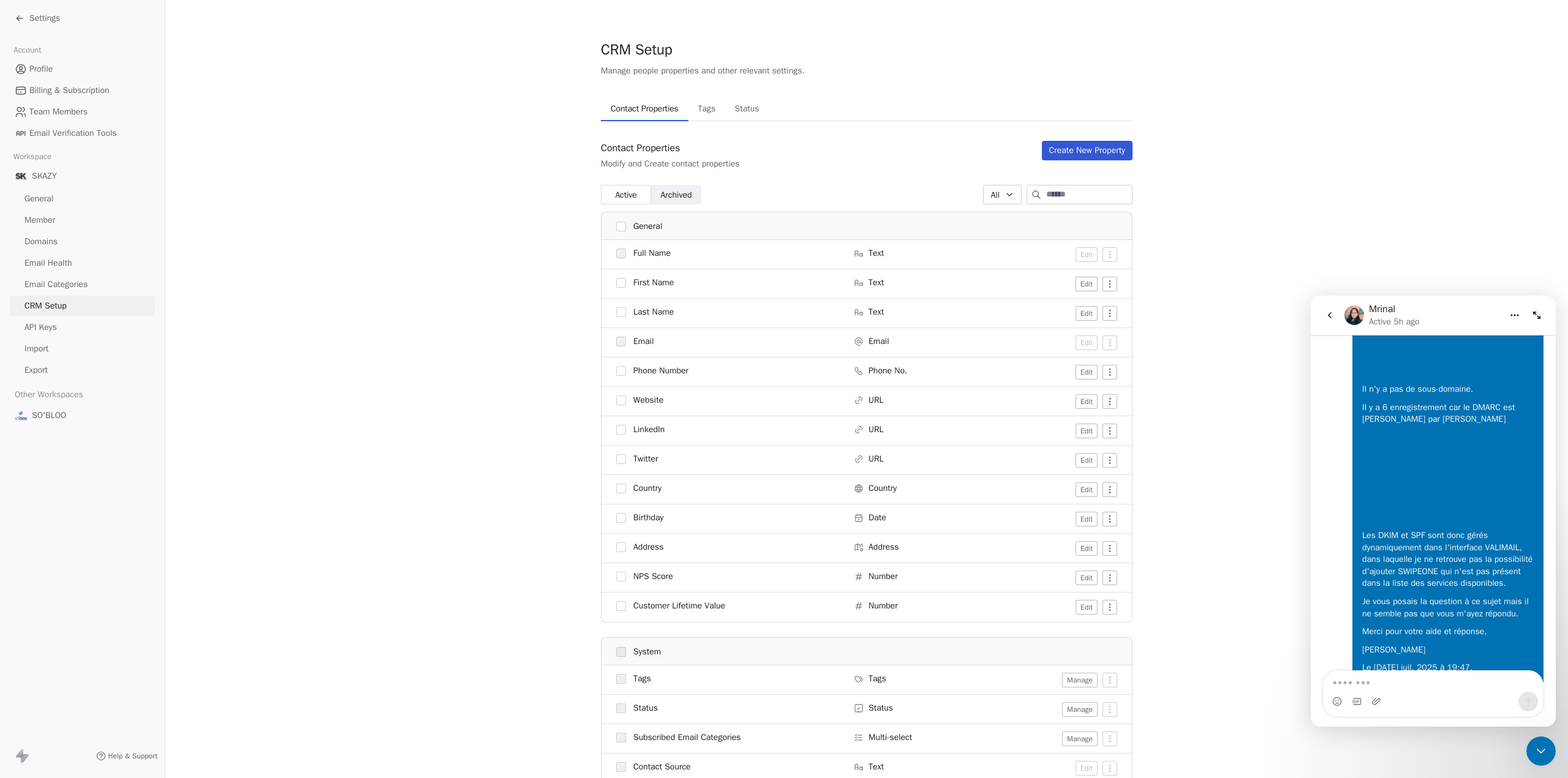 scroll, scrollTop: 2290, scrollLeft: 0, axis: vertical 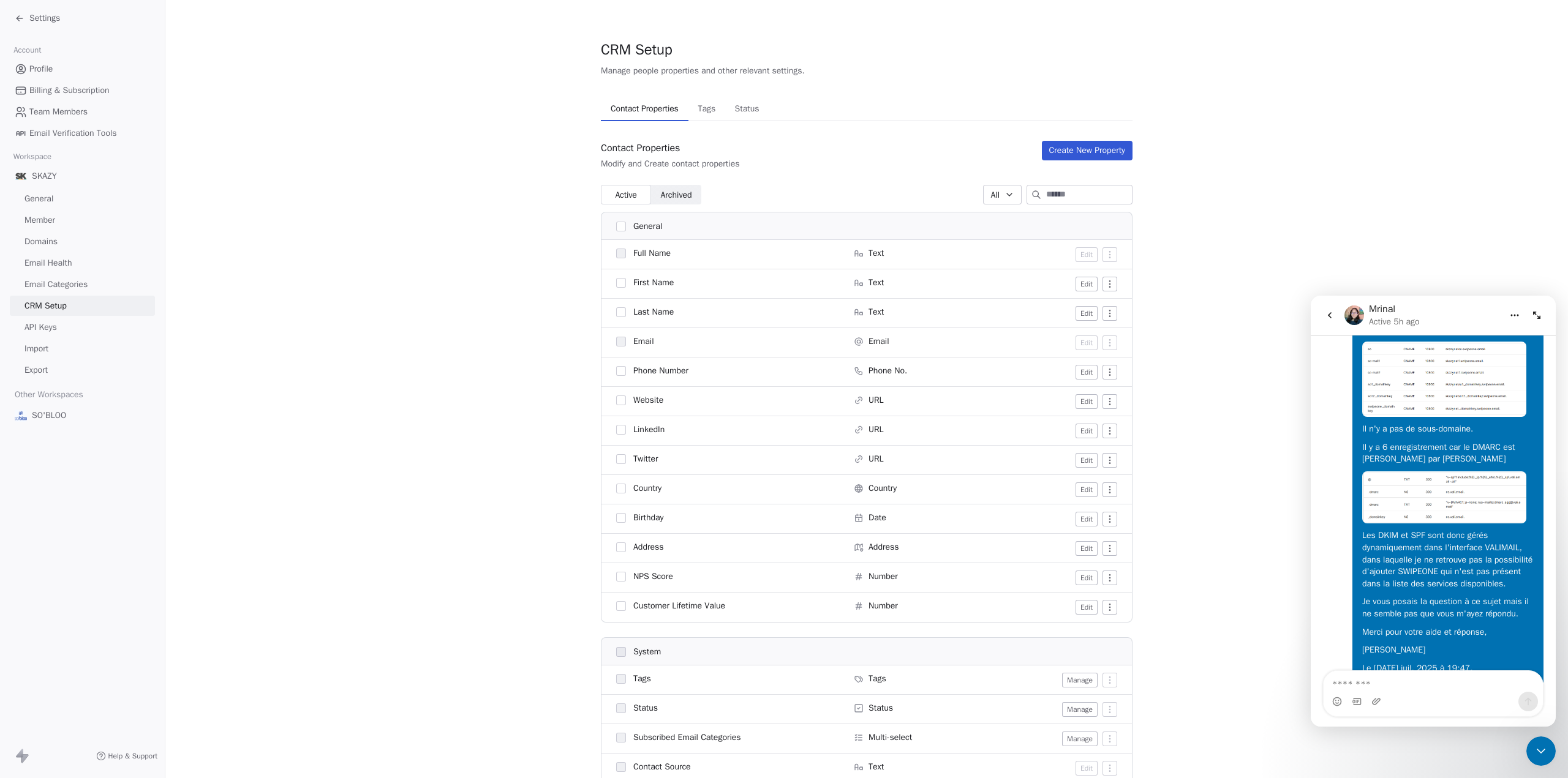click 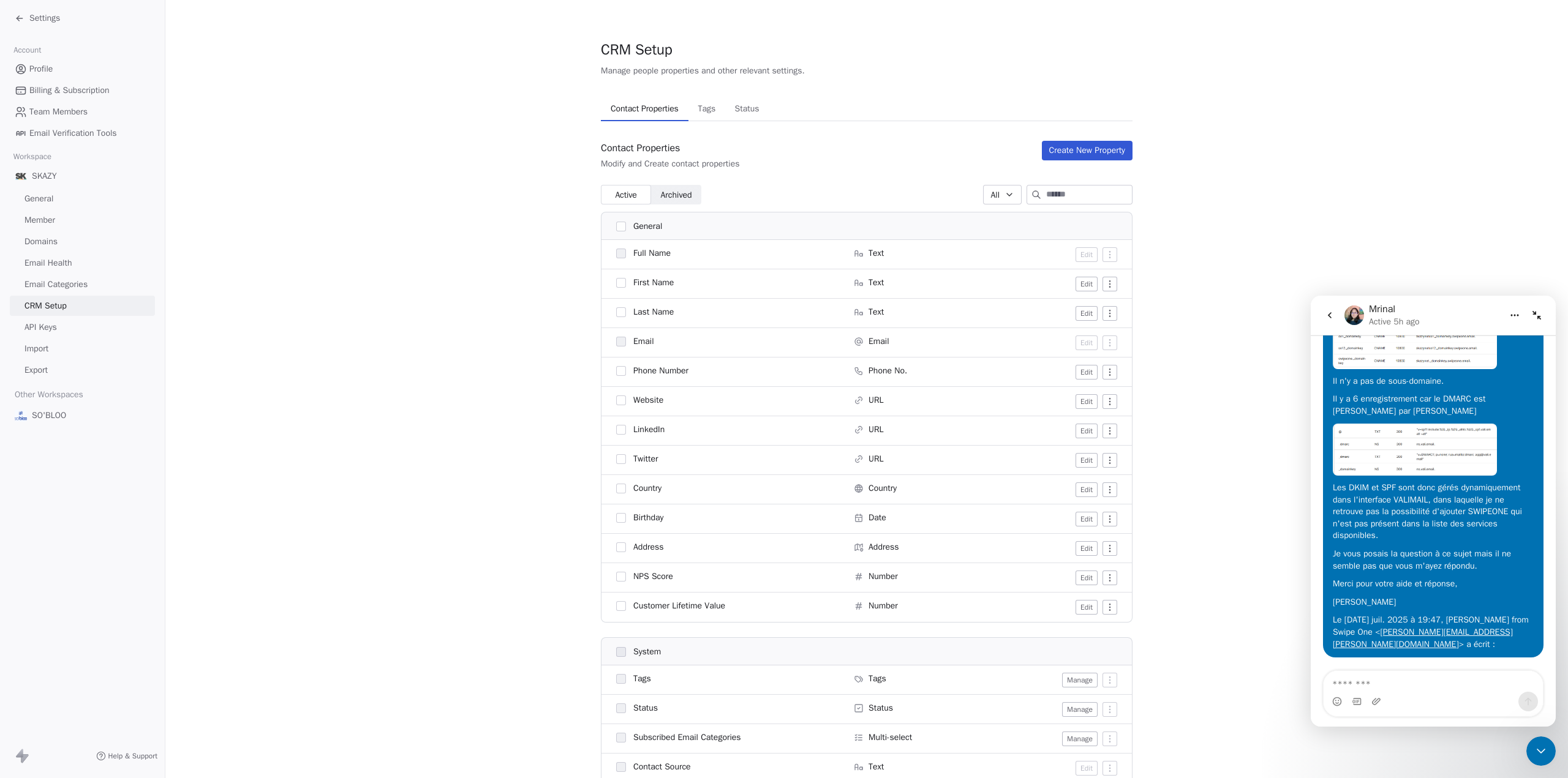 scroll, scrollTop: 1599, scrollLeft: 0, axis: vertical 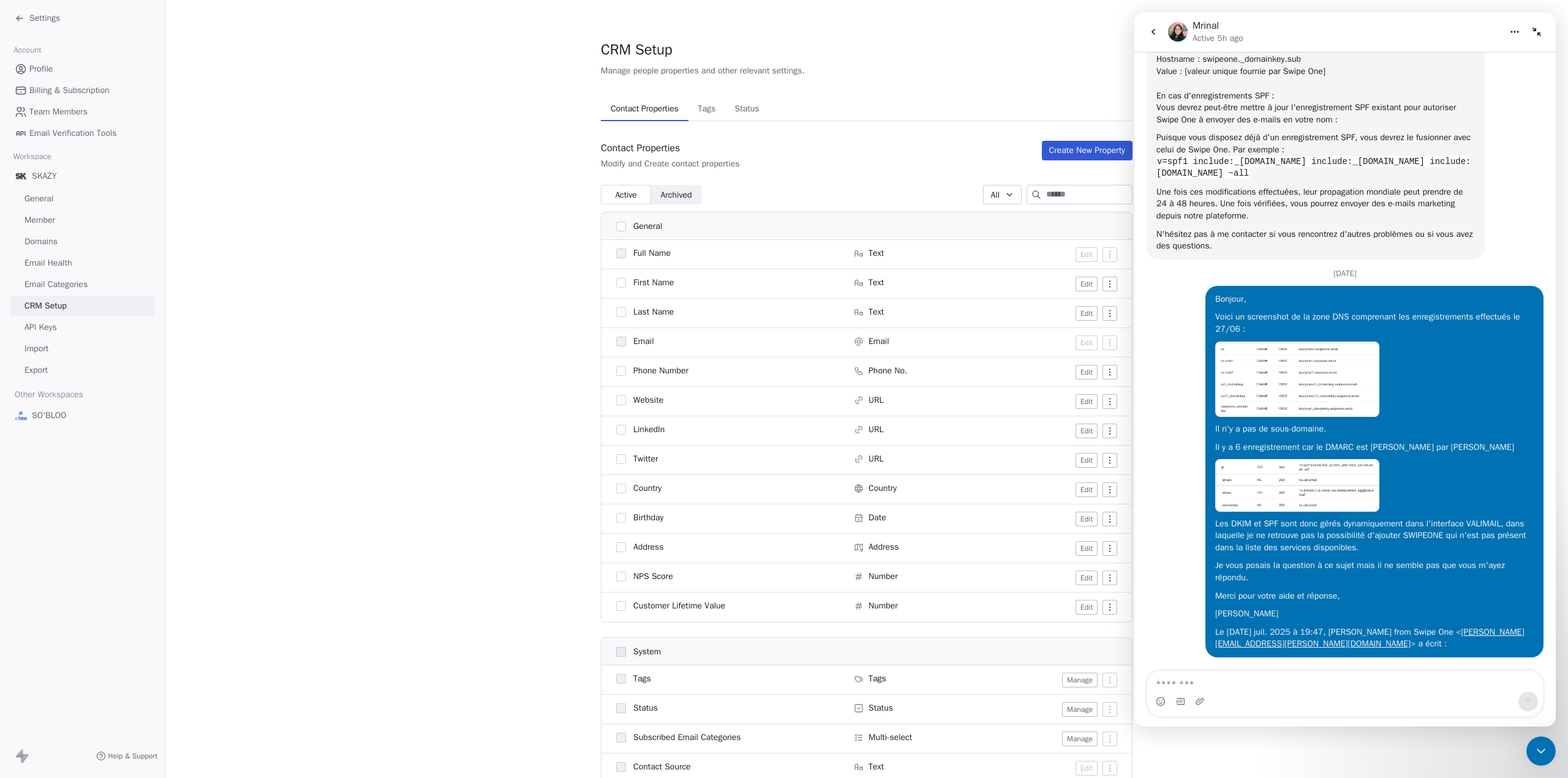 click 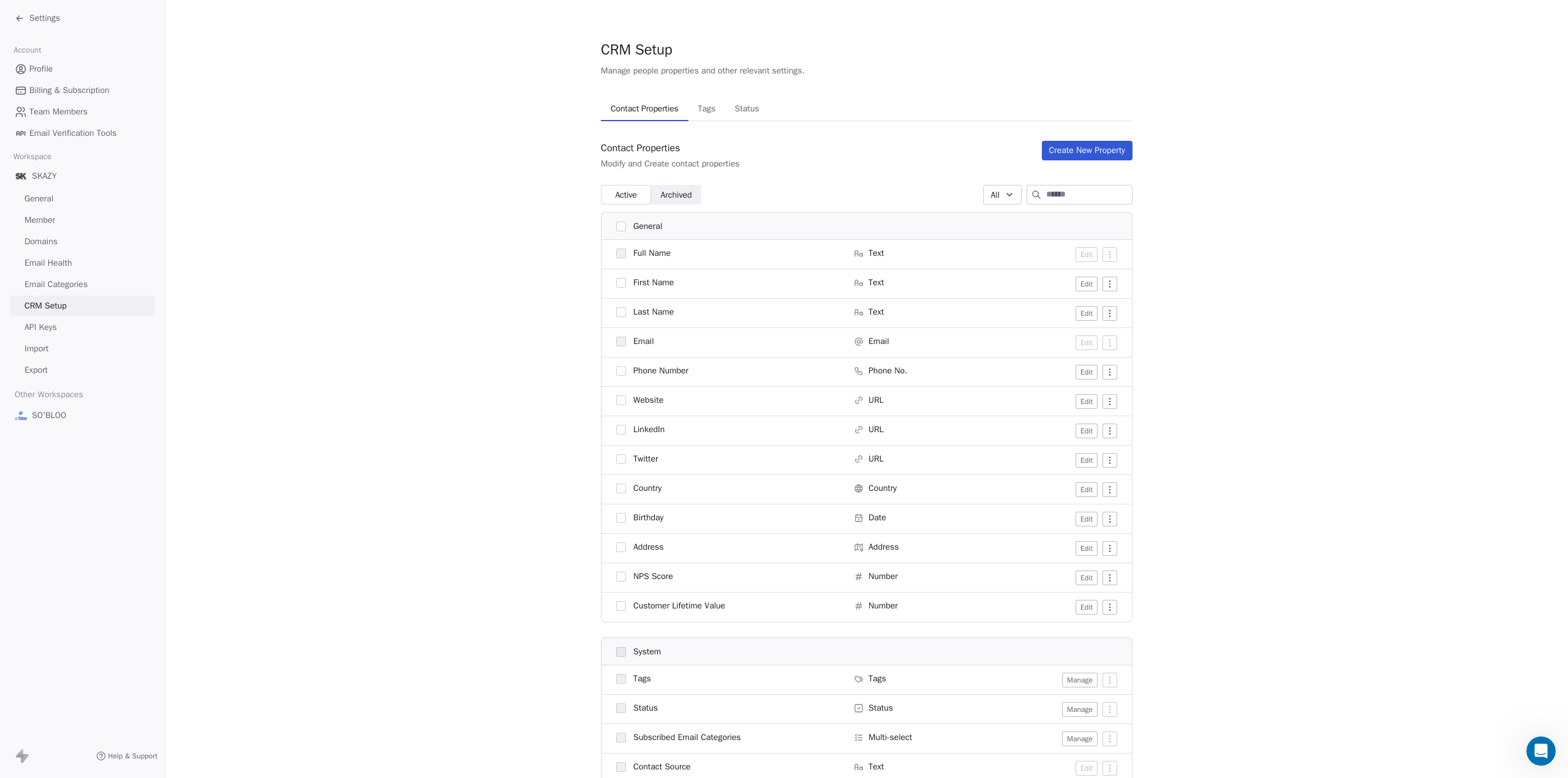 scroll, scrollTop: 0, scrollLeft: 0, axis: both 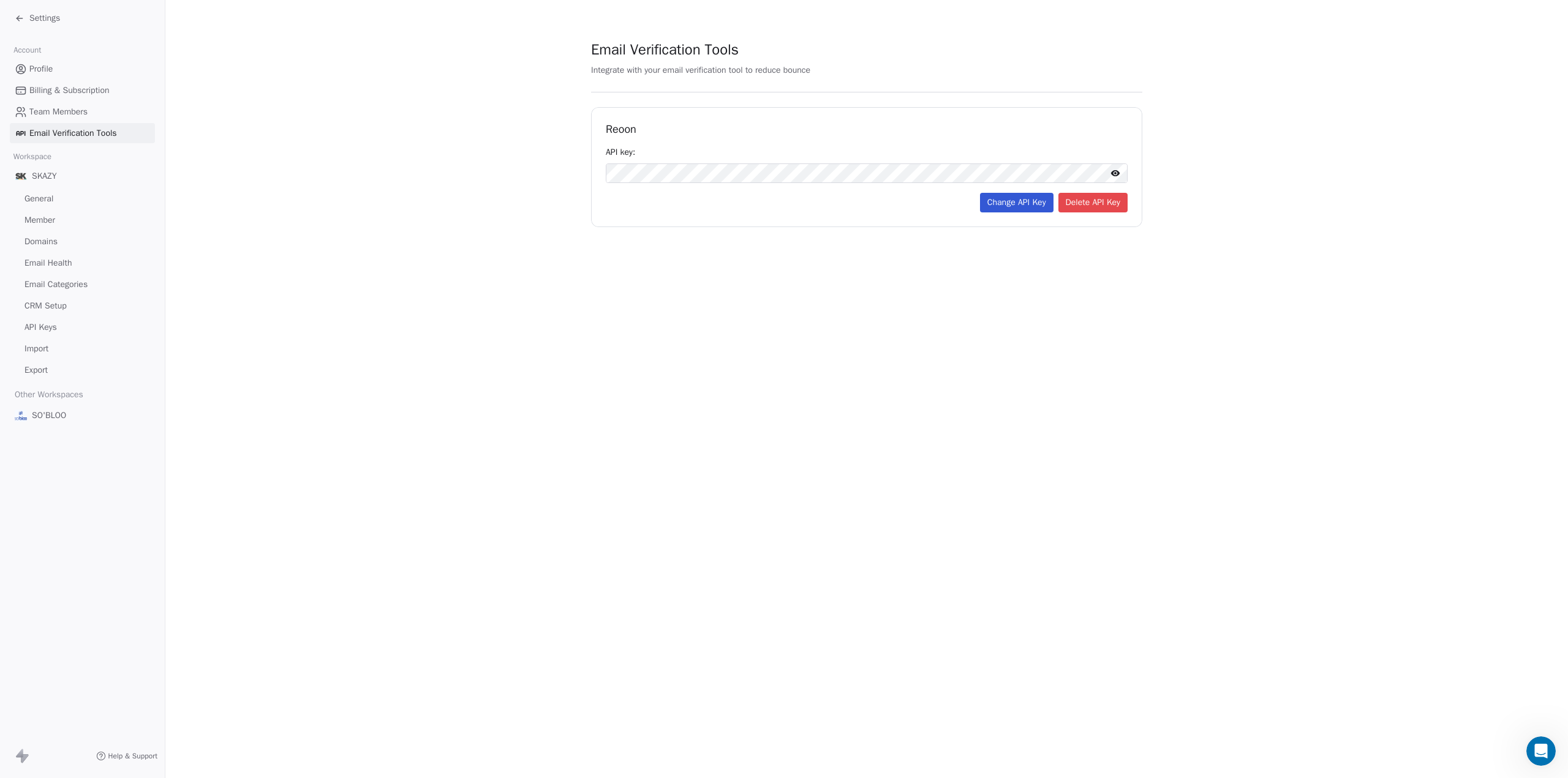 click 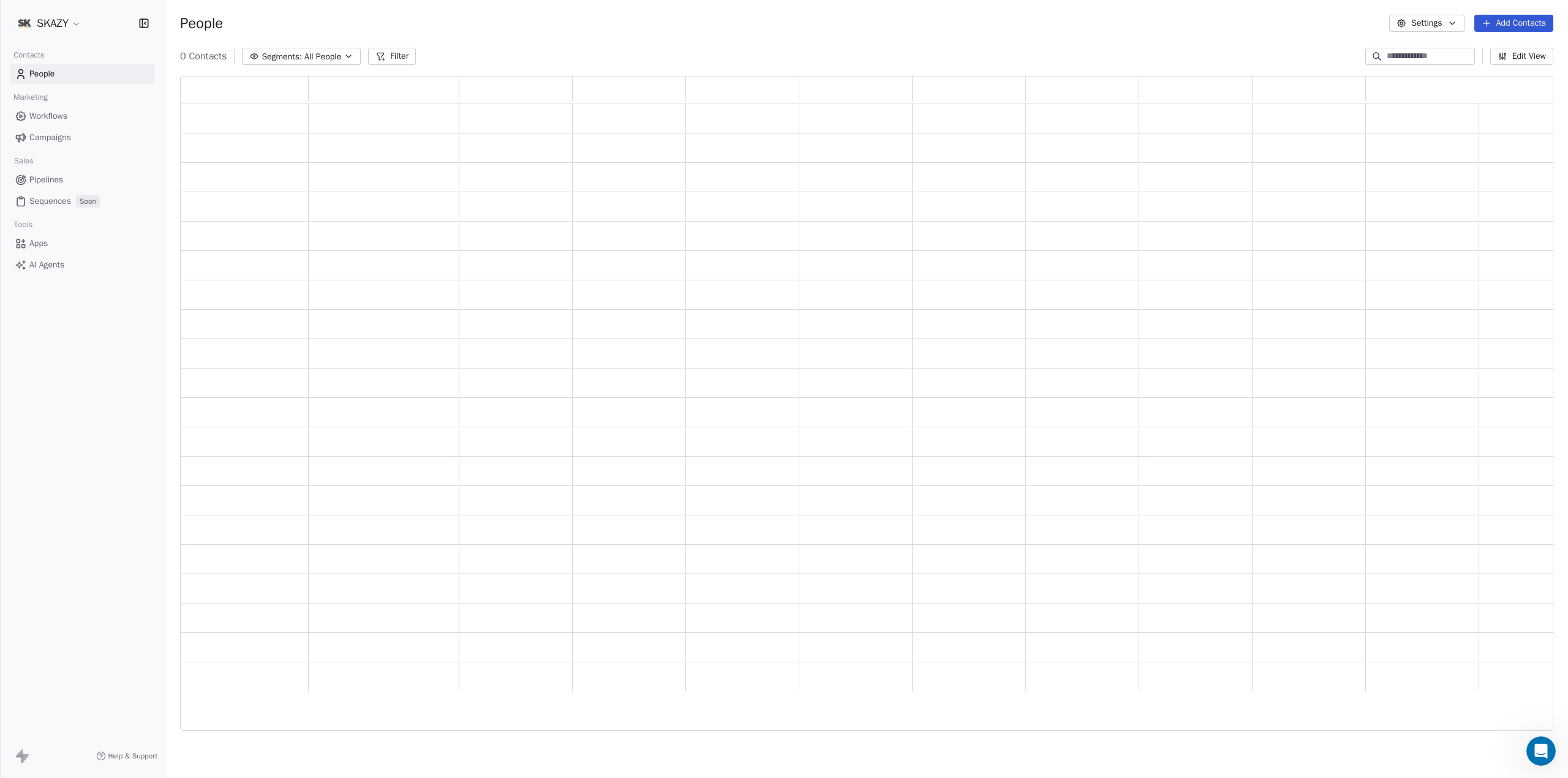 scroll, scrollTop: 10, scrollLeft: 10, axis: both 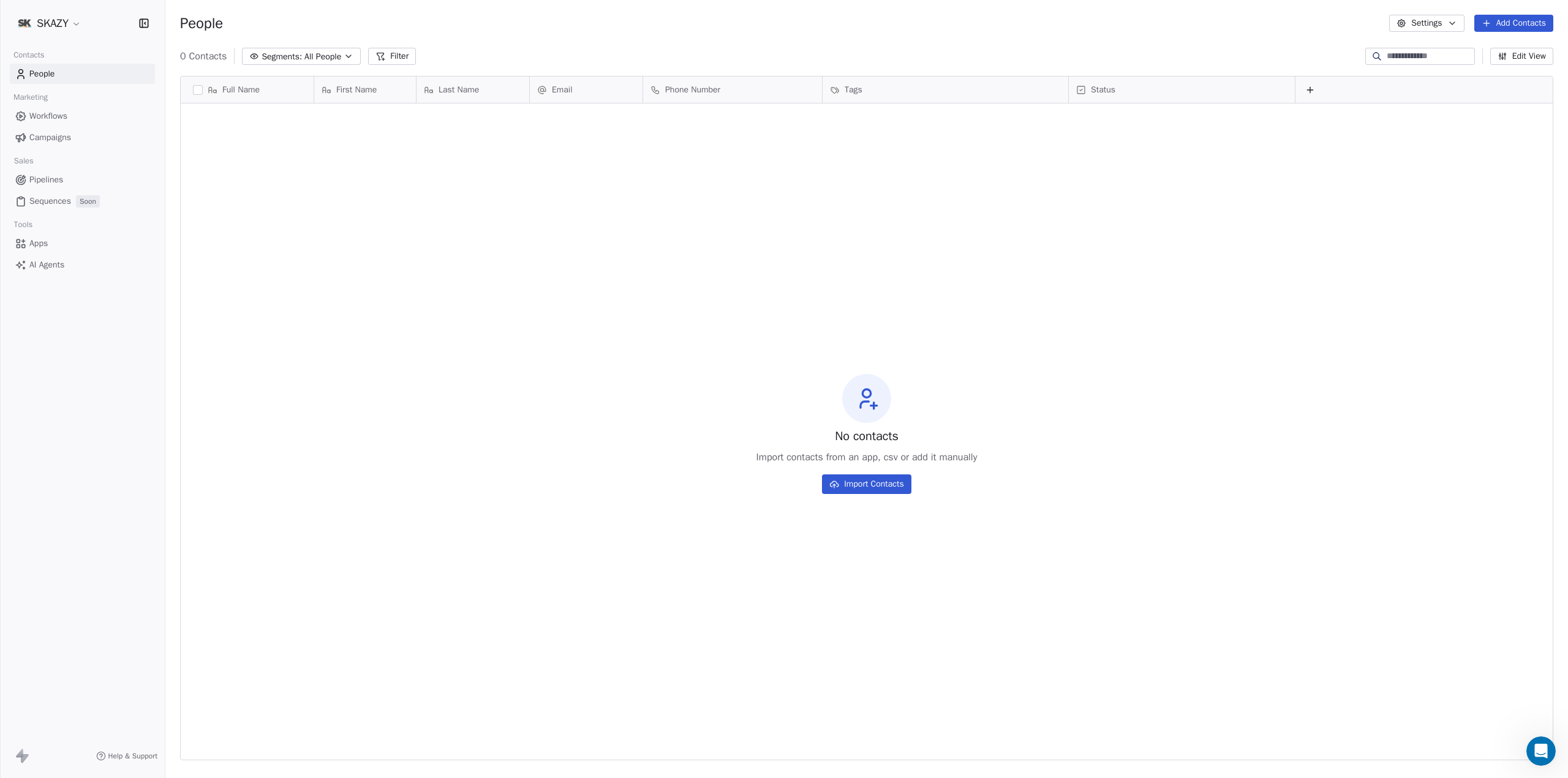 click on "Workflows" at bounding box center (48, 116) 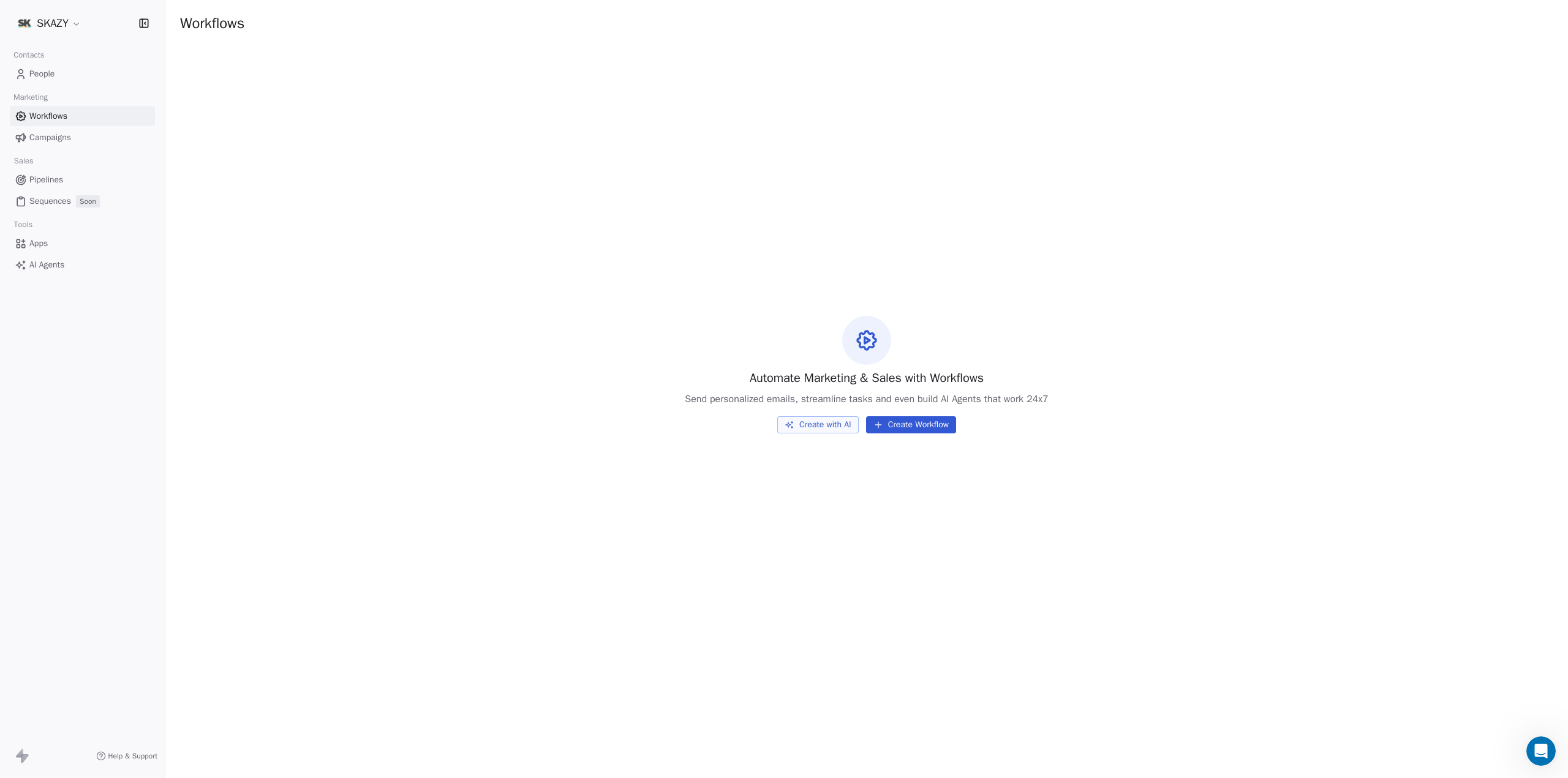 click on "Create Workflow" at bounding box center (911, 425) 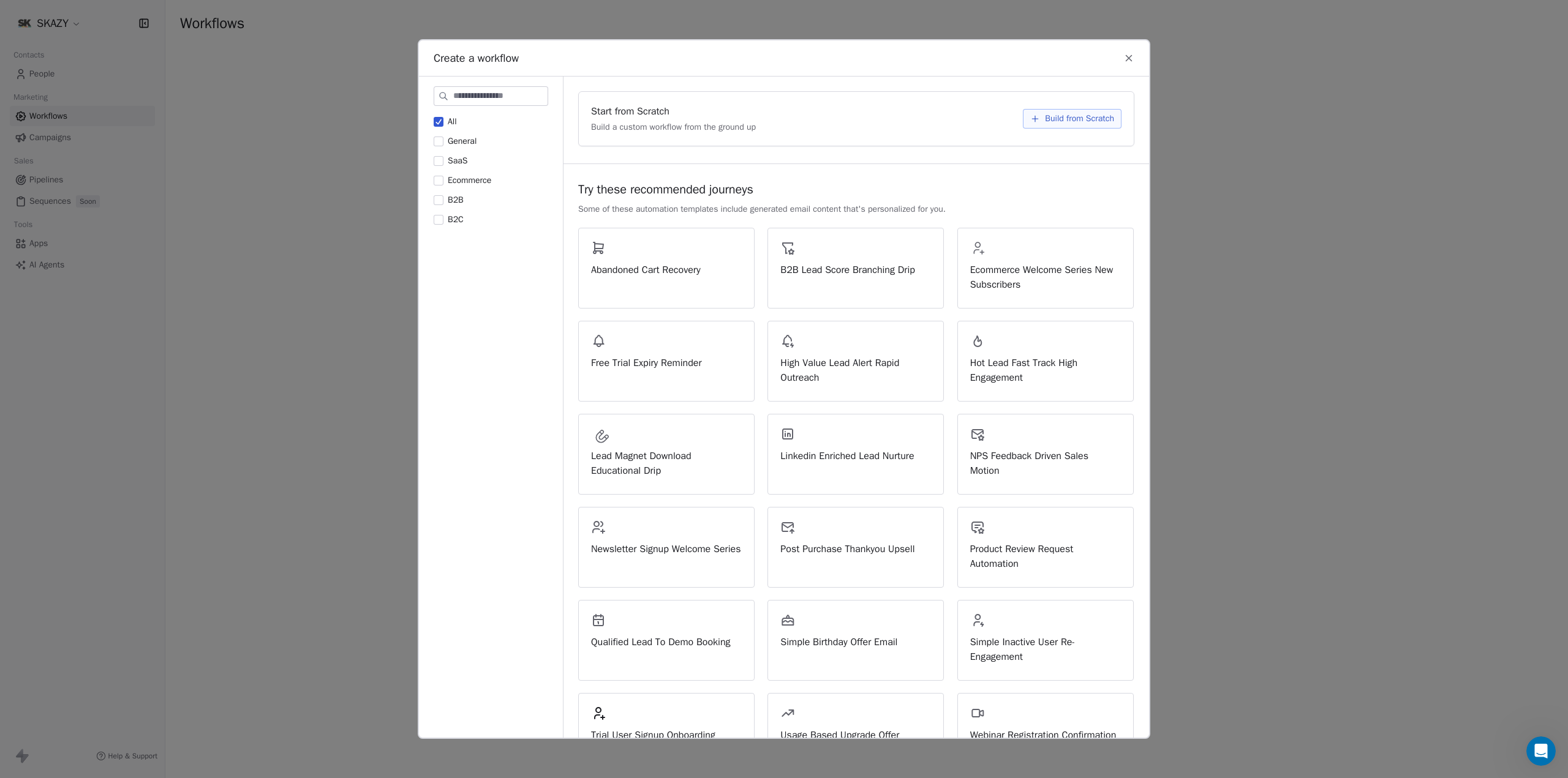 click on "Build from Scratch" at bounding box center [1079, 119] 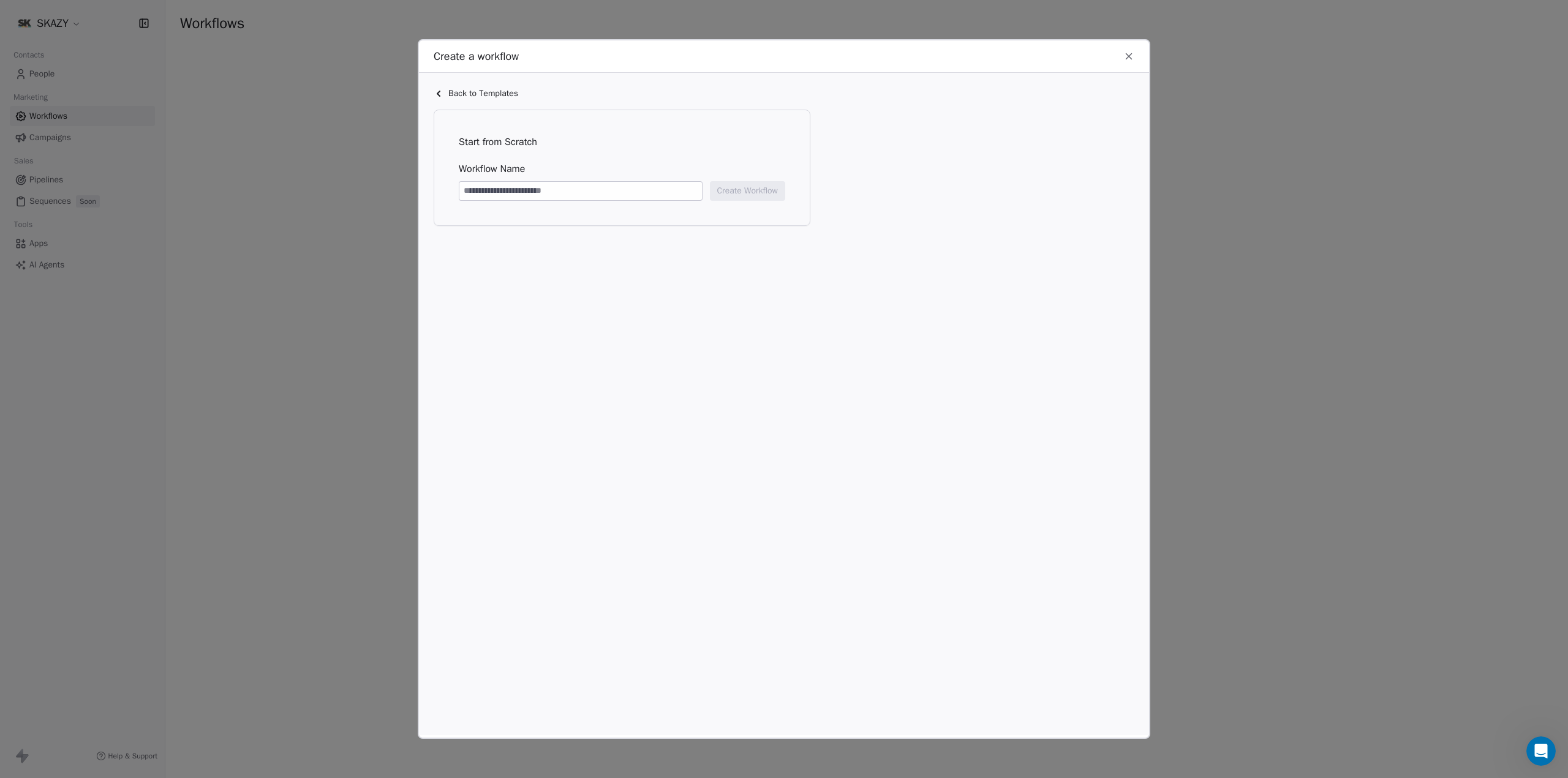 click 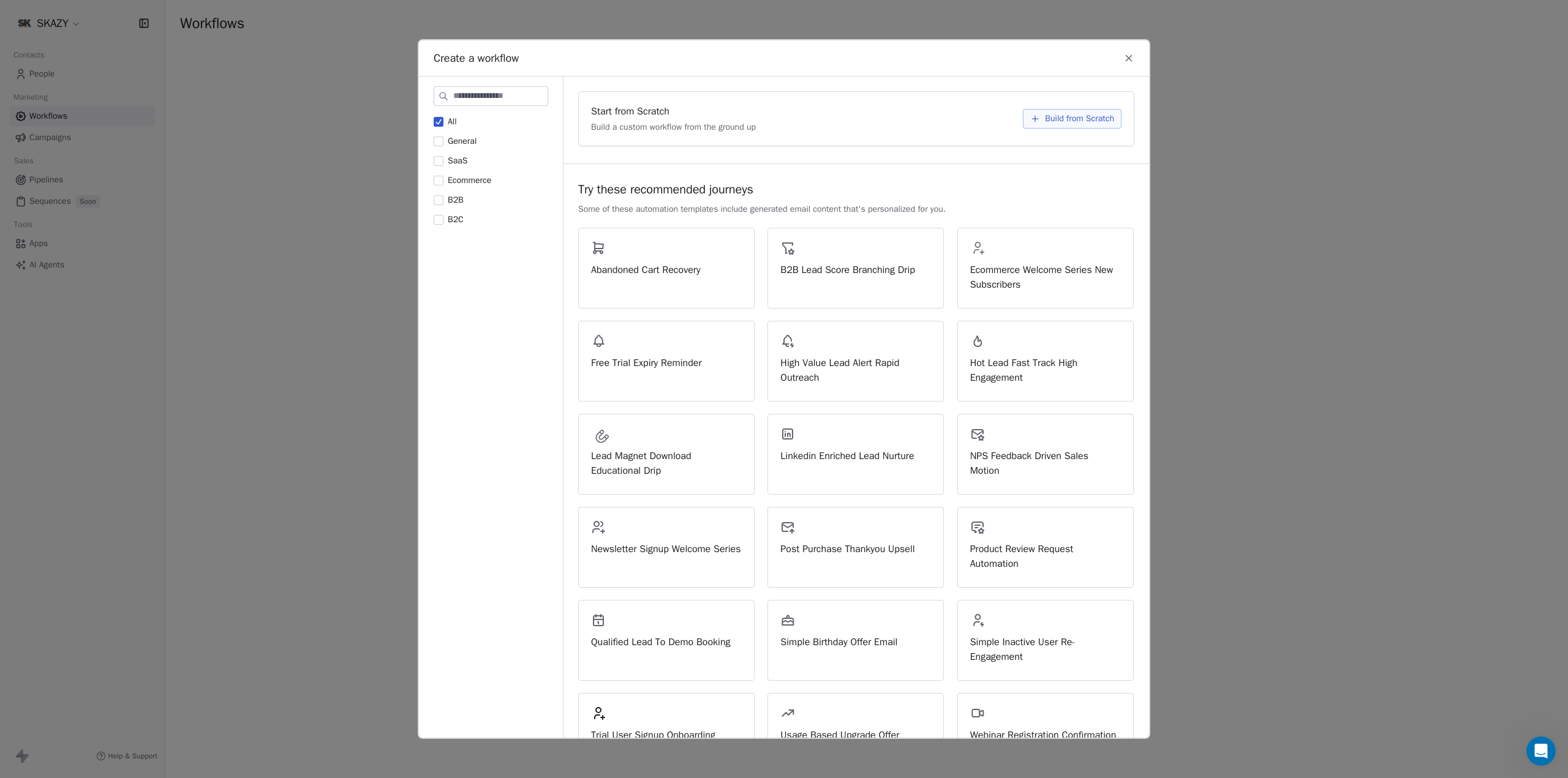 click on "Create a workflow" at bounding box center [784, 58] 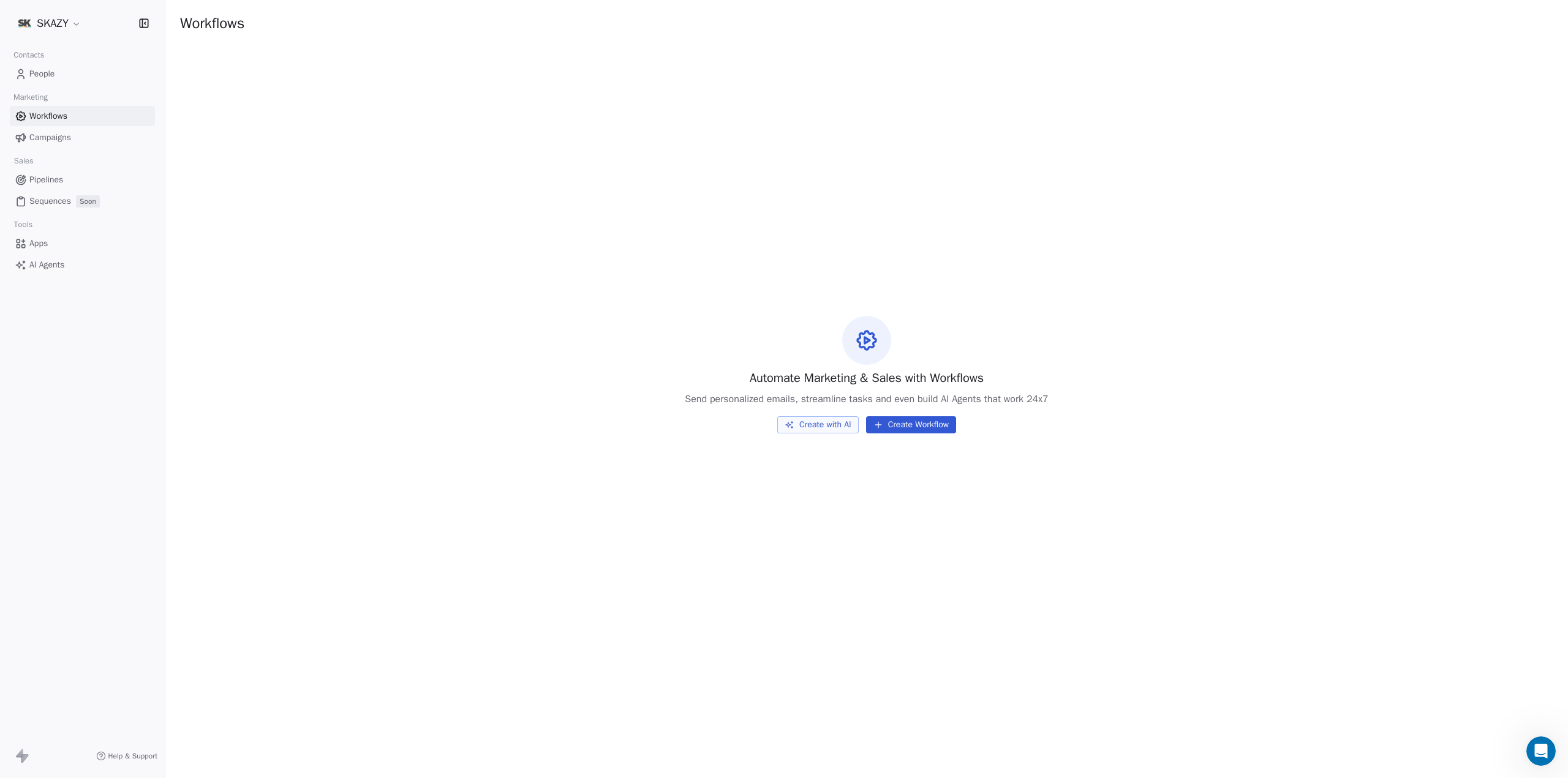 click on "Automate Marketing & Sales with Workflows Send personalized emails, streamline tasks and even build AI Agents that work 24x7  Create with AI  Create Workflow" at bounding box center (867, 374) 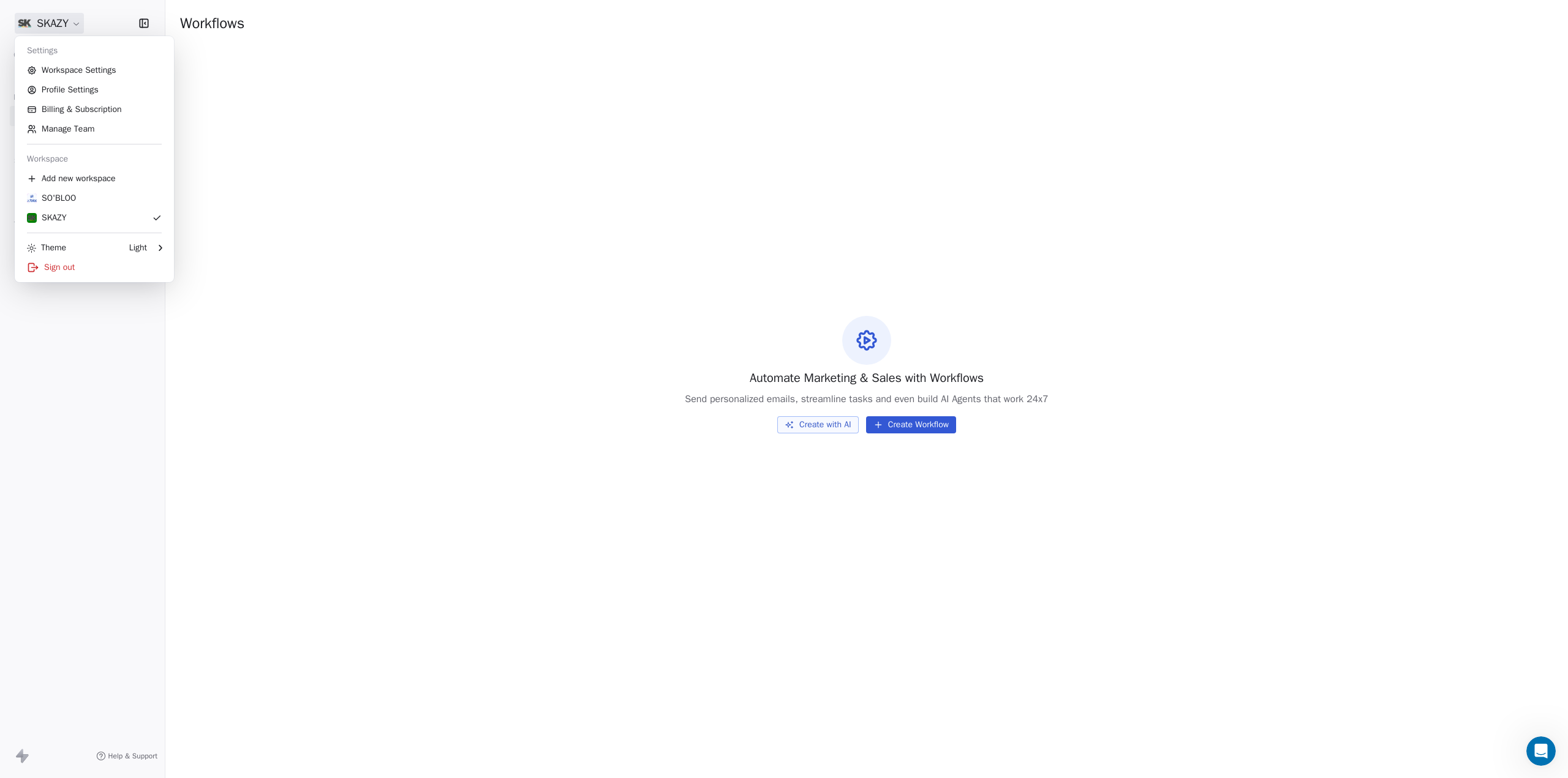 click on "SKAZY Contacts People Marketing Workflows Campaigns Sales Pipelines Sequences Soon Tools Apps AI Agents Help & Support Workflows Automate Marketing & Sales with Workflows Send personalized emails, streamline tasks and even build AI Agents that work 24x7  Create with AI  Create Workflow   Settings Workspace Settings Profile Settings Billing & Subscription Manage Team   Workspace Add new workspace SO'BLOO SKAZY Theme Light Sign out" at bounding box center [784, 389] 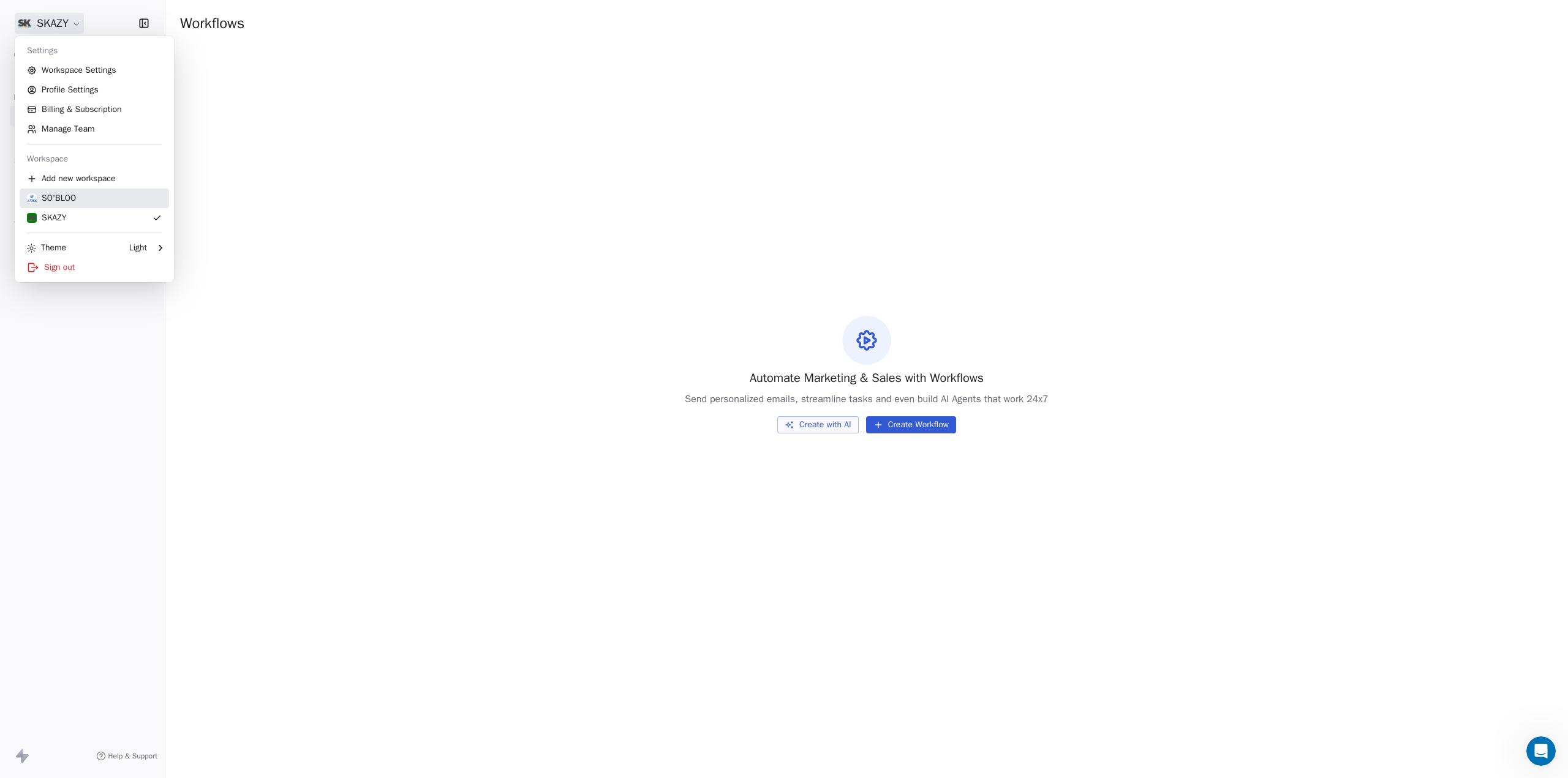 click on "SO'BLOO" at bounding box center [51, 198] 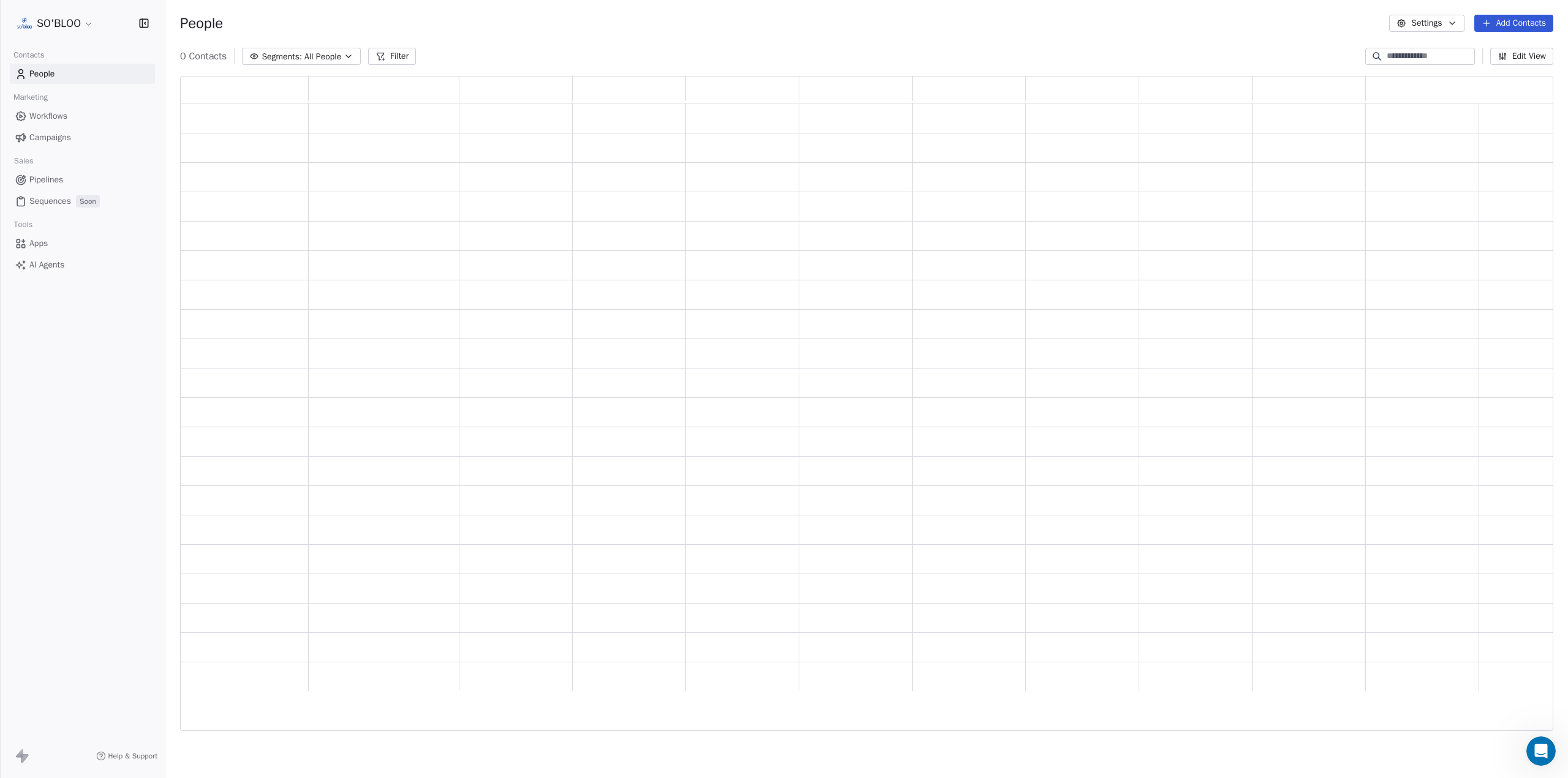 scroll, scrollTop: 10, scrollLeft: 10, axis: both 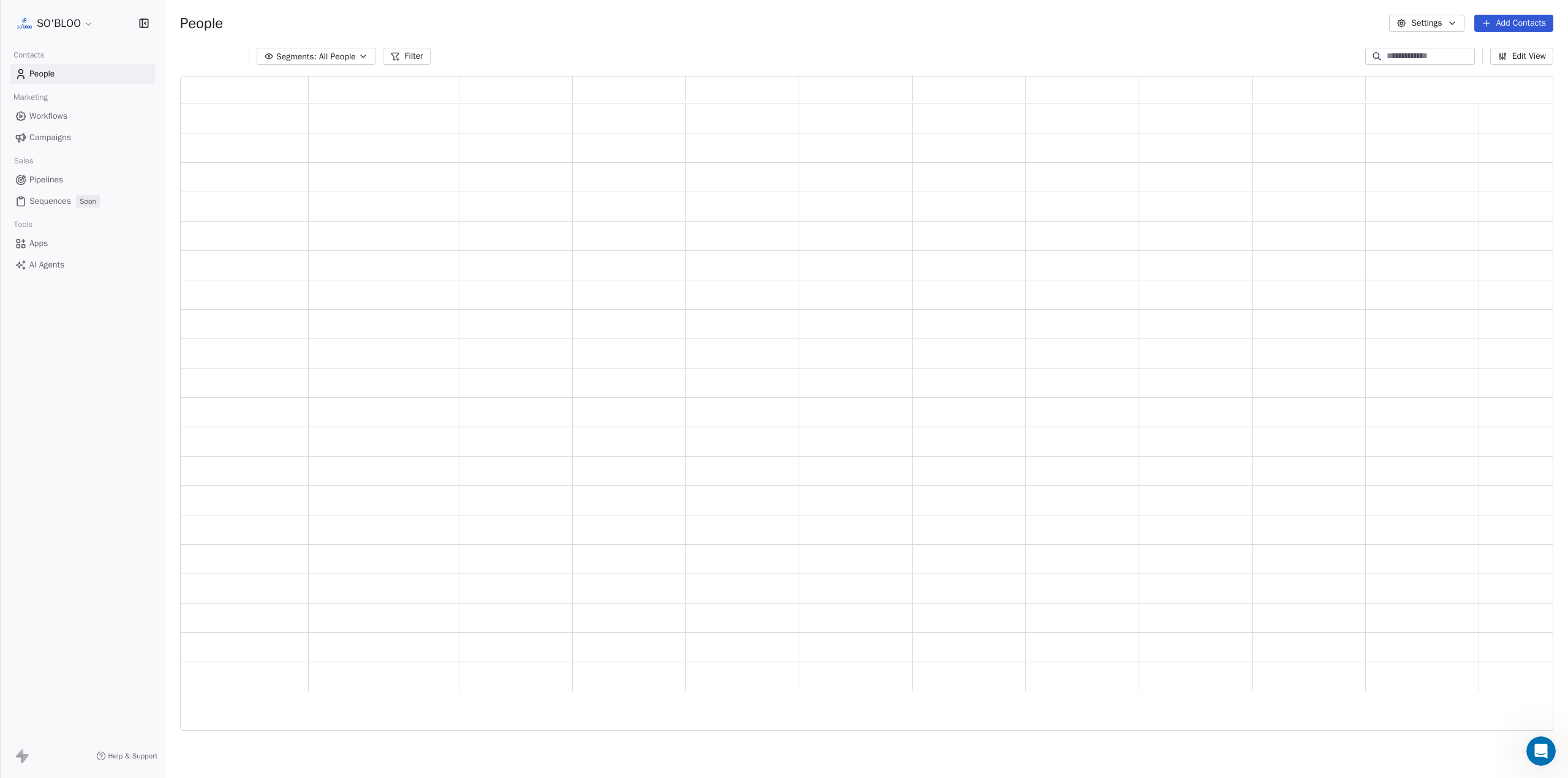 click on "Workflows" at bounding box center [48, 116] 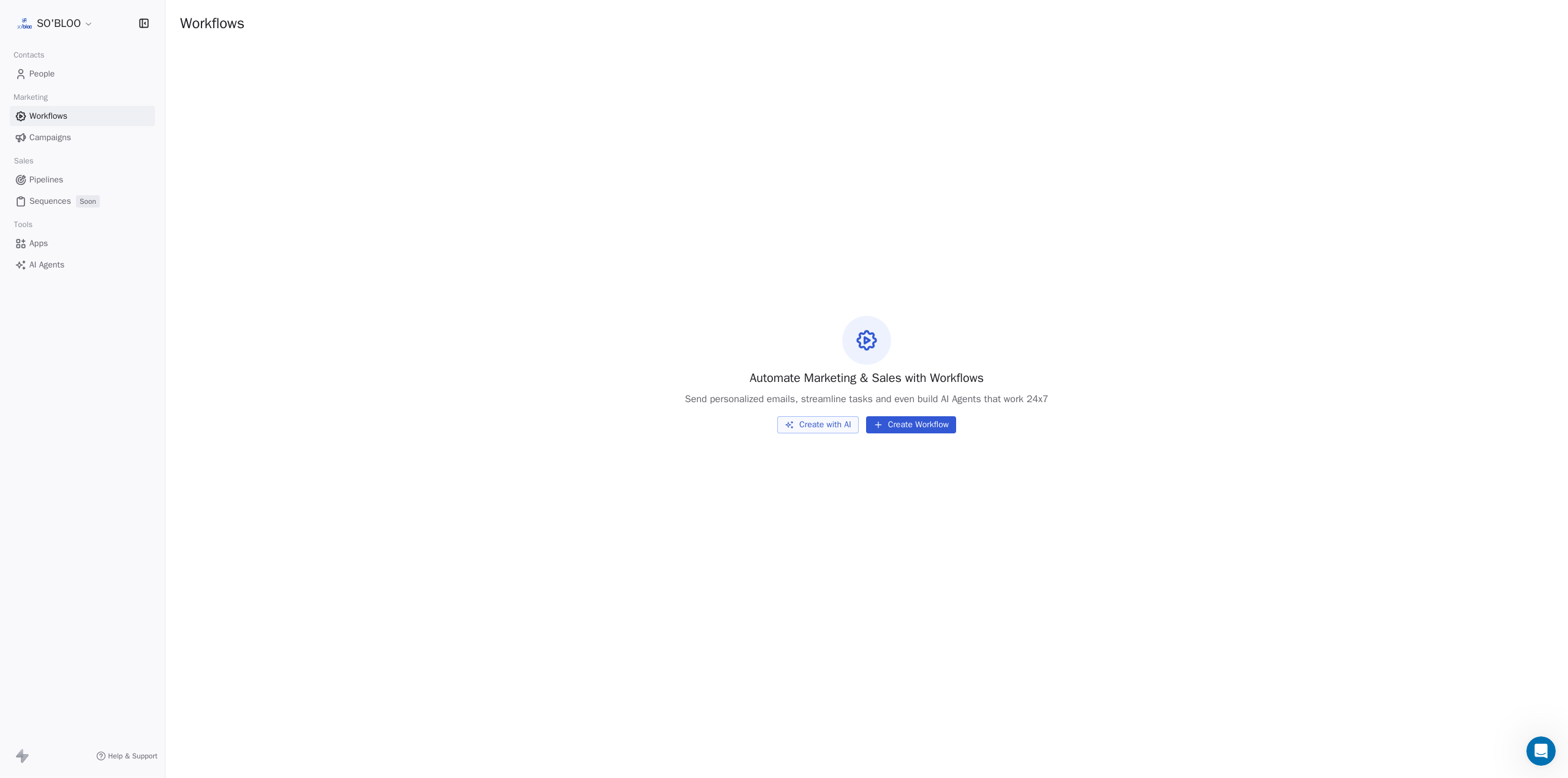 click on "Create with AI" at bounding box center (818, 425) 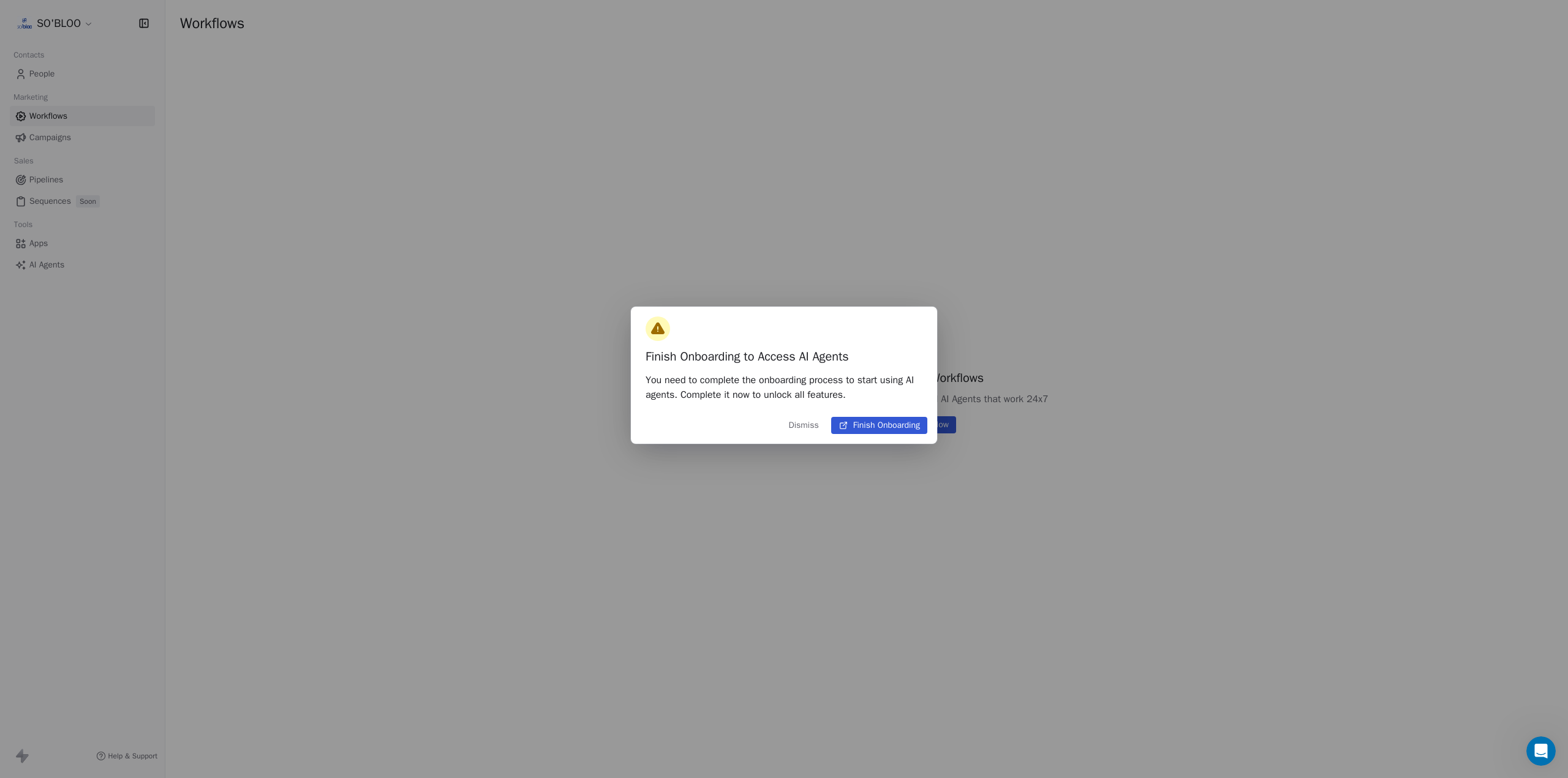 click on "Finish Onboarding" at bounding box center (879, 425) 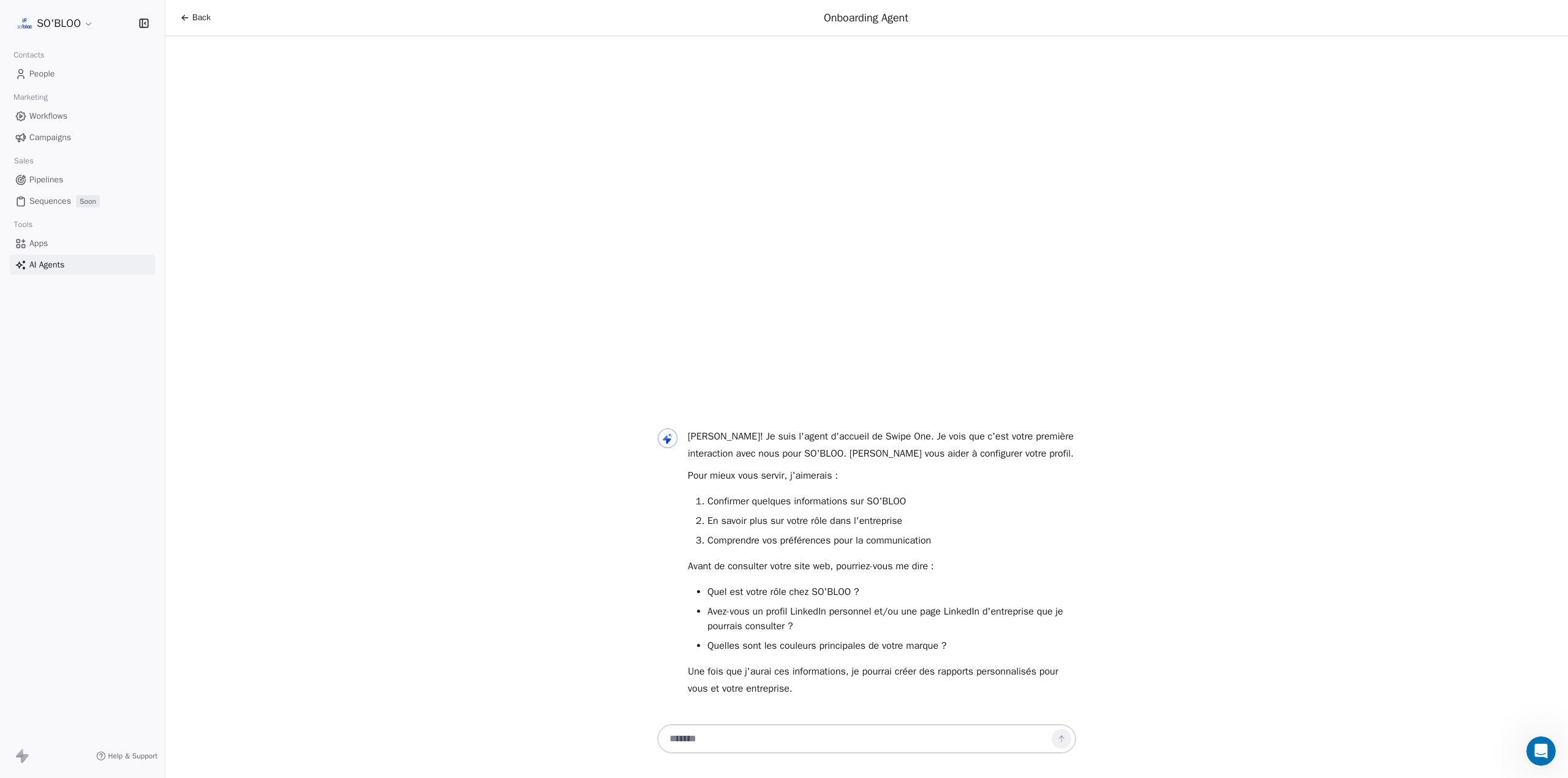 click at bounding box center (854, 739) 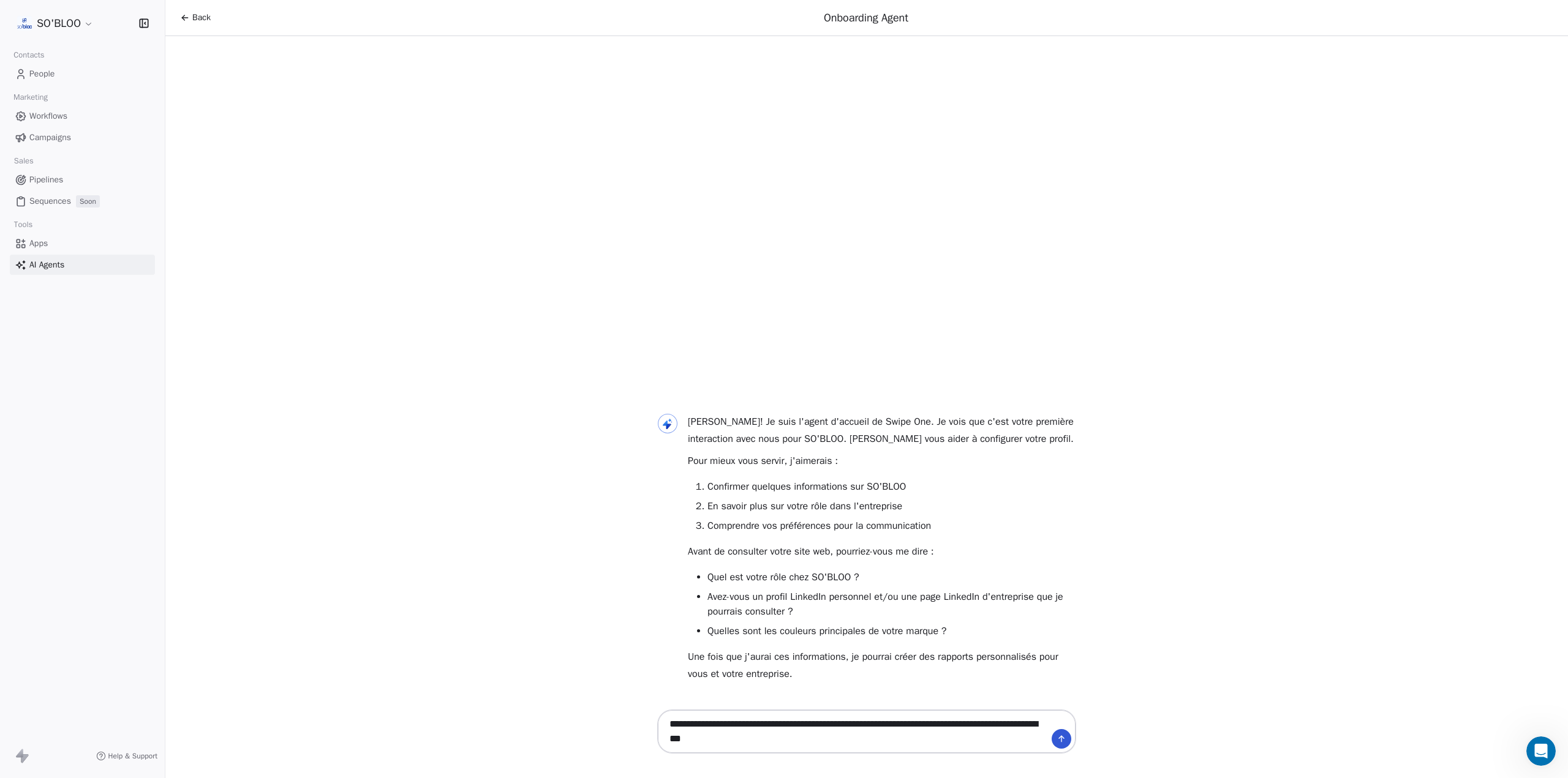 click on "**********" at bounding box center (854, 731) 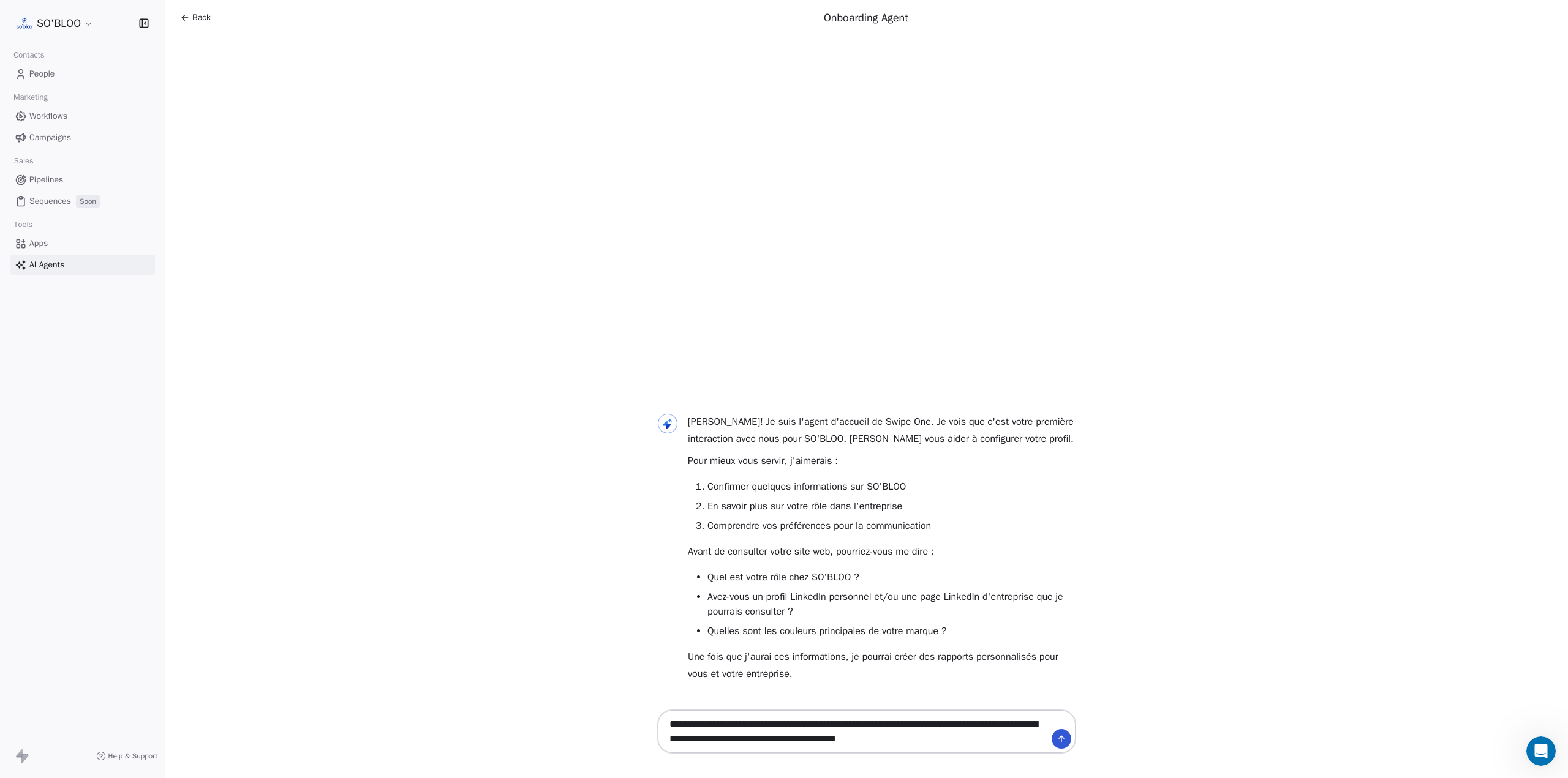 click on "**********" at bounding box center (854, 731) 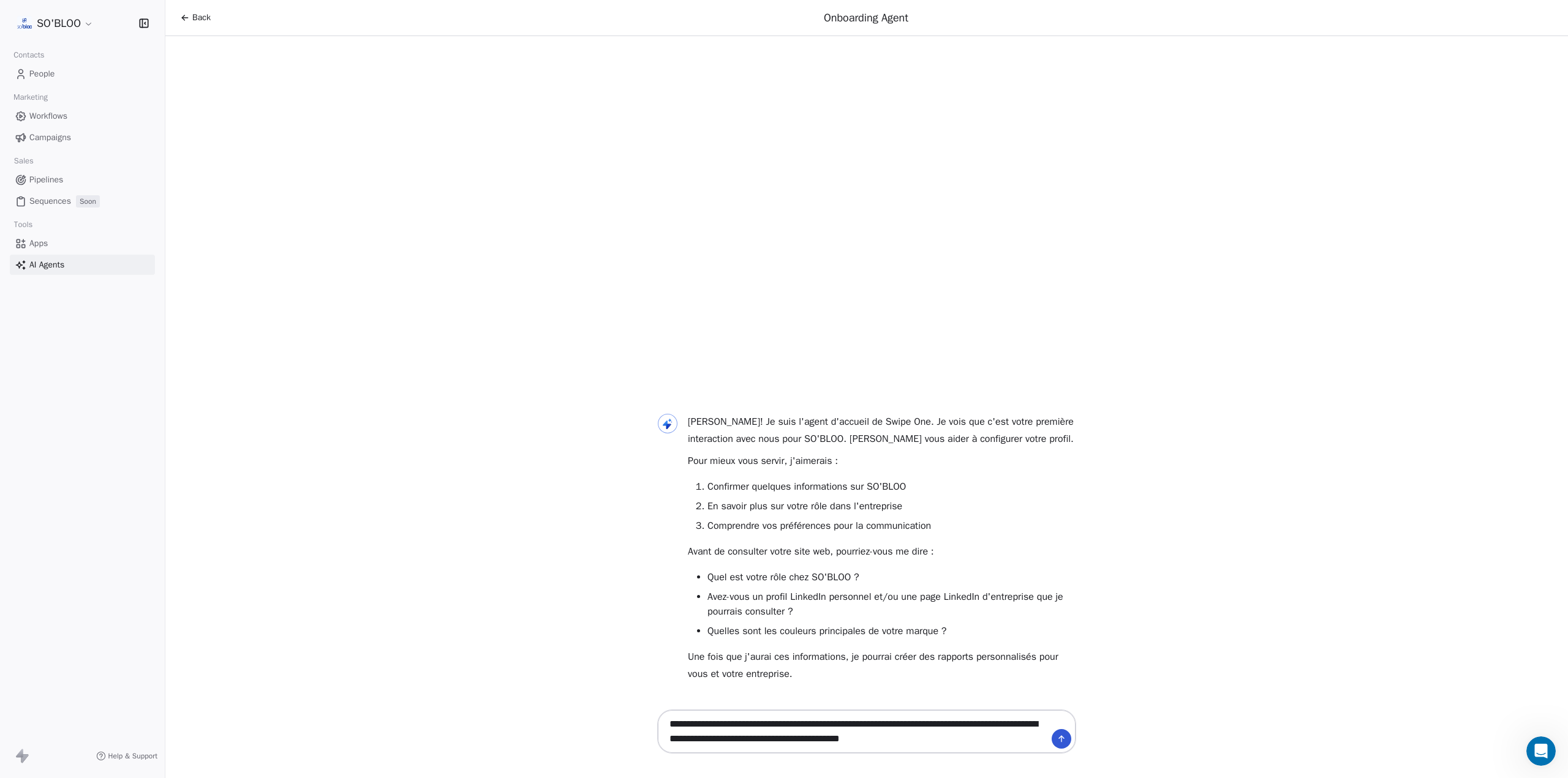click on "**********" at bounding box center (854, 731) 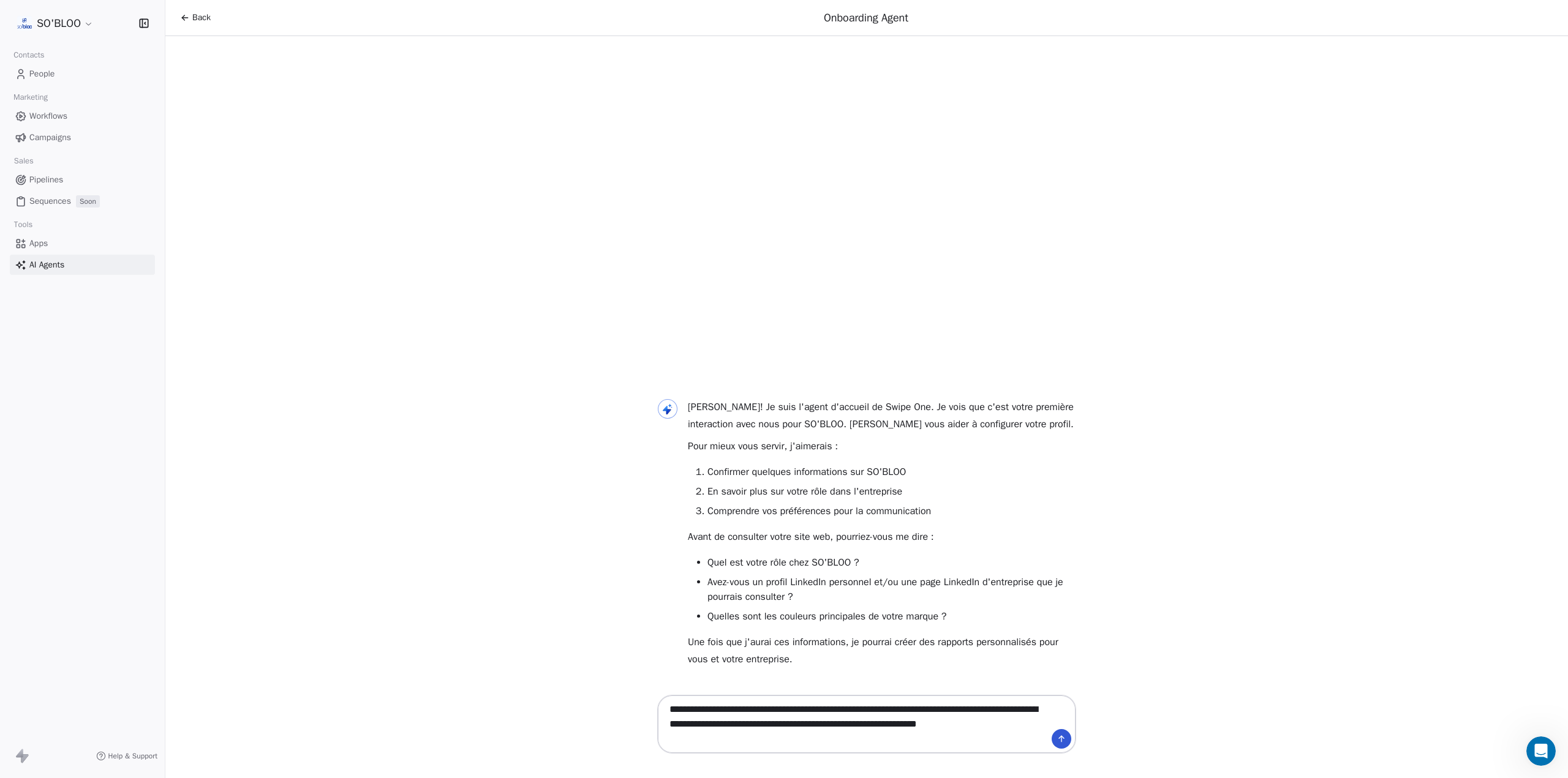 click on "**********" at bounding box center (854, 724) 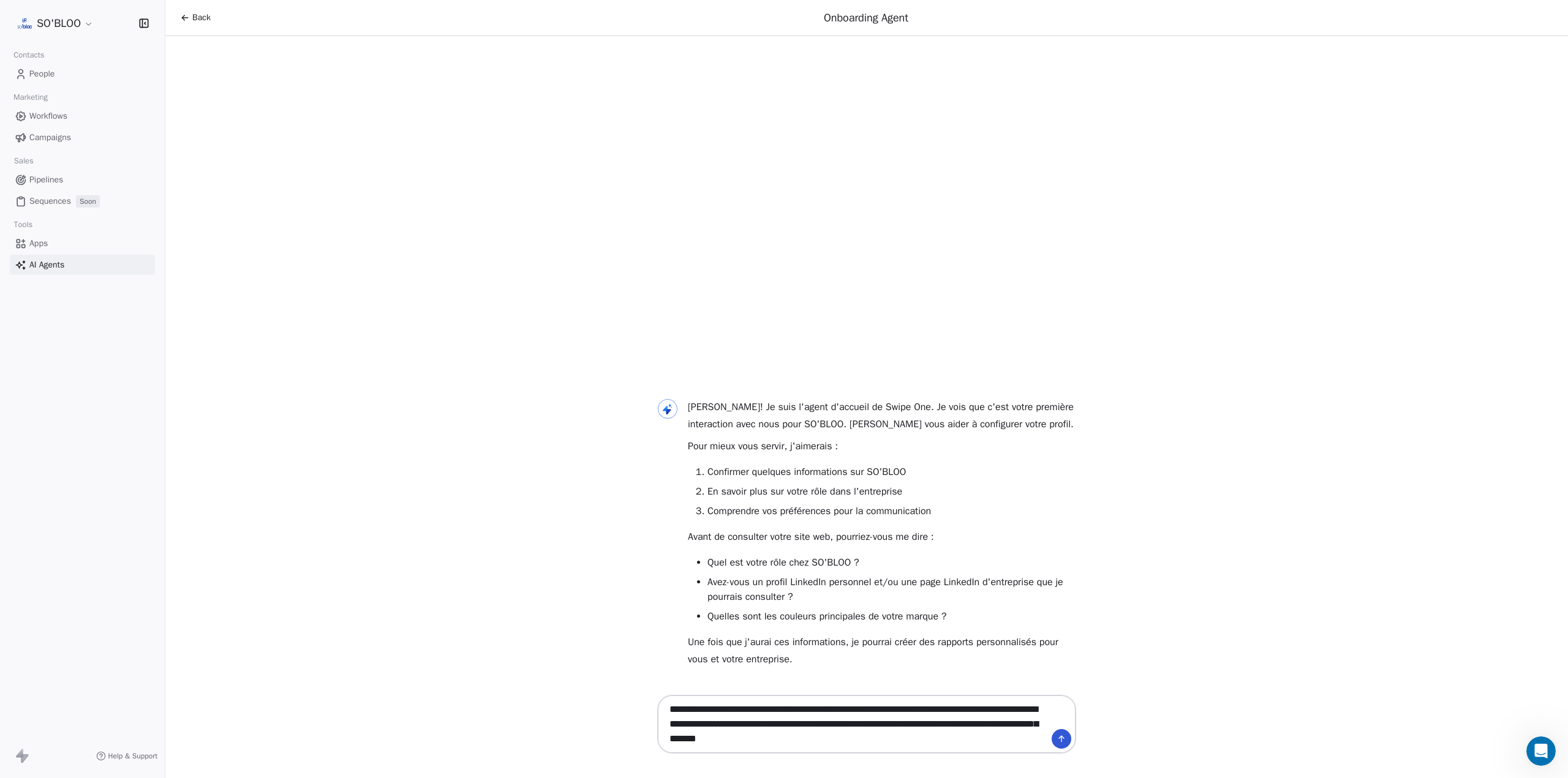 drag, startPoint x: 930, startPoint y: 744, endPoint x: 733, endPoint y: 724, distance: 198.0126 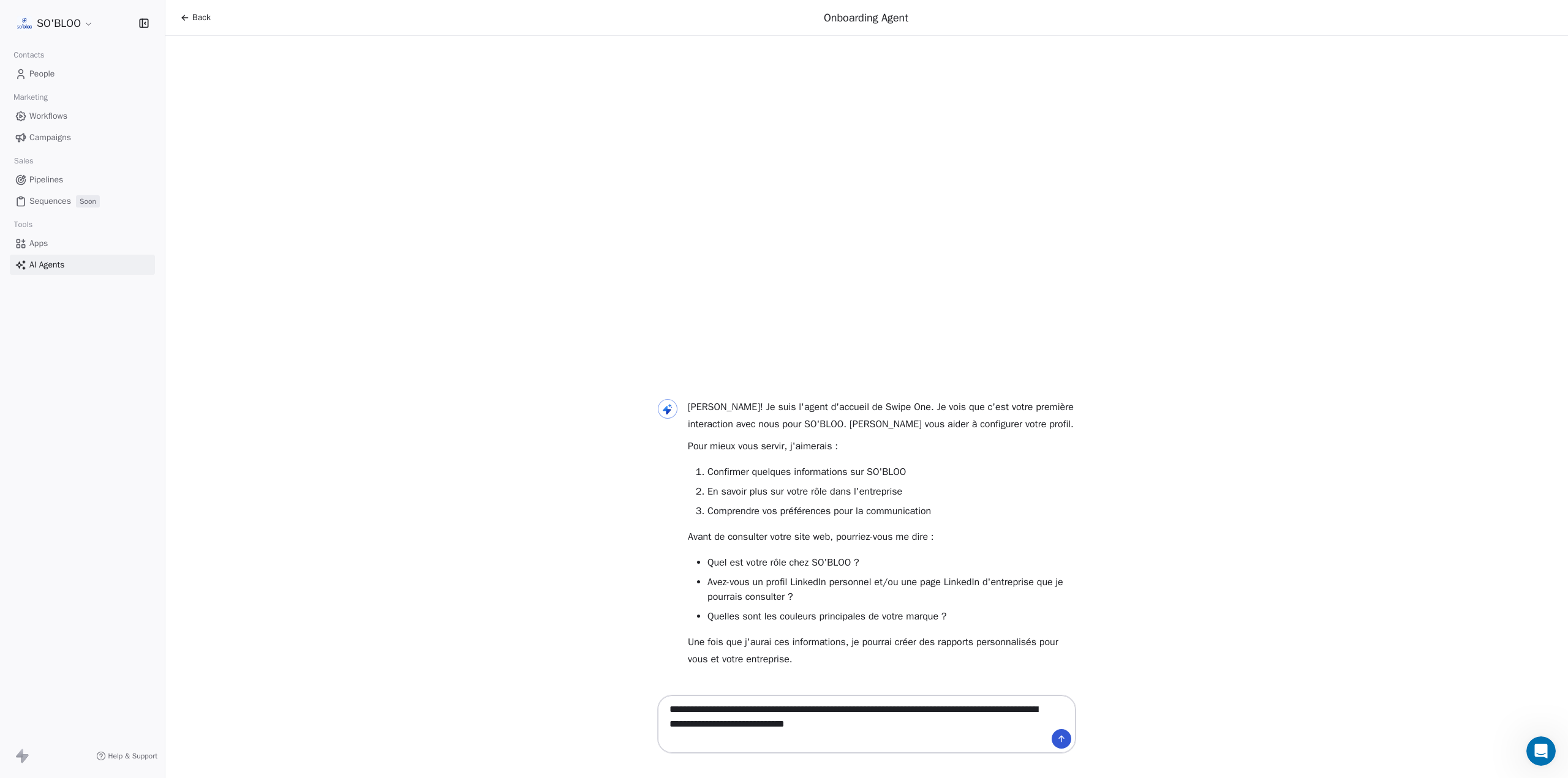 paste on "**********" 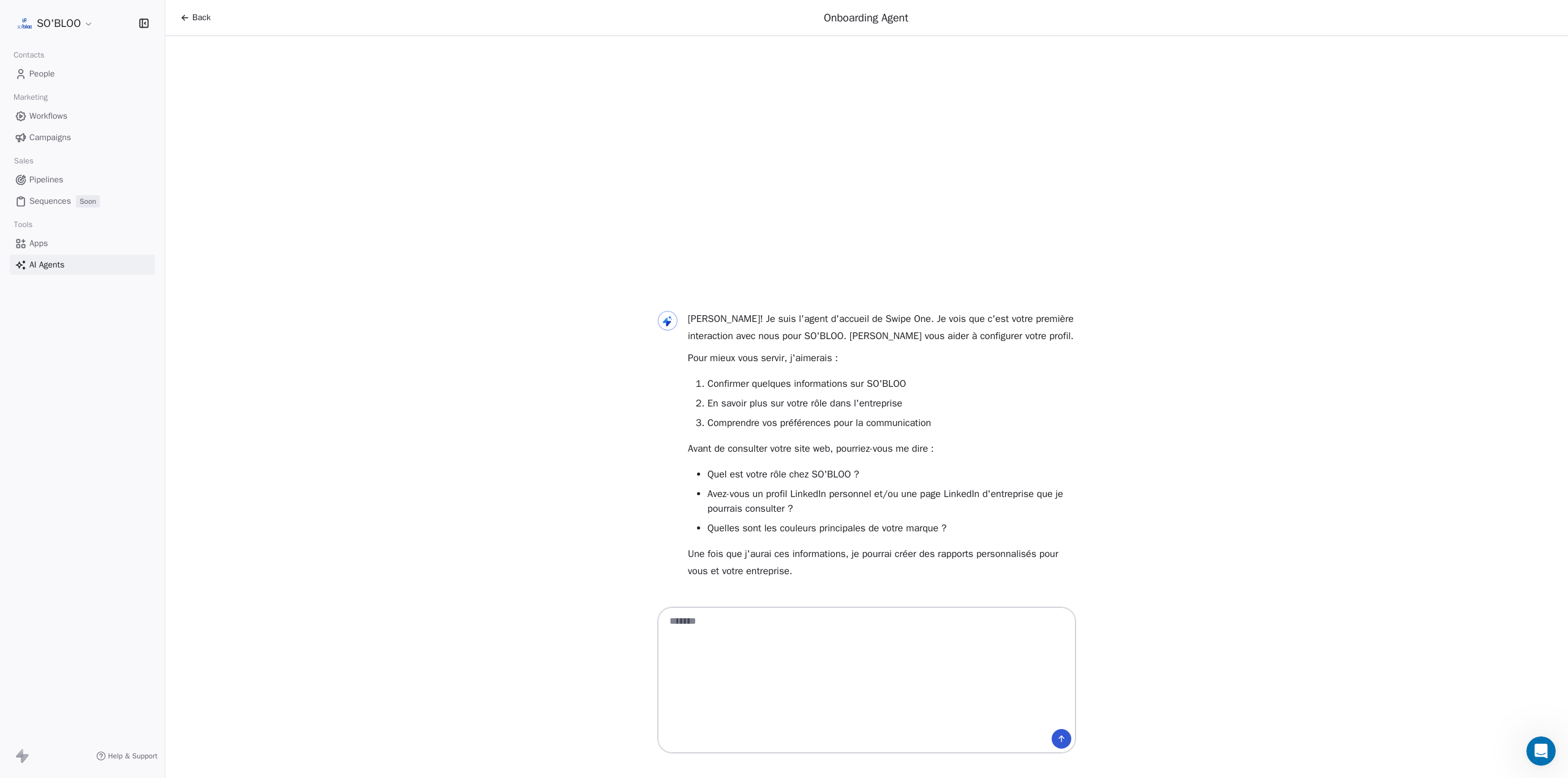 scroll, scrollTop: 0, scrollLeft: 0, axis: both 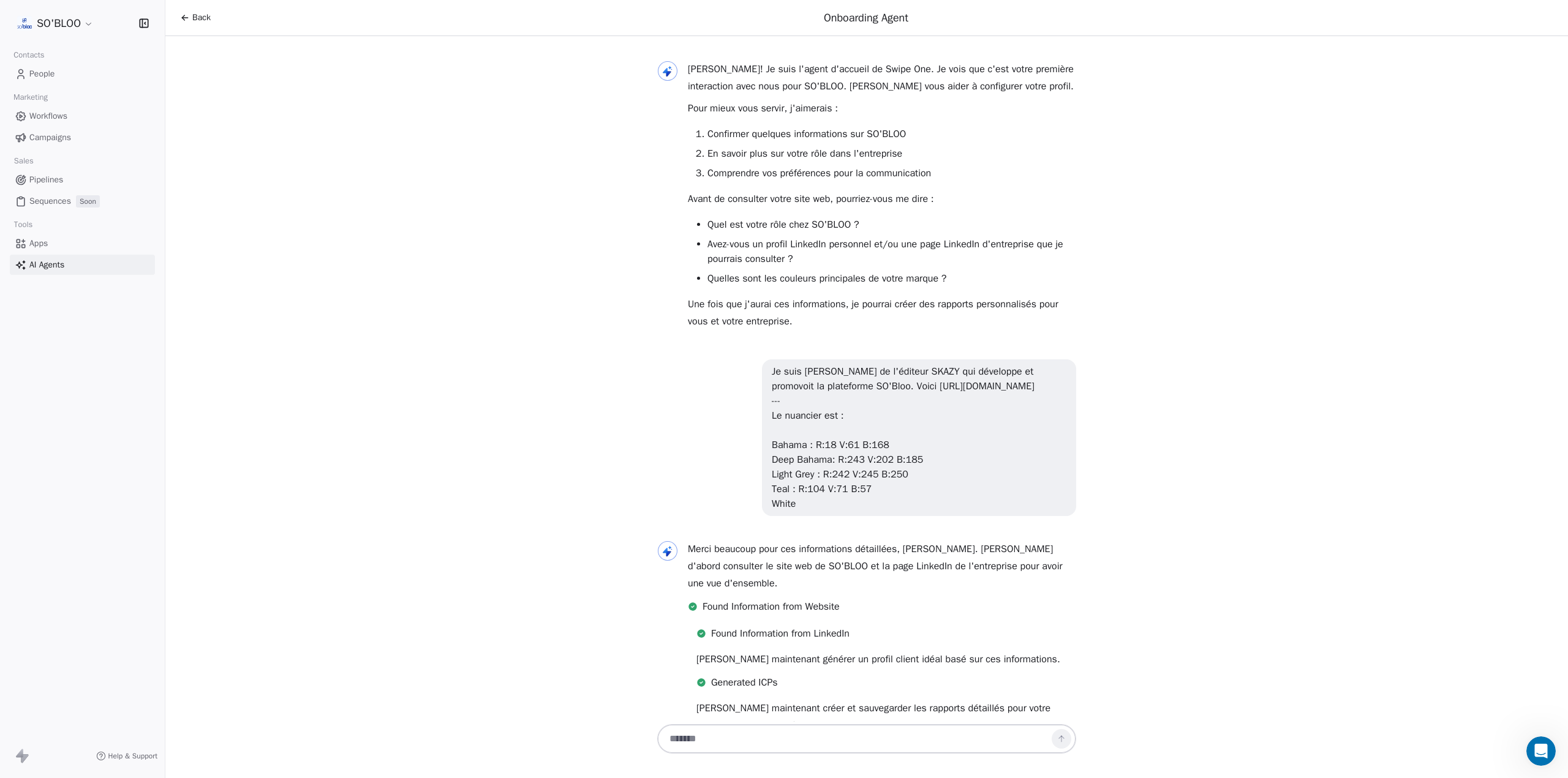 click on "Bonjour Richard! Je suis l'agent d'accueil de Swipe One. Je vois que c'est votre première interaction avec nous pour SO'BLOO. Je vais vous aider à configurer votre profil.
Pour mieux vous servir, j'aimerais :
Confirmer quelques informations sur SO'BLOO
En savoir plus sur votre rôle dans l'entreprise
Comprendre vos préférences pour la communication
Avant de consulter votre site web, pourriez-vous me dire :
Quel est votre rôle chez SO'BLOO ?
Avez-vous un profil LinkedIn personnel et/ou une page LinkedIn d'entreprise que je pourrais consulter ?
Quelles sont les couleurs principales de votre marque ?
Une fois que j'aurai ces informations, je pourrai créer des rapports personnalisés pour vous et votre entreprise. Je suis le CINO de l'éditeur SKAZY qui développe et promovoit la plateforme SO'Bloo. Voici https://nc.linkedin.com/company/so-bloo
---
Le nuancier est :
Bahama : R:18 V:61 B:168
Deep Bahama: R:243 V:202 B:185
Light Grey : R:242 V:245 B:250
Teal : R:104 V:71 B:57
White" at bounding box center [867, 379] 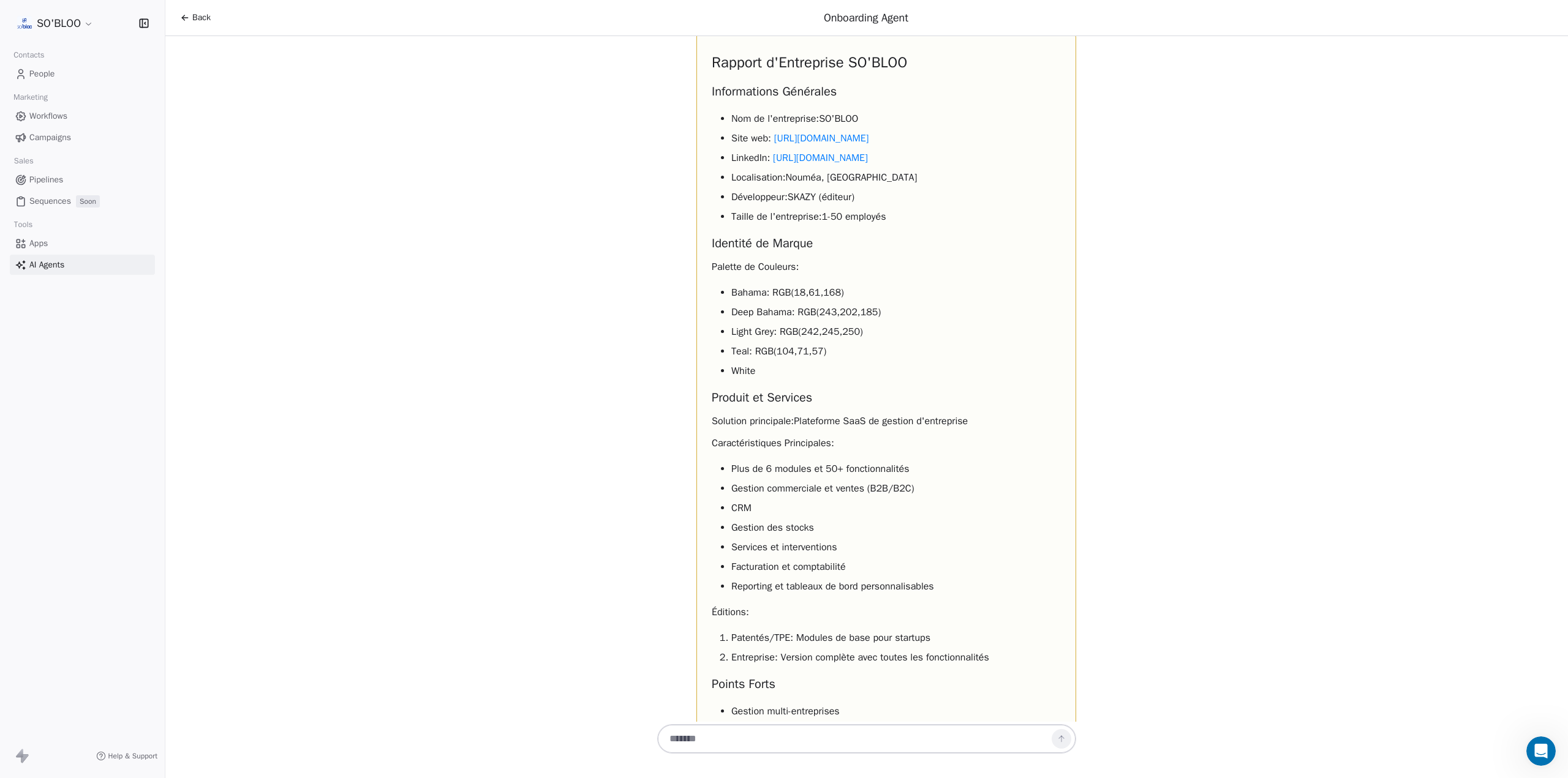 scroll, scrollTop: 752, scrollLeft: 0, axis: vertical 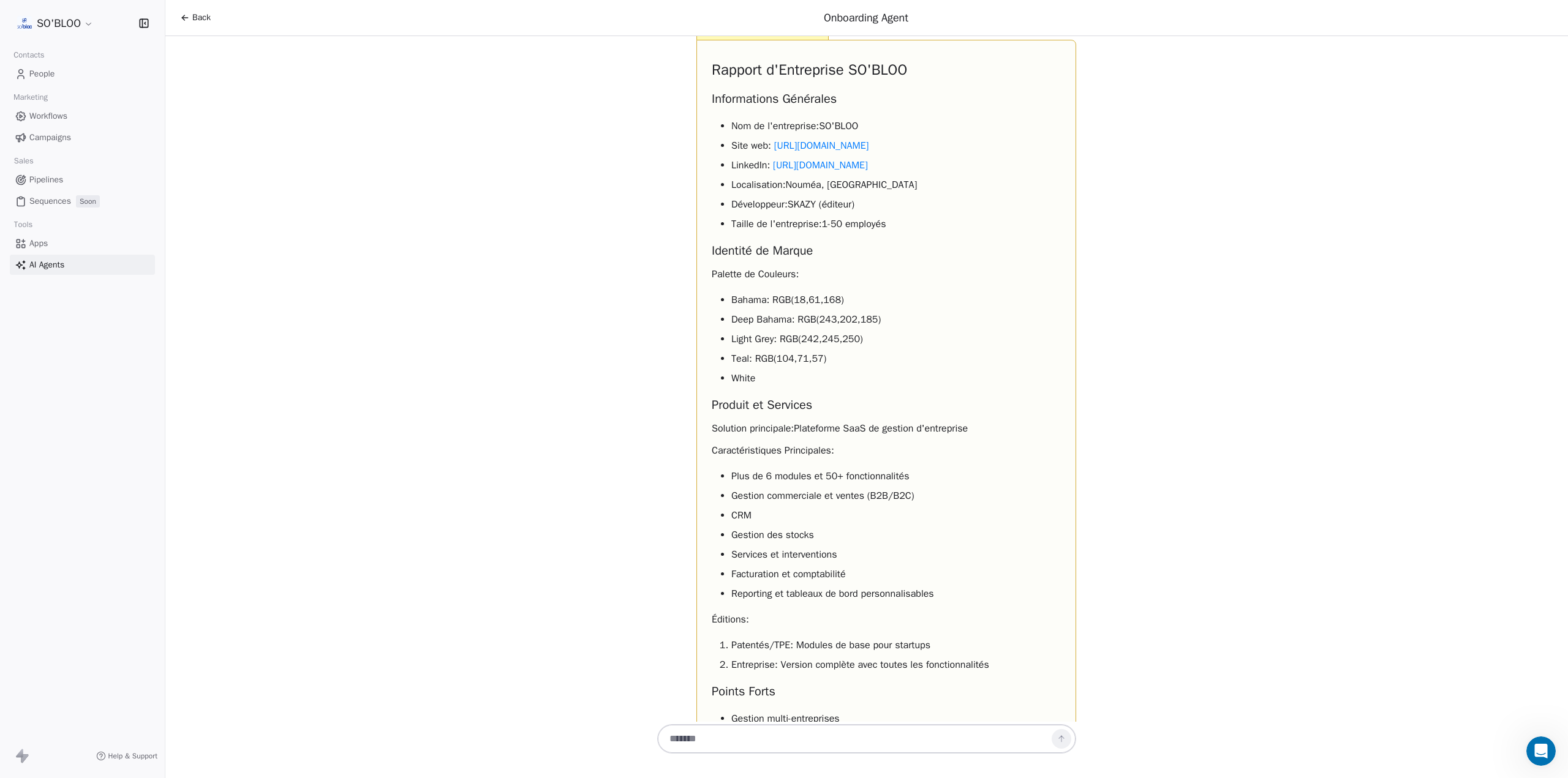 click on "Onboarding Business Report" at bounding box center [763, 29] 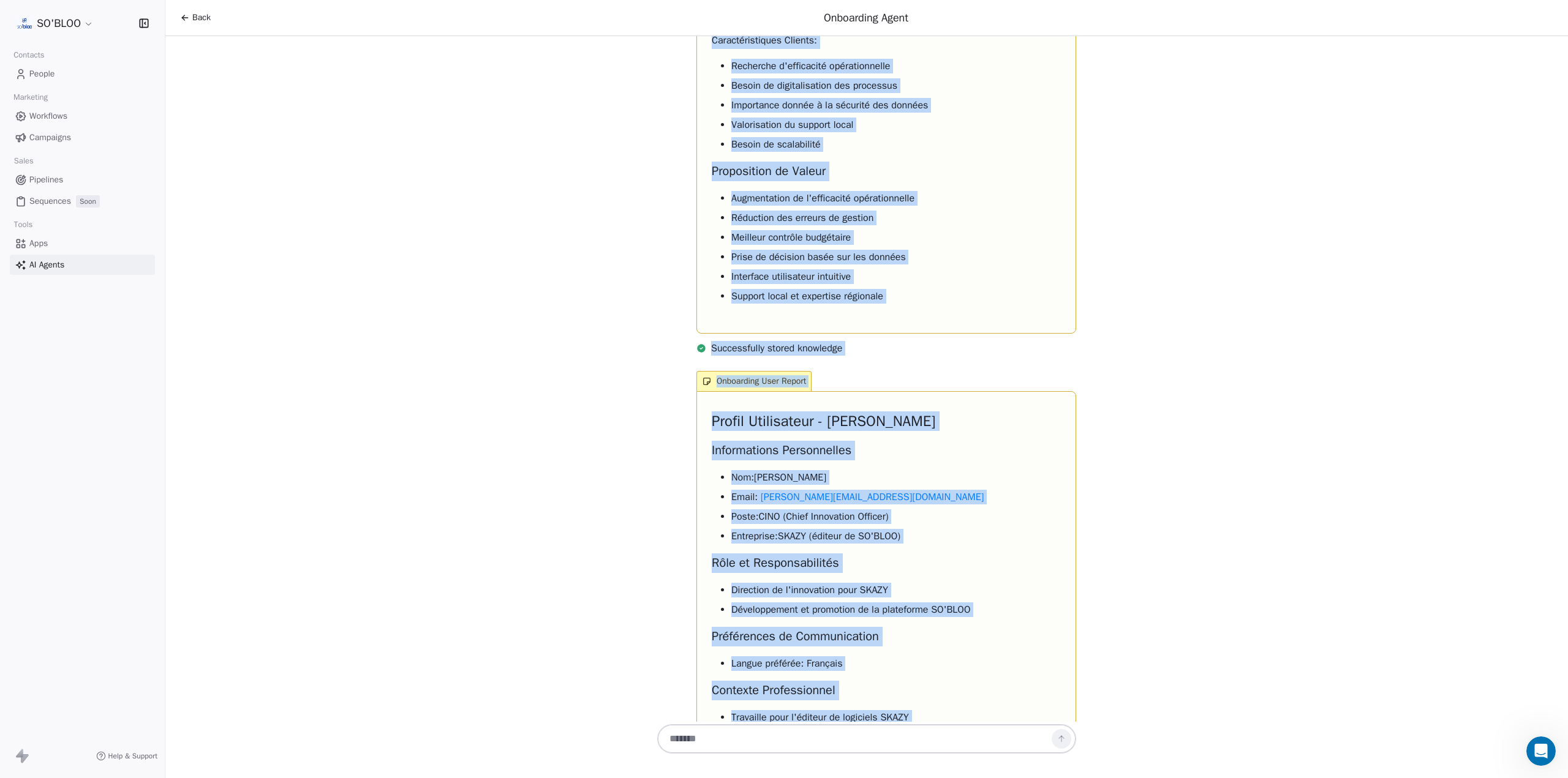 scroll, scrollTop: 1792, scrollLeft: 0, axis: vertical 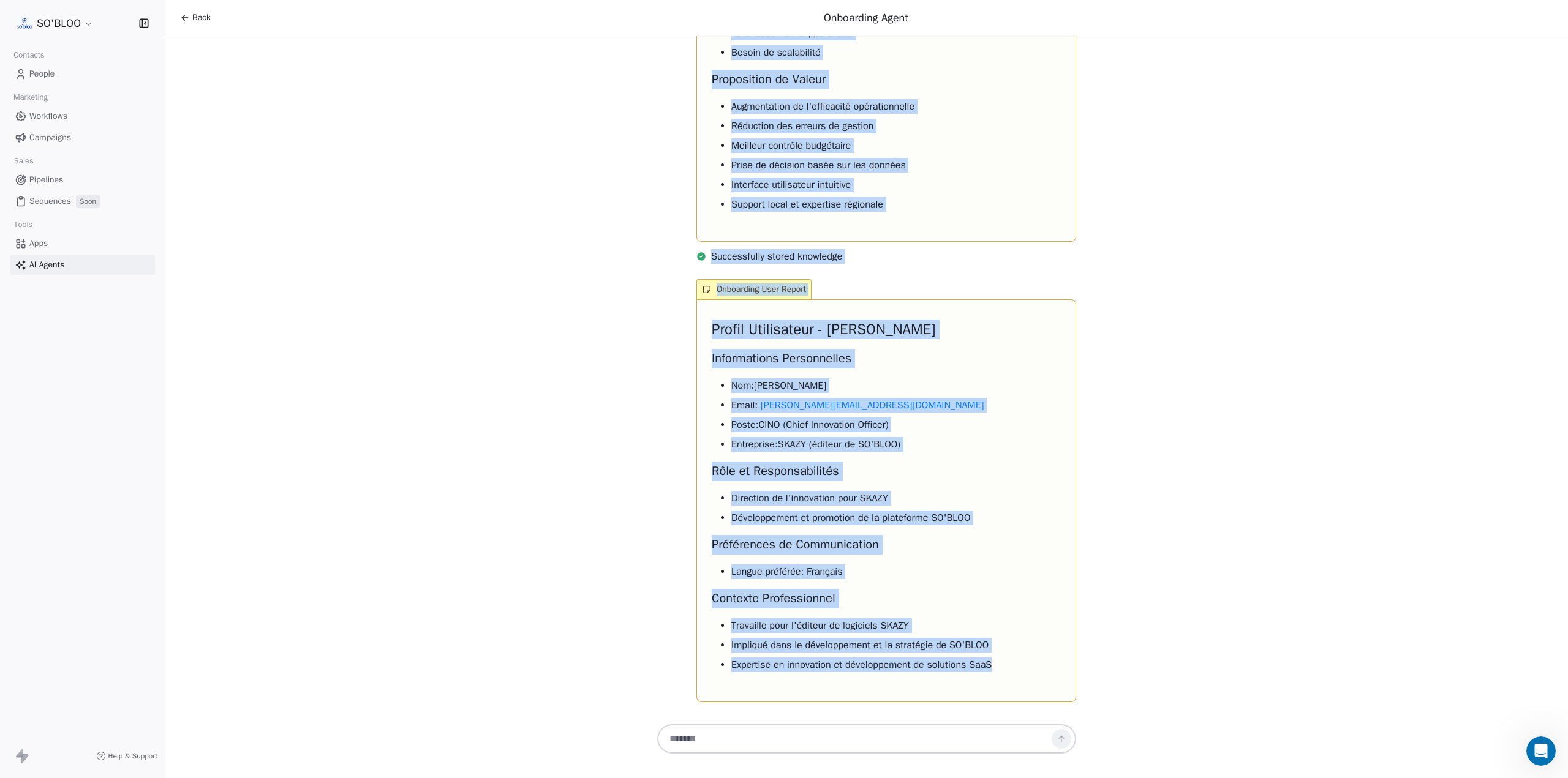 drag, startPoint x: 711, startPoint y: 99, endPoint x: 998, endPoint y: 761, distance: 721.5352 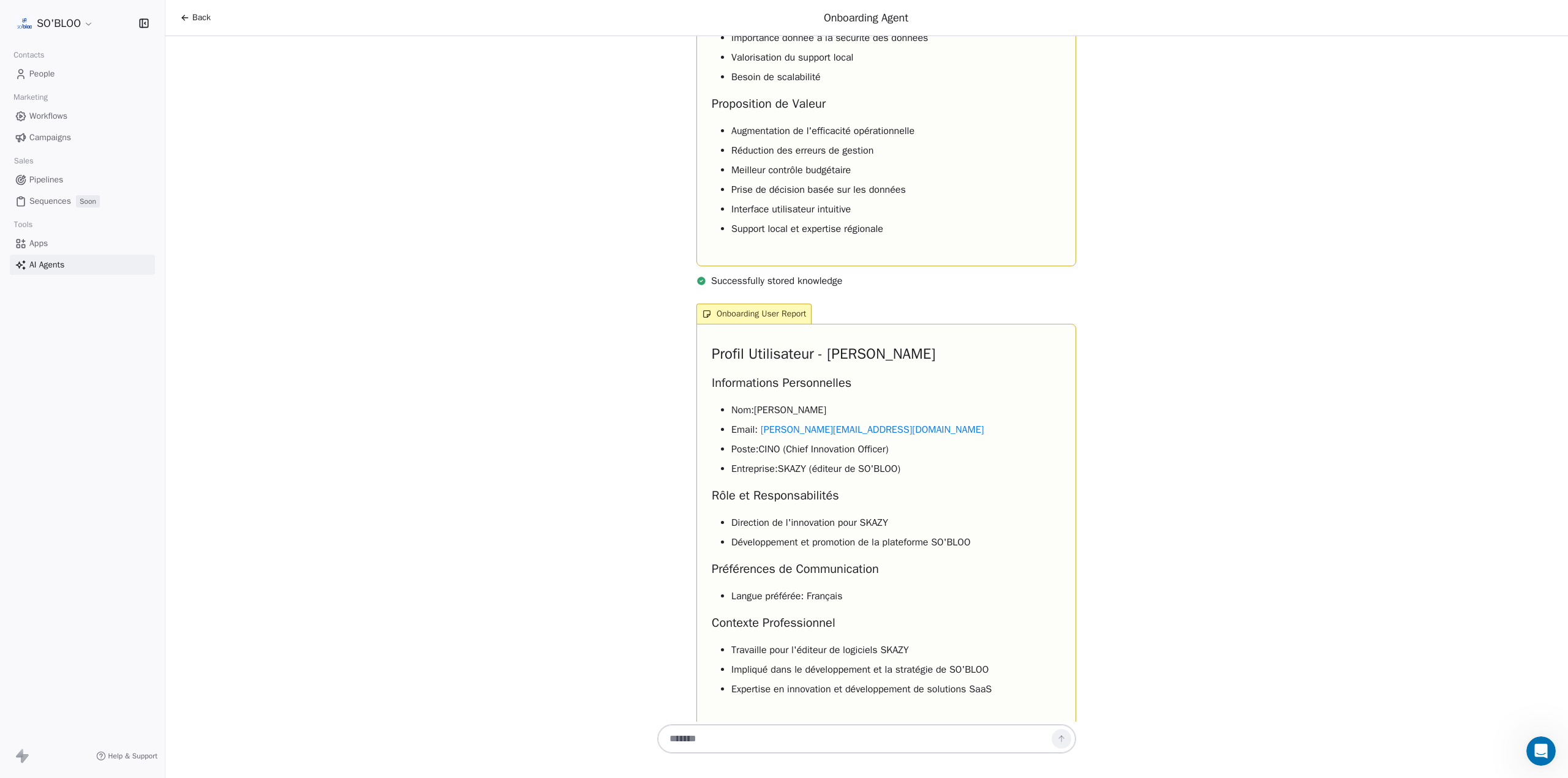 scroll, scrollTop: 1792, scrollLeft: 0, axis: vertical 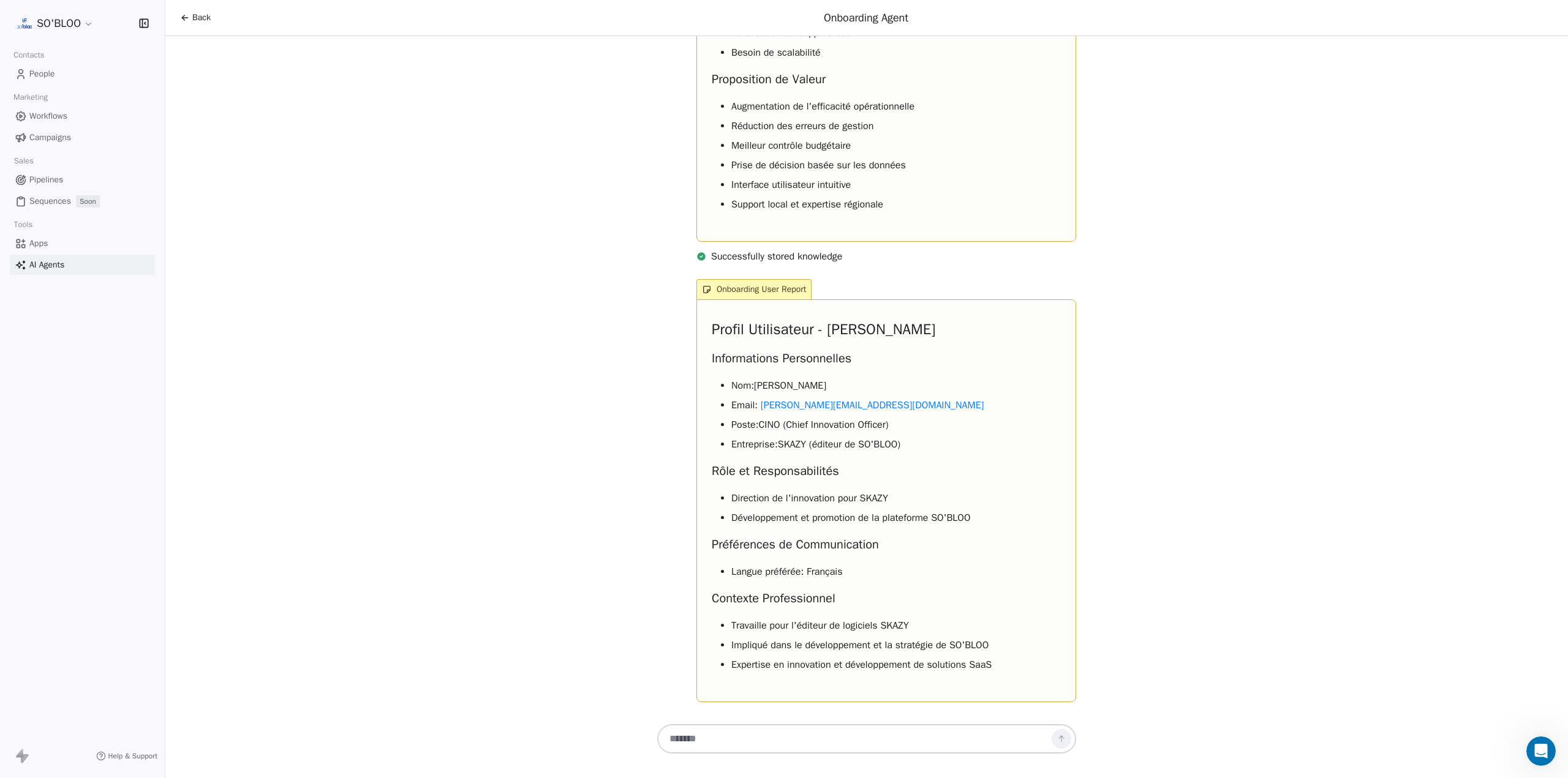 click on "Bonjour Richard! Je suis l'agent d'accueil de Swipe One. Je vois que c'est votre première interaction avec nous pour SO'BLOO. Je vais vous aider à configurer votre profil.
Pour mieux vous servir, j'aimerais :
Confirmer quelques informations sur SO'BLOO
En savoir plus sur votre rôle dans l'entreprise
Comprendre vos préférences pour la communication
Avant de consulter votre site web, pourriez-vous me dire :
Quel est votre rôle chez SO'BLOO ?
Avez-vous un profil LinkedIn personnel et/ou une page LinkedIn d'entreprise que je pourrais consulter ?
Quelles sont les couleurs principales de votre marque ?
Une fois que j'aurai ces informations, je pourrai créer des rapports personnalisés pour vous et votre entreprise. Je suis le CINO de l'éditeur SKAZY qui développe et promovoit la plateforme SO'Bloo. Voici https://nc.linkedin.com/company/so-bloo
---
Le nuancier est :
Bahama : R:18 V:61 B:168
Deep Bahama: R:243 V:202 B:185
Light Grey : R:242 V:245 B:250
Teal : R:104 V:71 B:57
White" at bounding box center (867, 379) 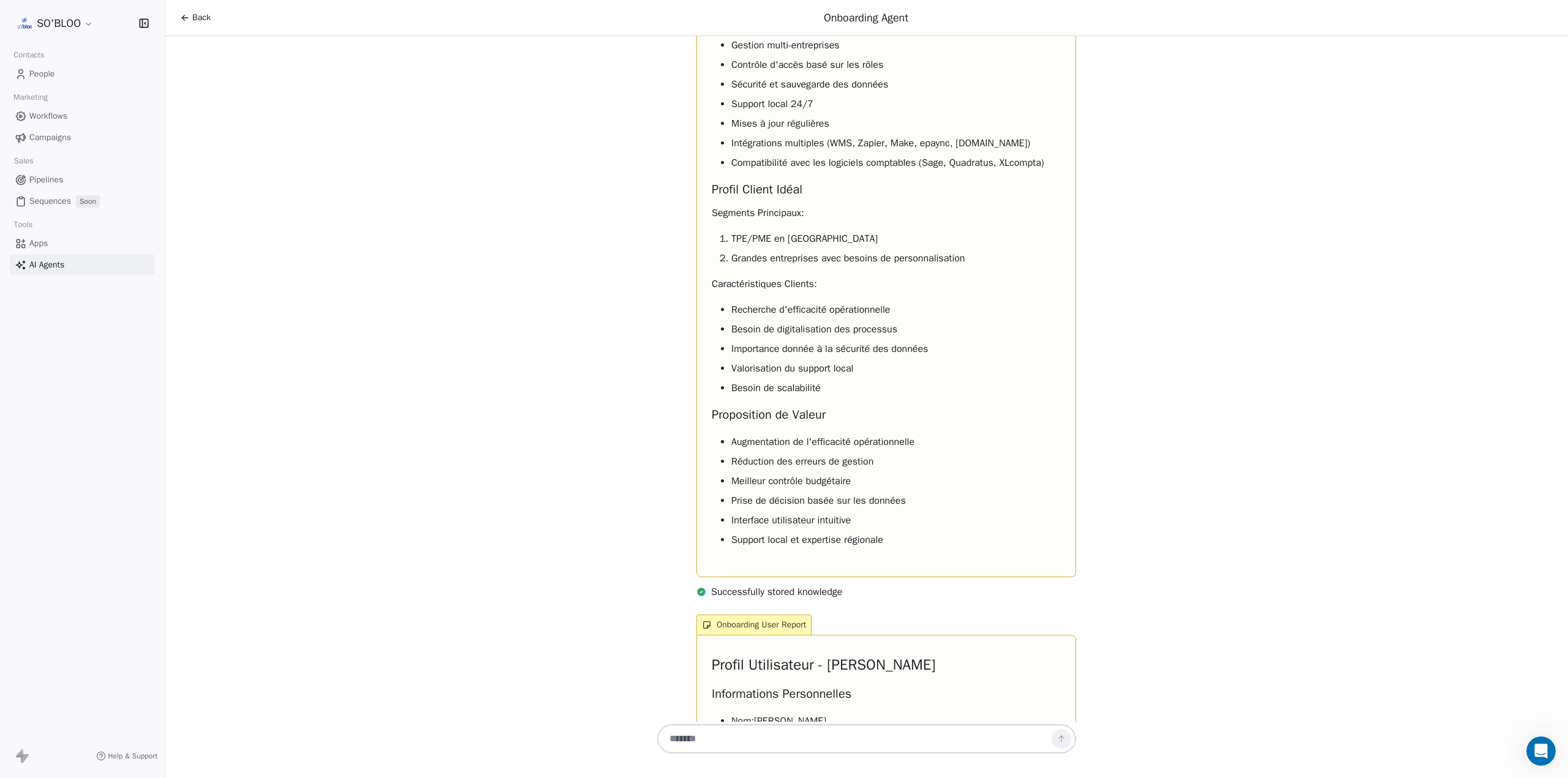 scroll, scrollTop: 1792, scrollLeft: 0, axis: vertical 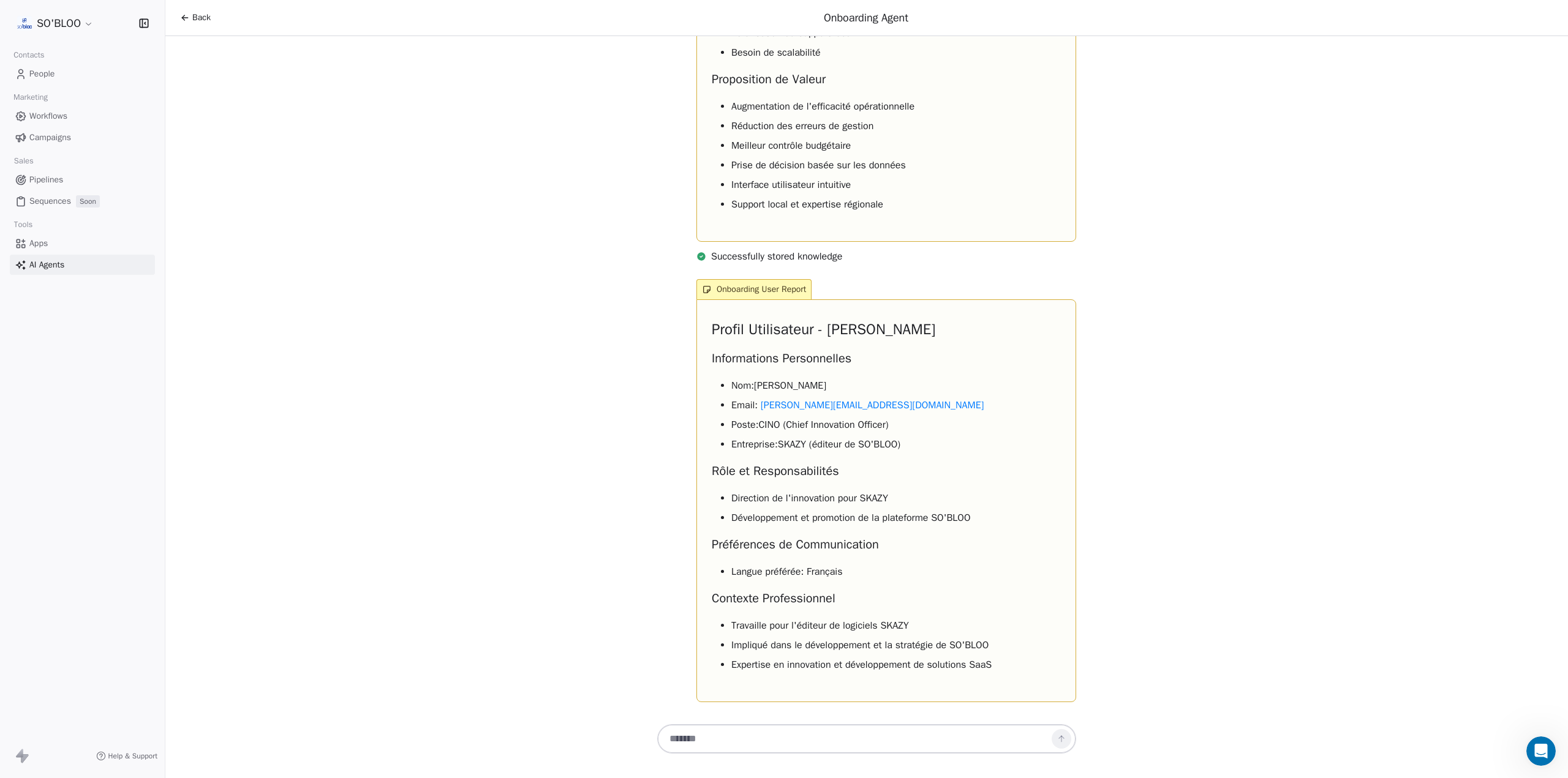 click at bounding box center (854, 739) 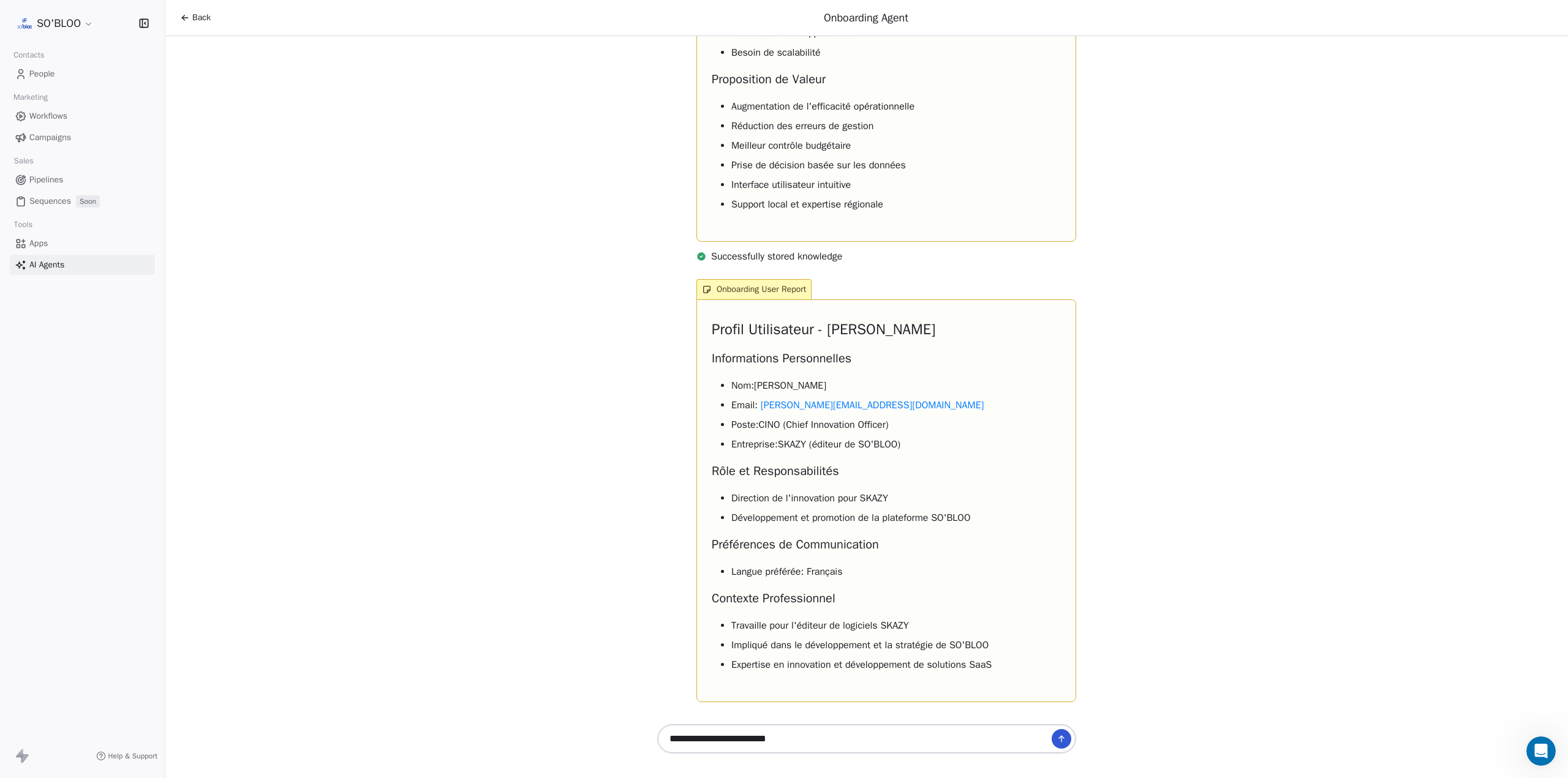 type on "**********" 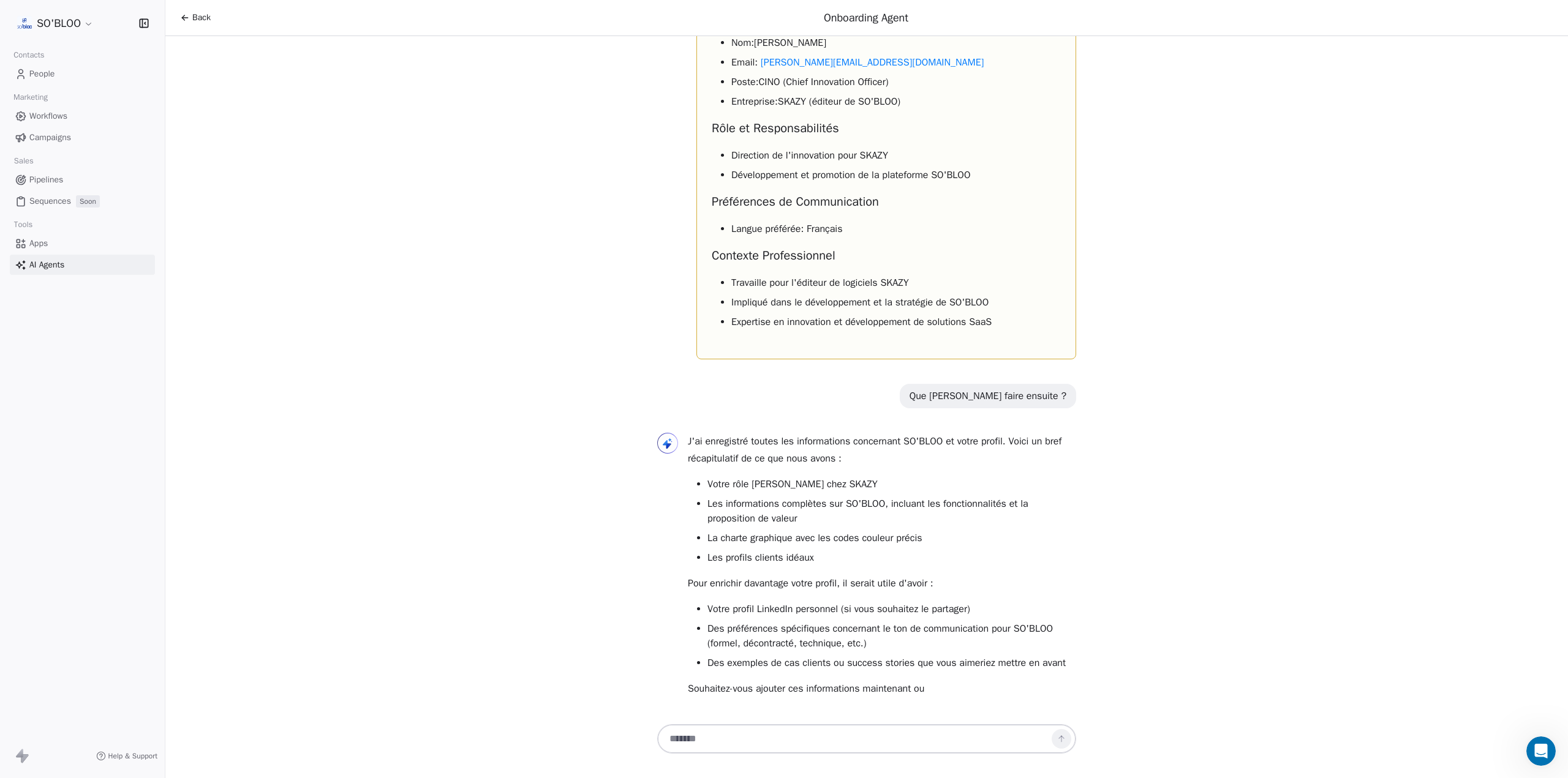 scroll, scrollTop: 2152, scrollLeft: 0, axis: vertical 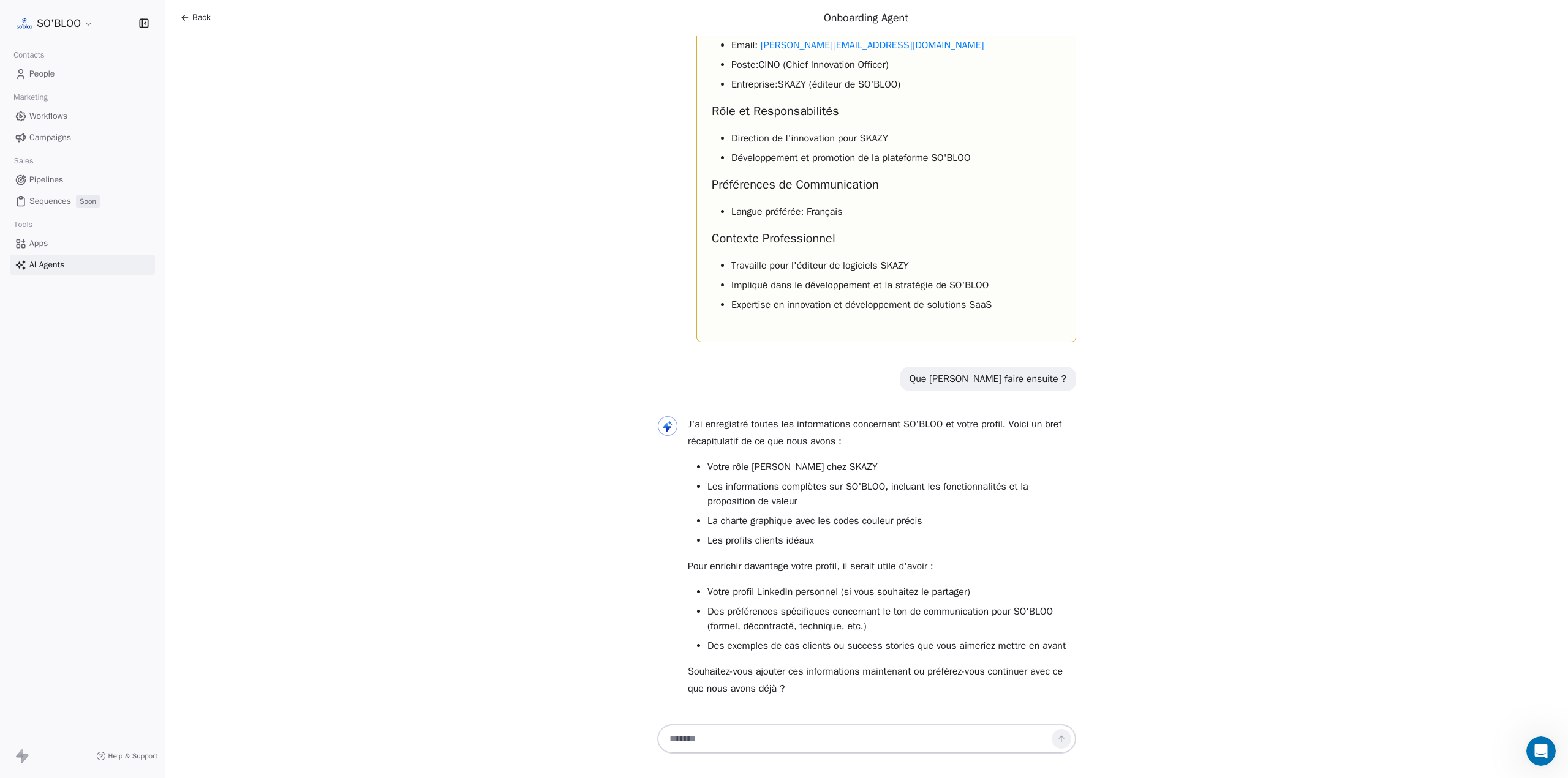 click on "Bonjour Richard! Je suis l'agent d'accueil de Swipe One. Je vois que c'est votre première interaction avec nous pour SO'BLOO. Je vais vous aider à configurer votre profil.
Pour mieux vous servir, j'aimerais :
Confirmer quelques informations sur SO'BLOO
En savoir plus sur votre rôle dans l'entreprise
Comprendre vos préférences pour la communication
Avant de consulter votre site web, pourriez-vous me dire :
Quel est votre rôle chez SO'BLOO ?
Avez-vous un profil LinkedIn personnel et/ou une page LinkedIn d'entreprise que je pourrais consulter ?
Quelles sont les couleurs principales de votre marque ?
Une fois que j'aurai ces informations, je pourrai créer des rapports personnalisés pour vous et votre entreprise. Je suis le CINO de l'éditeur SKAZY qui développe et promovoit la plateforme SO'Bloo. Voici https://nc.linkedin.com/company/so-bloo
---
Le nuancier est :
Bahama : R:18 V:61 B:168
Deep Bahama: R:243 V:202 B:185
Light Grey : R:242 V:245 B:250
Teal : R:104 V:71 B:57
White" at bounding box center (867, 379) 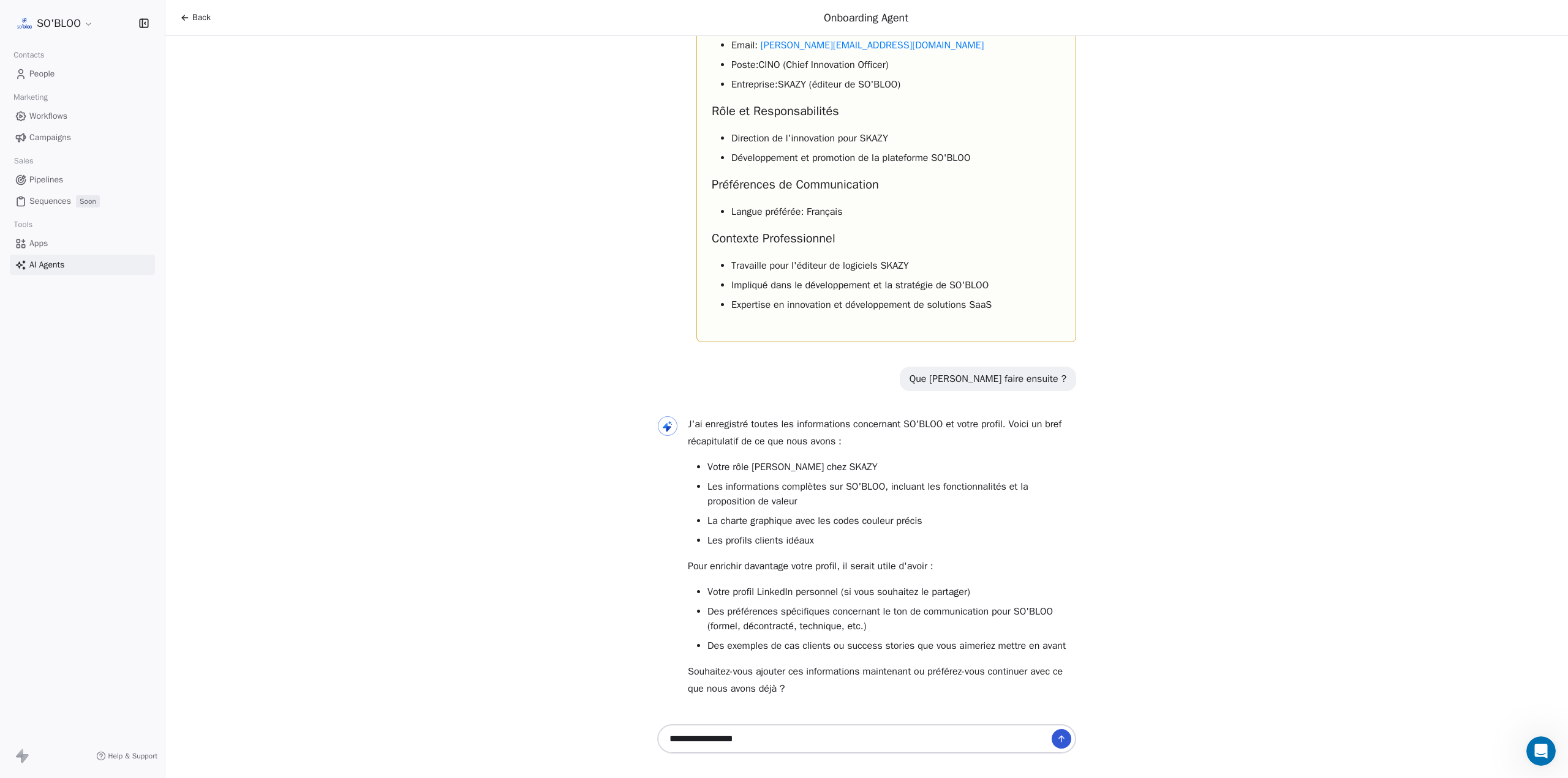 paste on "**********" 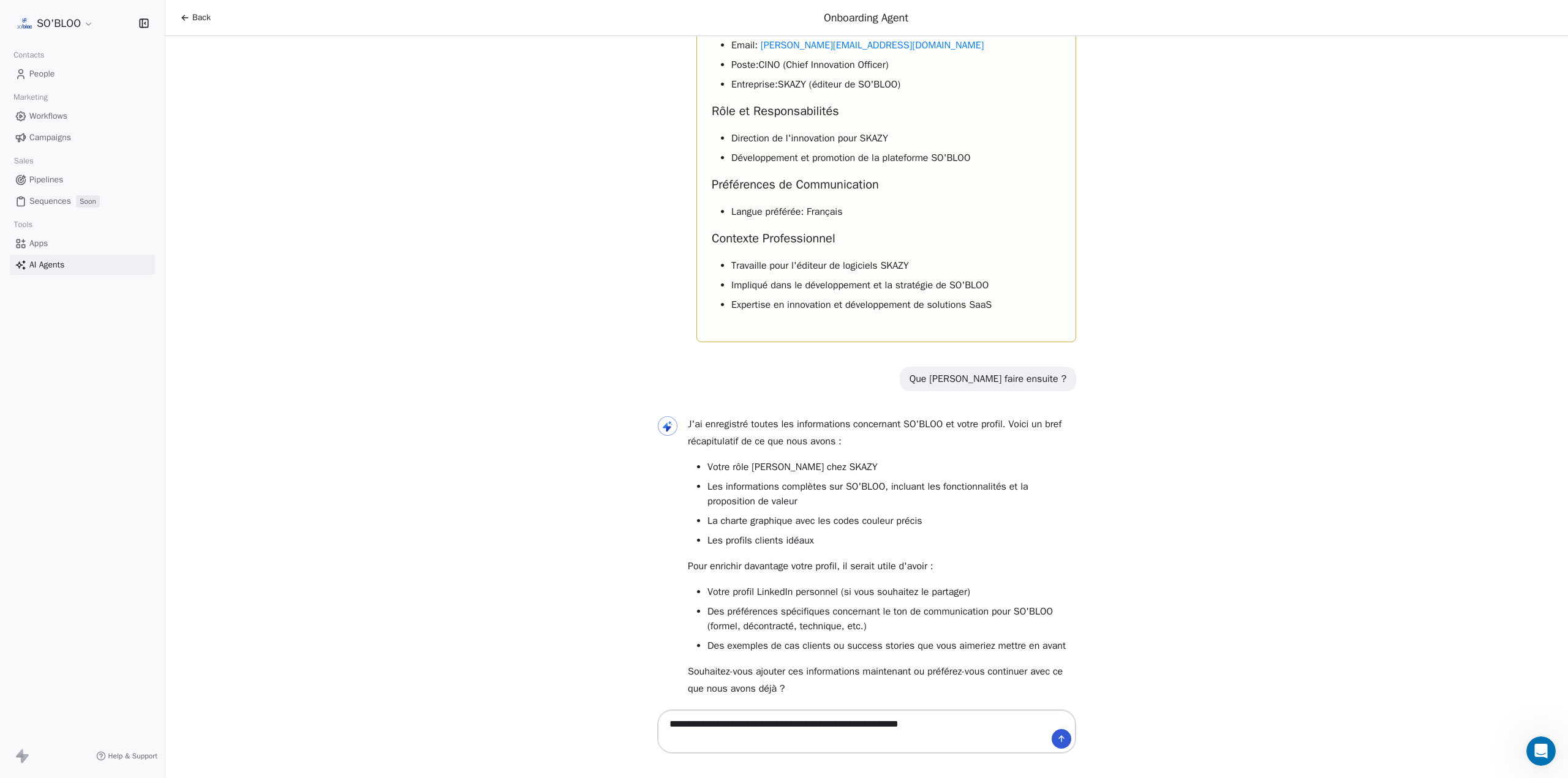 click on "**********" at bounding box center [854, 731] 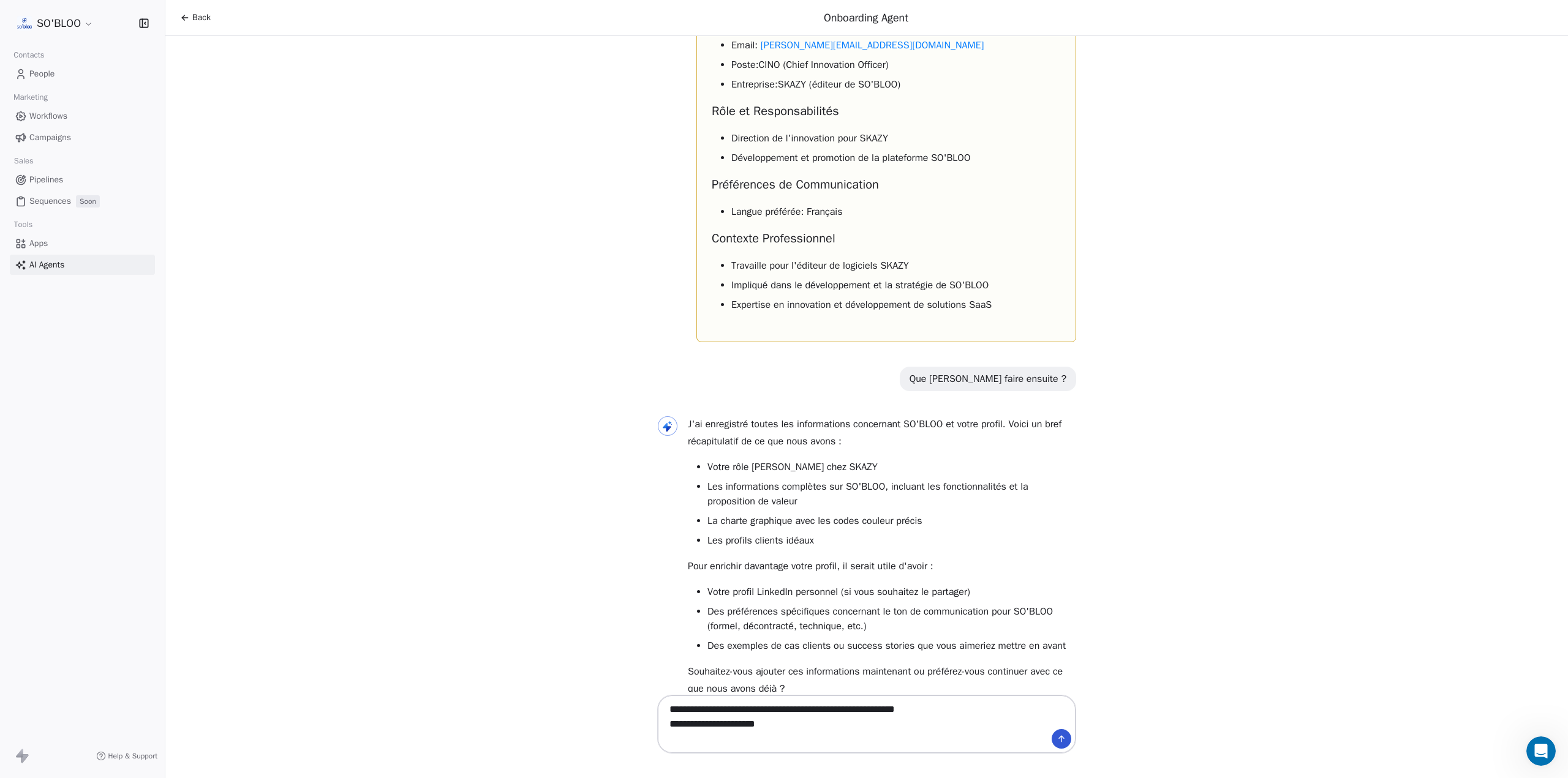 paste on "**********" 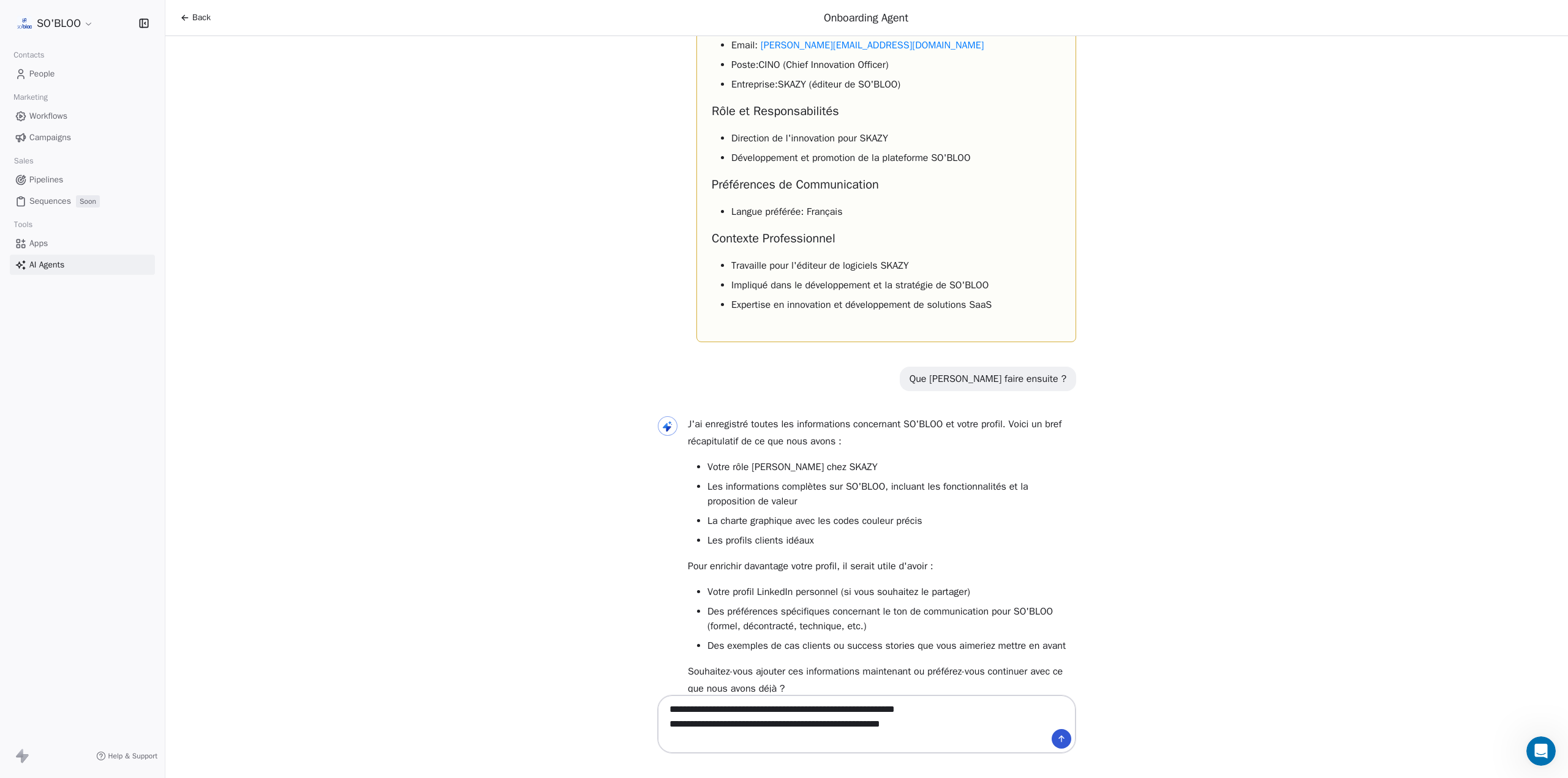 click on "**********" at bounding box center [854, 724] 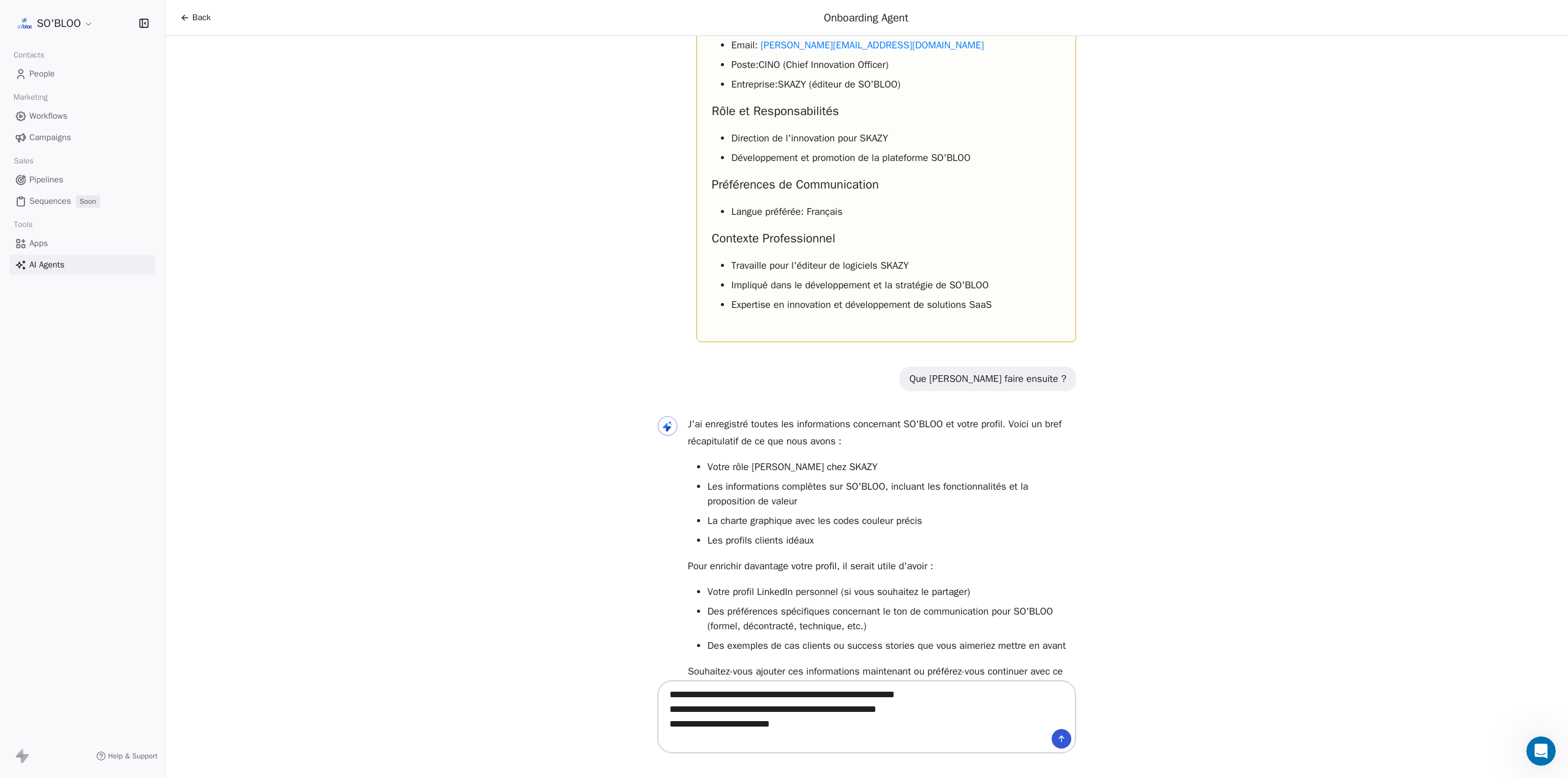 click on "**********" at bounding box center [854, 717] 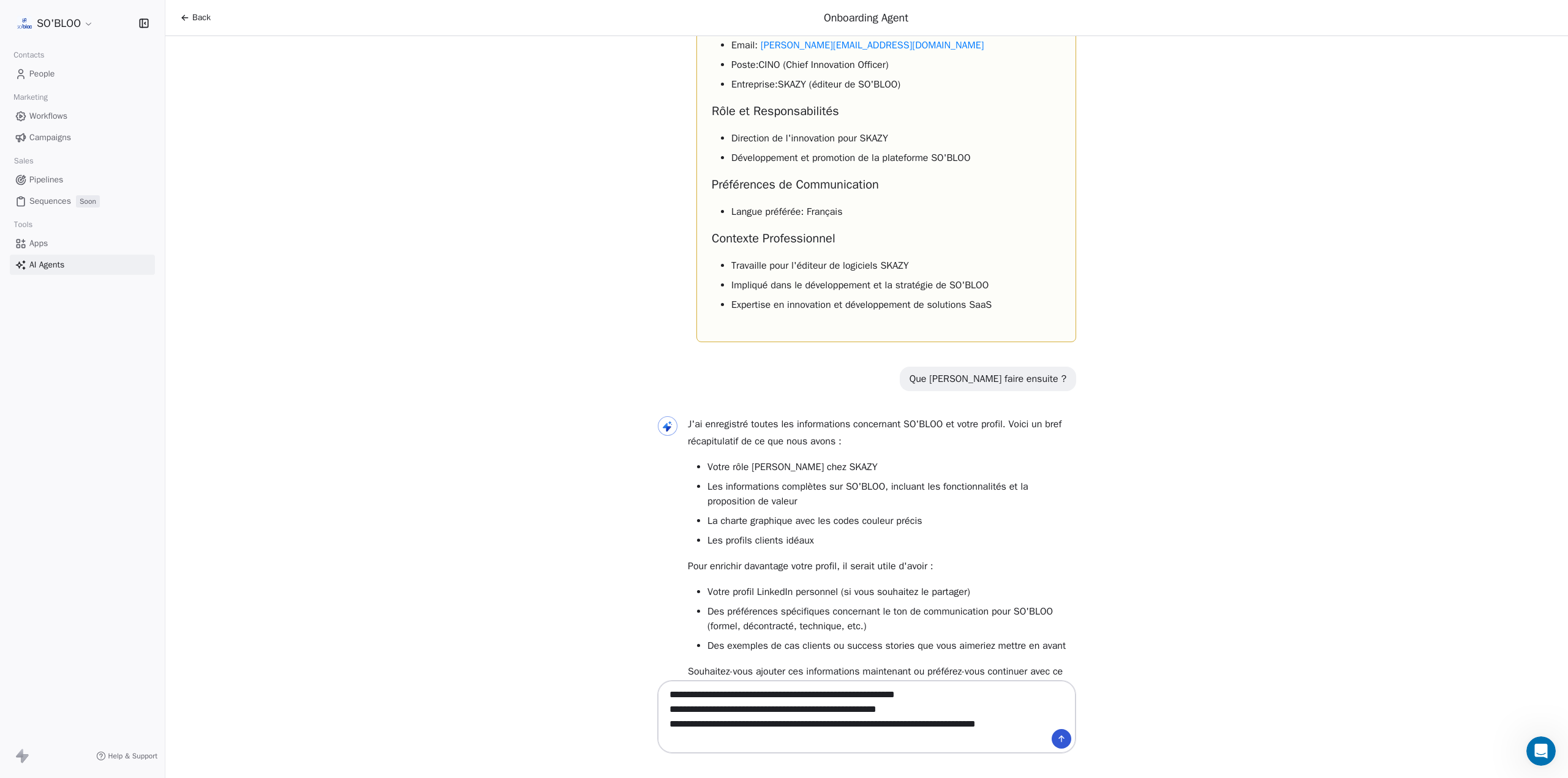 drag, startPoint x: 866, startPoint y: 709, endPoint x: 769, endPoint y: 711, distance: 97.02062 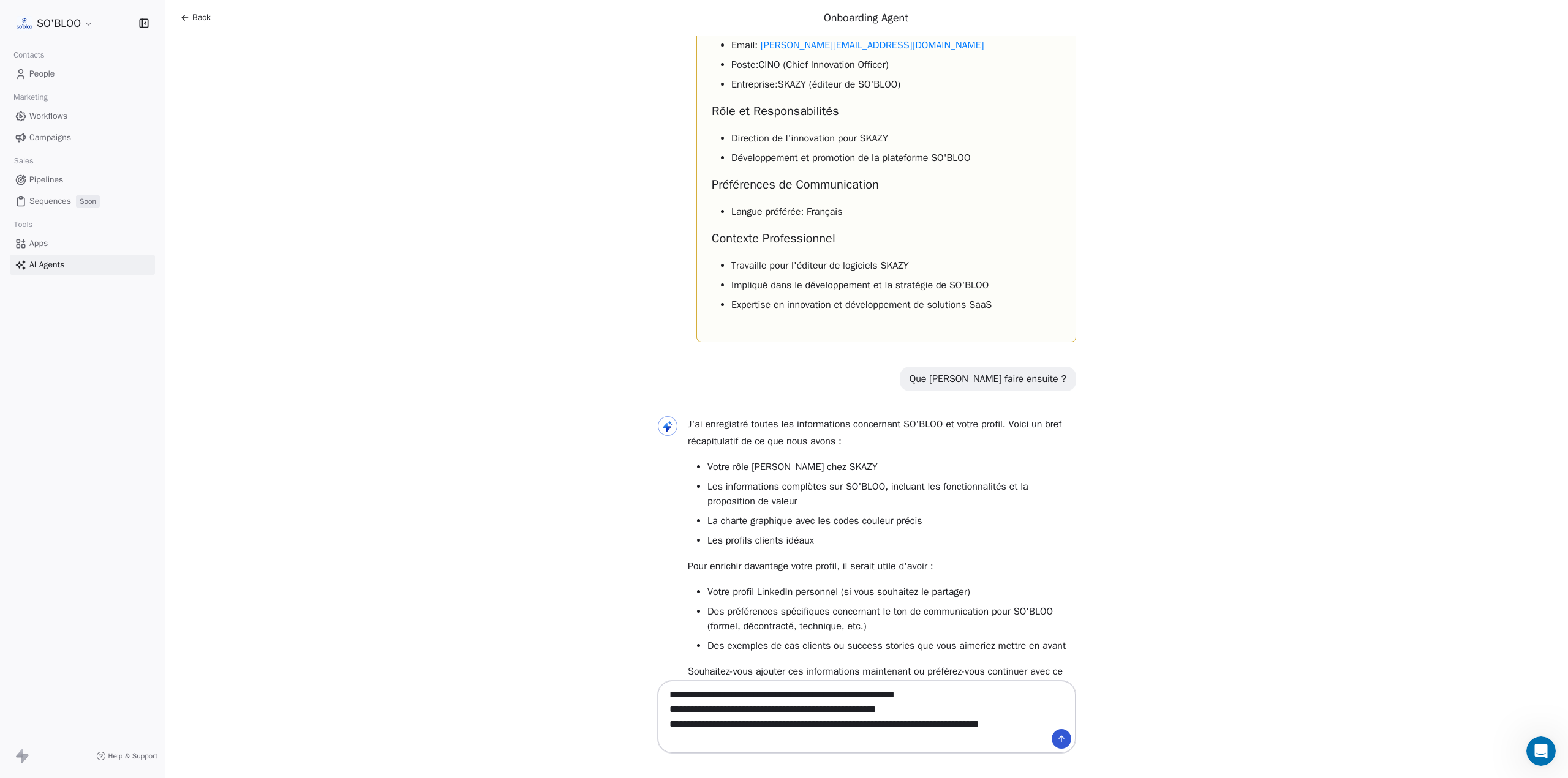 paste on "**********" 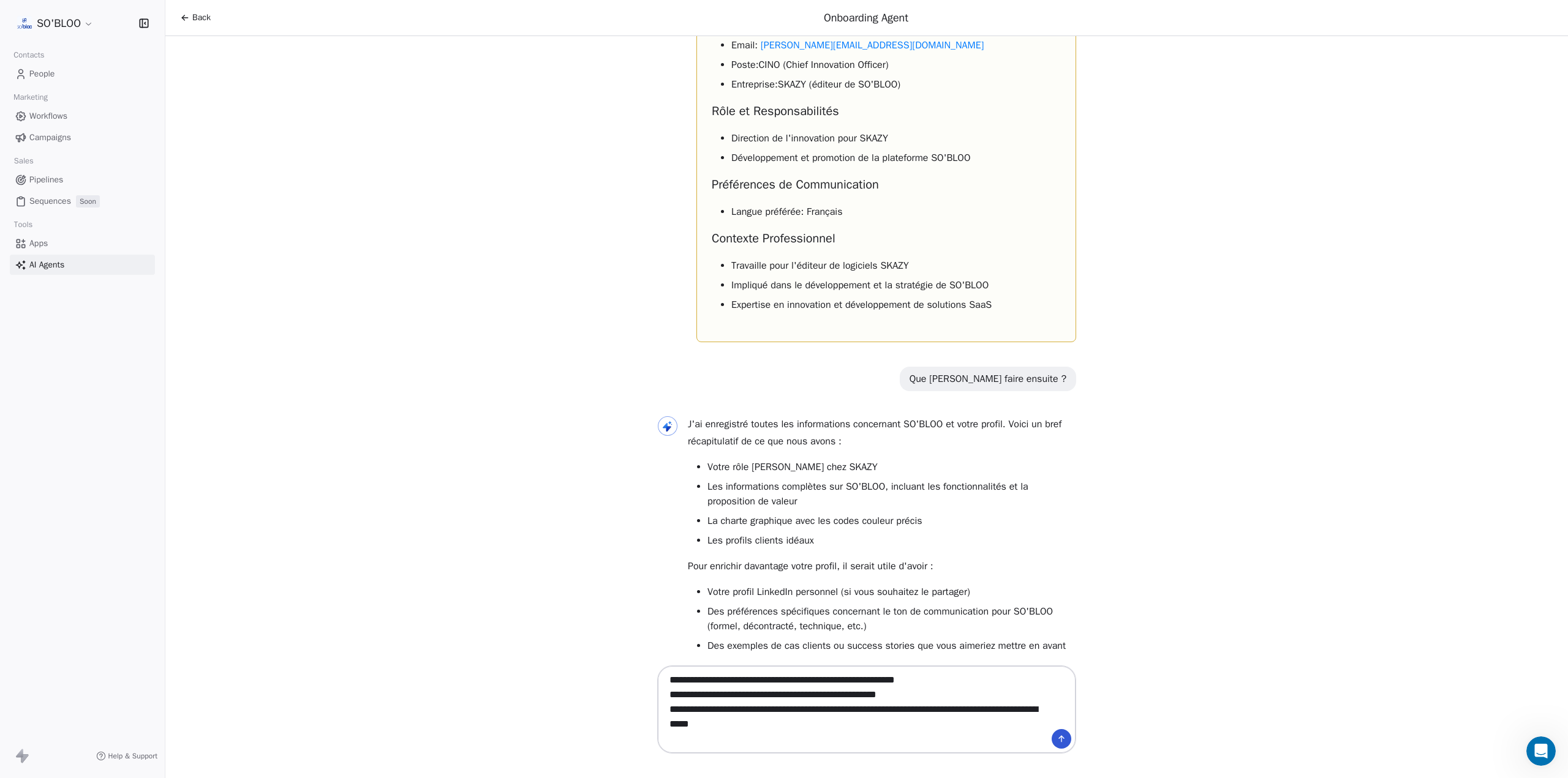 type on "**********" 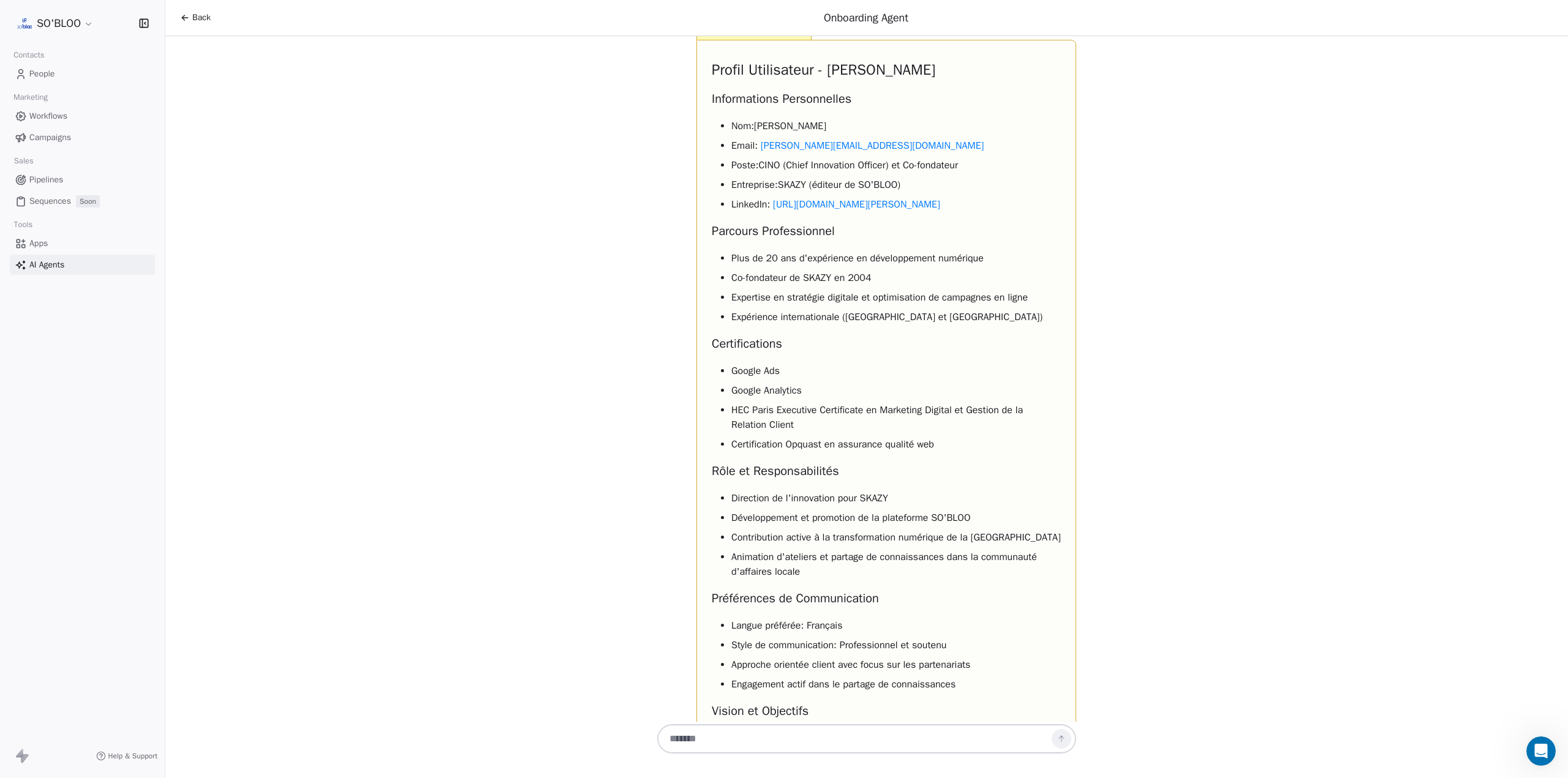 scroll, scrollTop: 2938, scrollLeft: 0, axis: vertical 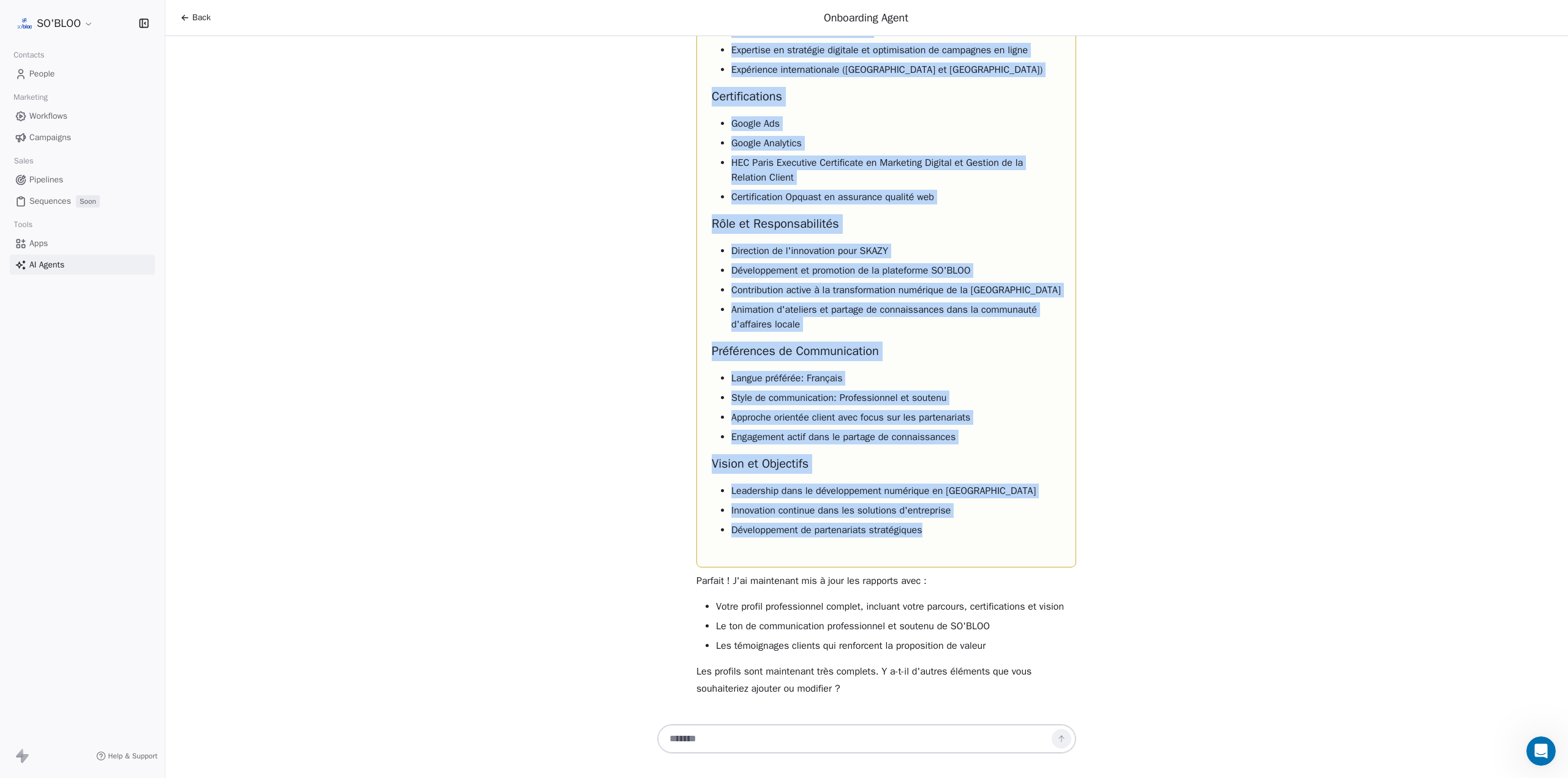 drag, startPoint x: 706, startPoint y: 253, endPoint x: 941, endPoint y: 517, distance: 353.4417 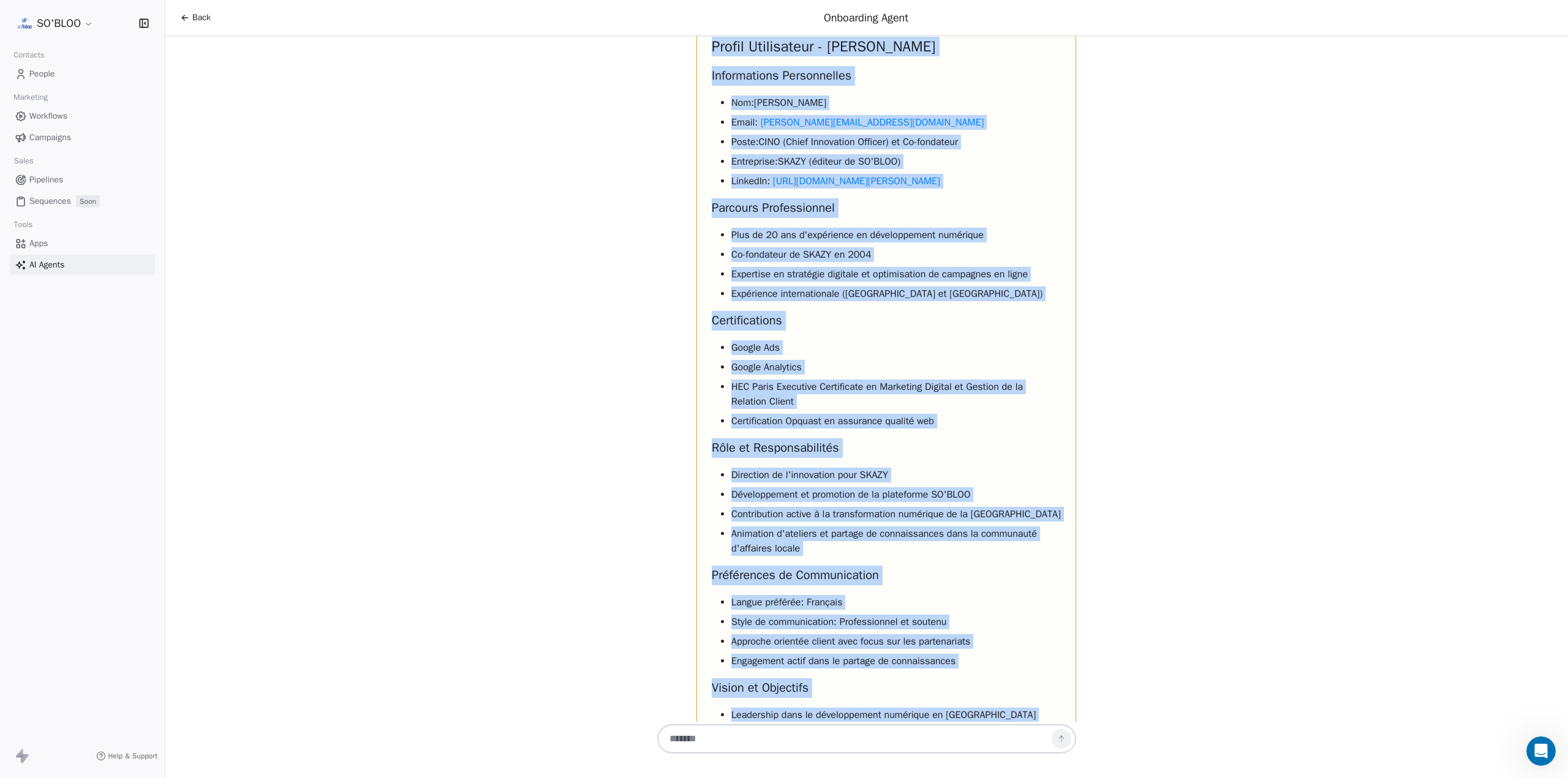 scroll, scrollTop: 3149, scrollLeft: 0, axis: vertical 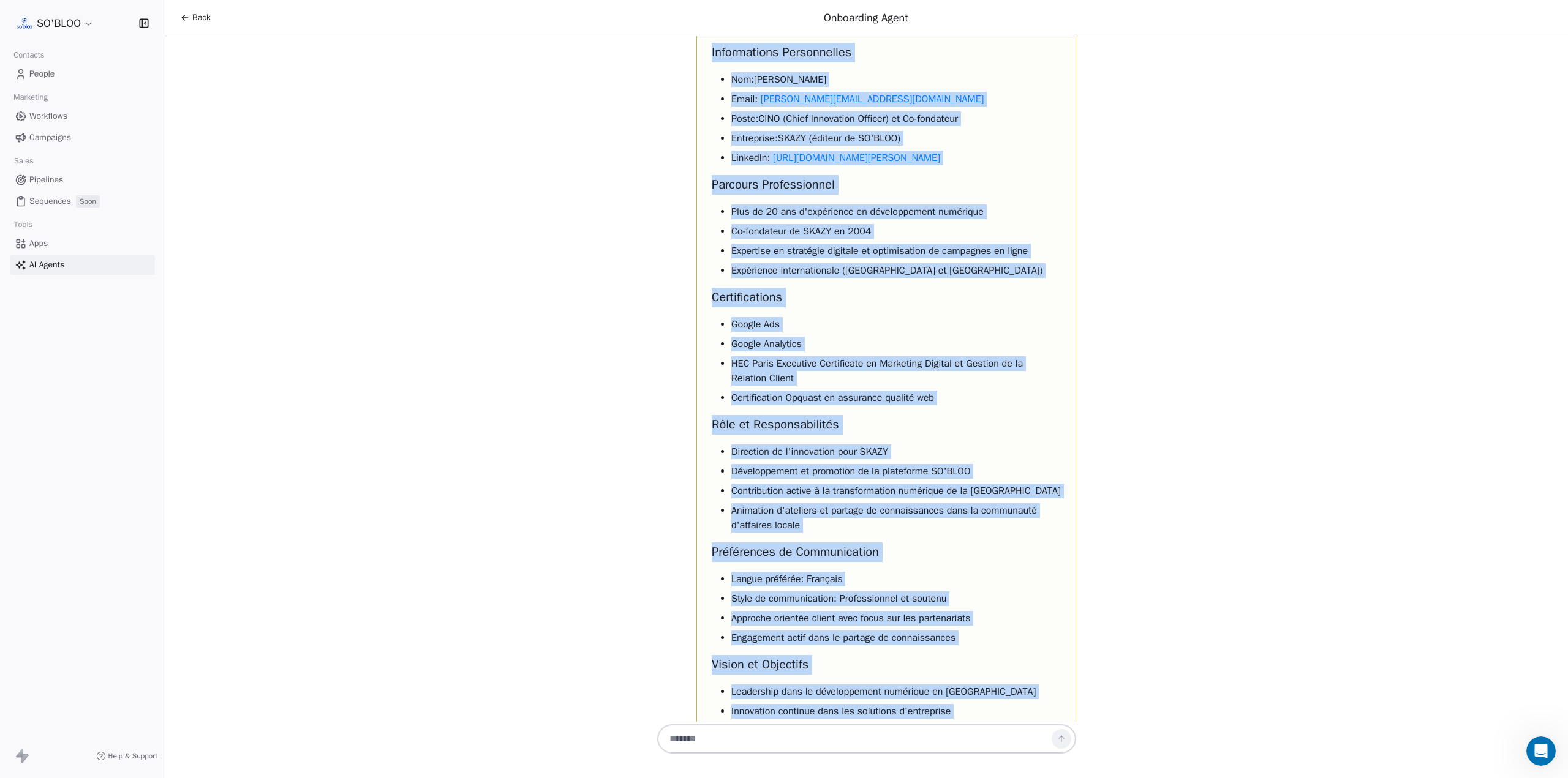 copy on "Profil Utilisateur - Richard R.
Informations Personnelles
Nom:  Richard R.
Email:   richard.ratiman@skazy.nc
Poste:  CINO (Chief Innovation Officer) et Co-fondateur
Entreprise:  SKAZY (éditeur de SO'BLOO)
LinkedIn:   https://www.linkedin.com/in/richard-ratiman/
Parcours Professionnel
Plus de 20 ans d'expérience en développement numérique
Co-fondateur de SKAZY en 2004
Expertise en stratégie digitale et optimisation de campagnes en ligne
Expérience internationale (Nouvelle-Calédonie et États-Unis)
Certifications
Google Ads
Google Analytics
HEC Paris Executive Certificate en Marketing Digital et Gestion de la Relation Client
Certification Opquast en assurance qualité web
Rôle et Responsabilités
Direction de l'innovation pour SKAZY
Développement et promotion de la plateforme SO'BLOO
Contribution active à la transformation numérique de la Nouvelle-Calédonie
Animation d'ateliers et partage de connaissances dans la communauté d'affaires locale
Préférences de Communicati..." 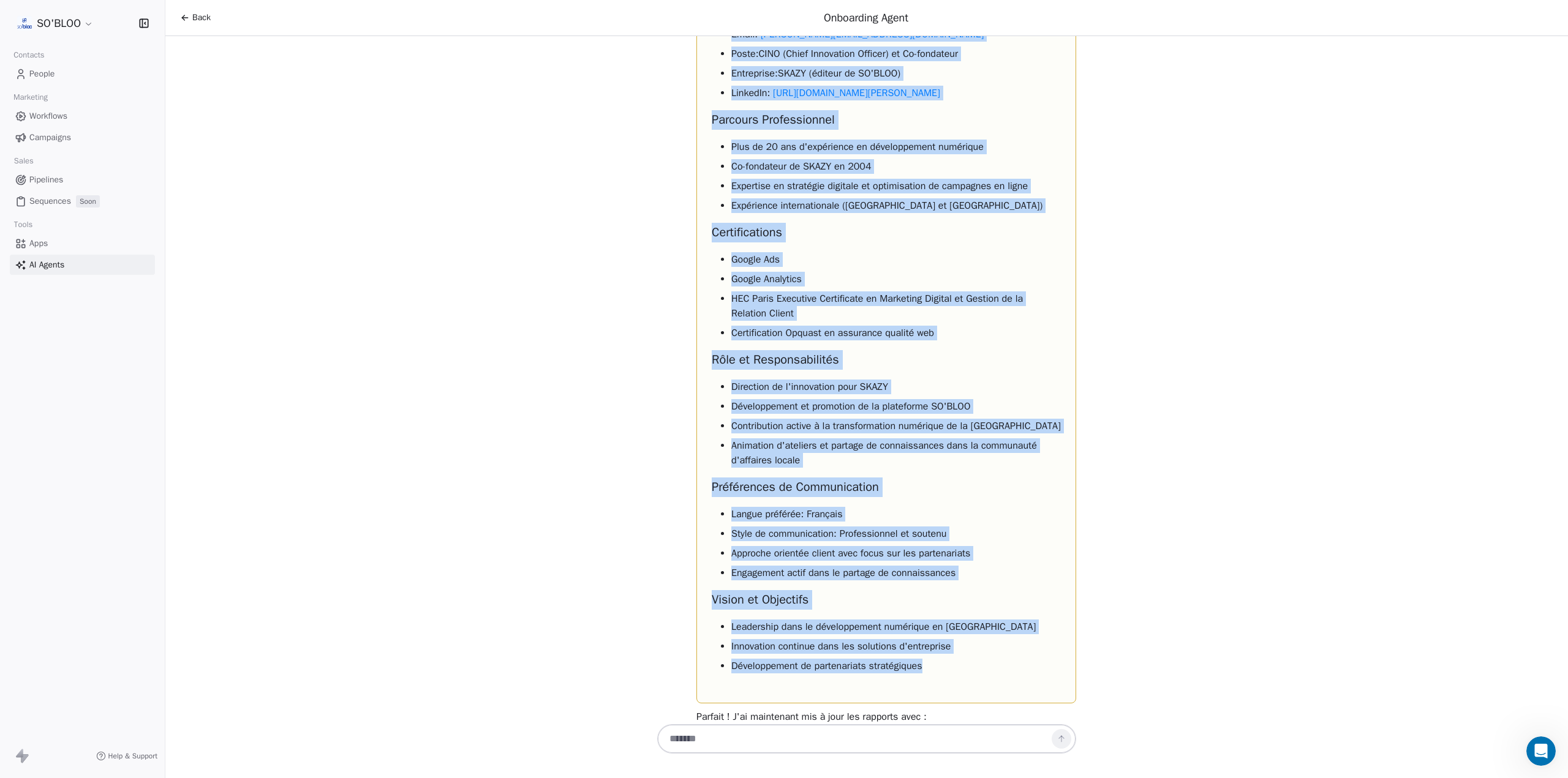 scroll, scrollTop: 3394, scrollLeft: 0, axis: vertical 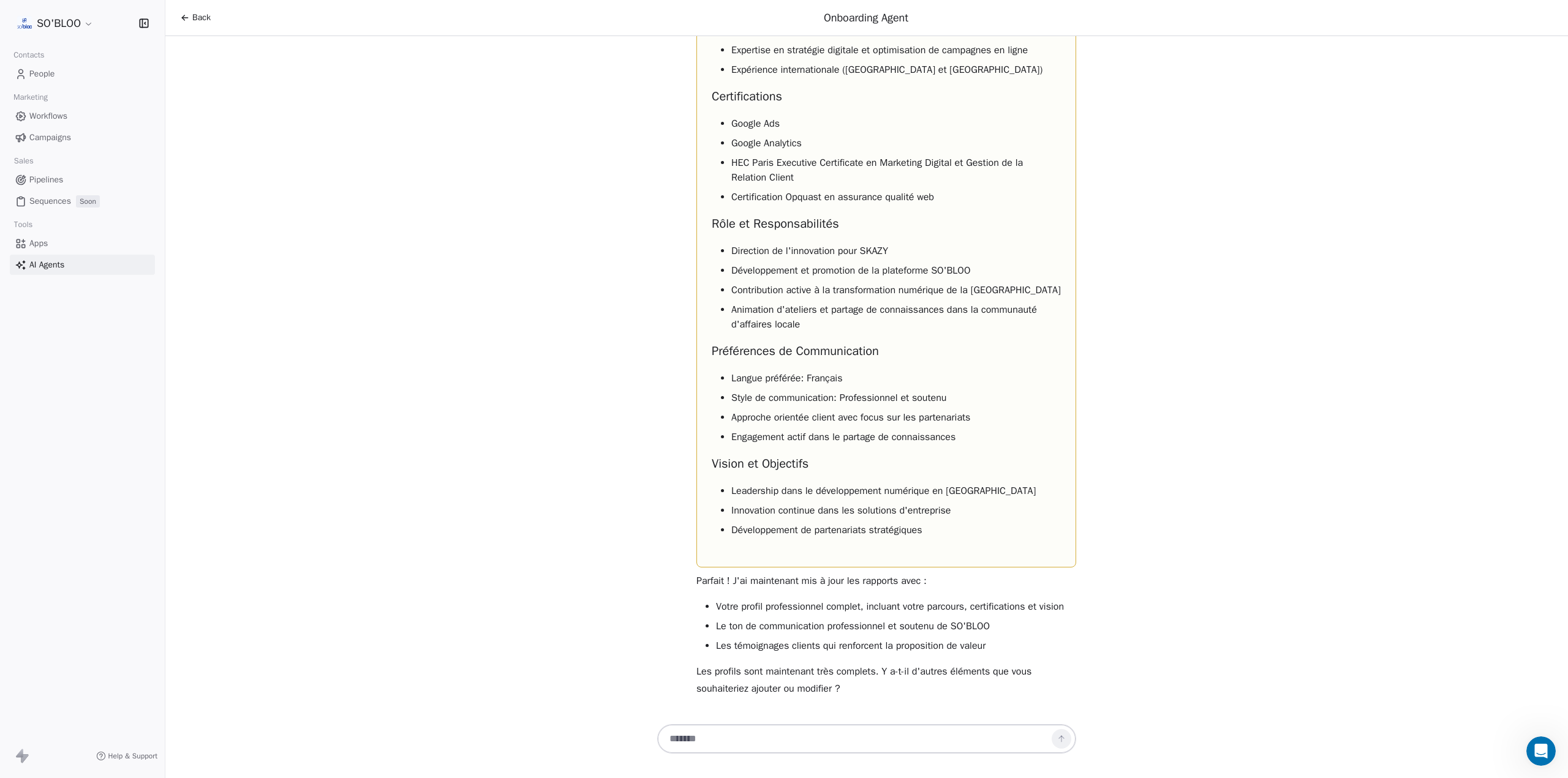 click on "Bonjour Richard! Je suis l'agent d'accueil de Swipe One. Je vois que c'est votre première interaction avec nous pour SO'BLOO. Je vais vous aider à configurer votre profil.
Pour mieux vous servir, j'aimerais :
Confirmer quelques informations sur SO'BLOO
En savoir plus sur votre rôle dans l'entreprise
Comprendre vos préférences pour la communication
Avant de consulter votre site web, pourriez-vous me dire :
Quel est votre rôle chez SO'BLOO ?
Avez-vous un profil LinkedIn personnel et/ou une page LinkedIn d'entreprise que je pourrais consulter ?
Quelles sont les couleurs principales de votre marque ?
Une fois que j'aurai ces informations, je pourrai créer des rapports personnalisés pour vous et votre entreprise. Je suis le CINO de l'éditeur SKAZY qui développe et promovoit la plateforme SO'Bloo. Voici https://nc.linkedin.com/company/so-bloo
---
Le nuancier est :
Bahama : R:18 V:61 B:168
Deep Bahama: R:243 V:202 B:185
Light Grey : R:242 V:245 B:250
Teal : R:104 V:71 B:57
White" at bounding box center (867, 379) 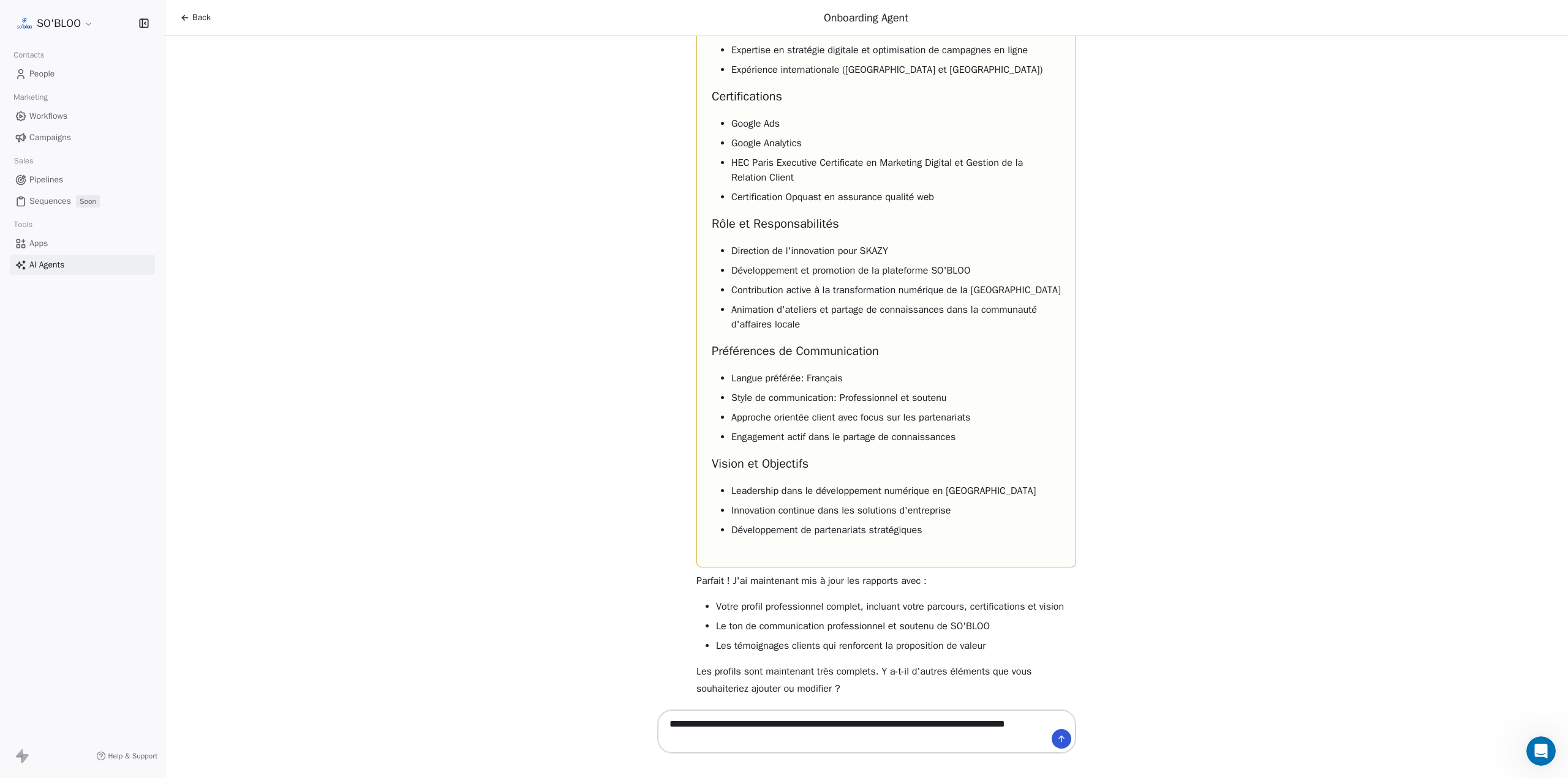 type on "**********" 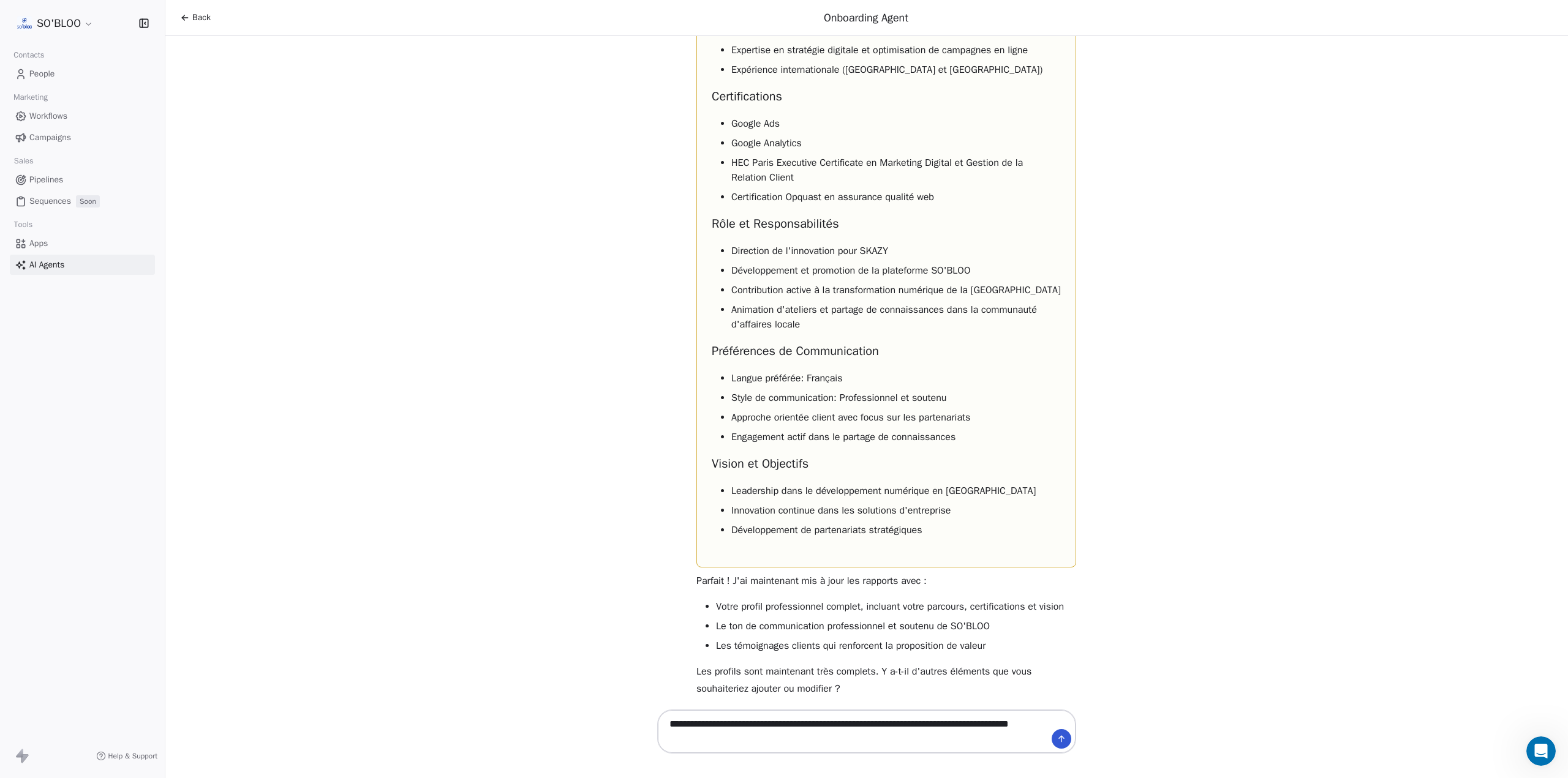 type 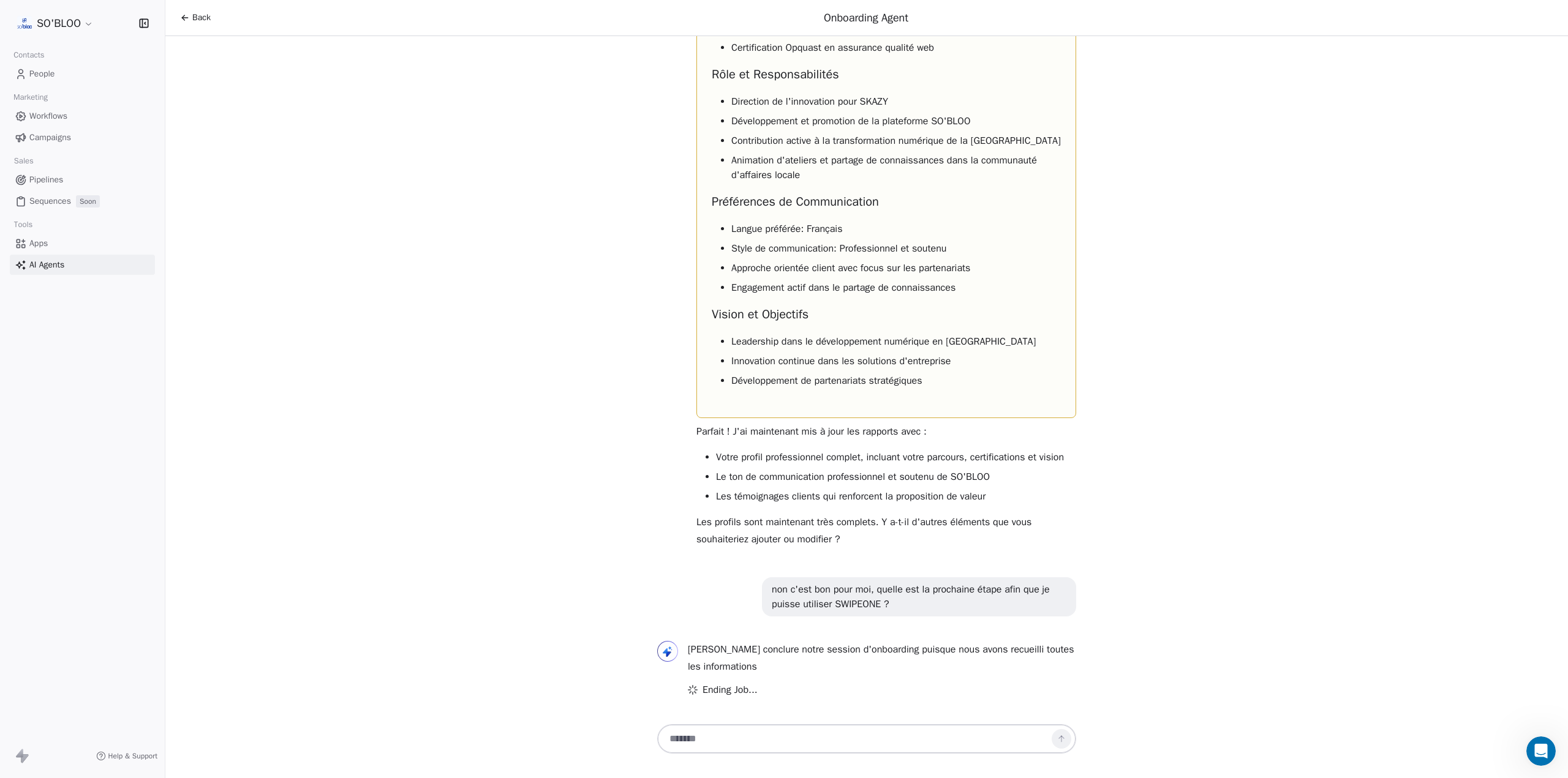 scroll, scrollTop: 3543, scrollLeft: 0, axis: vertical 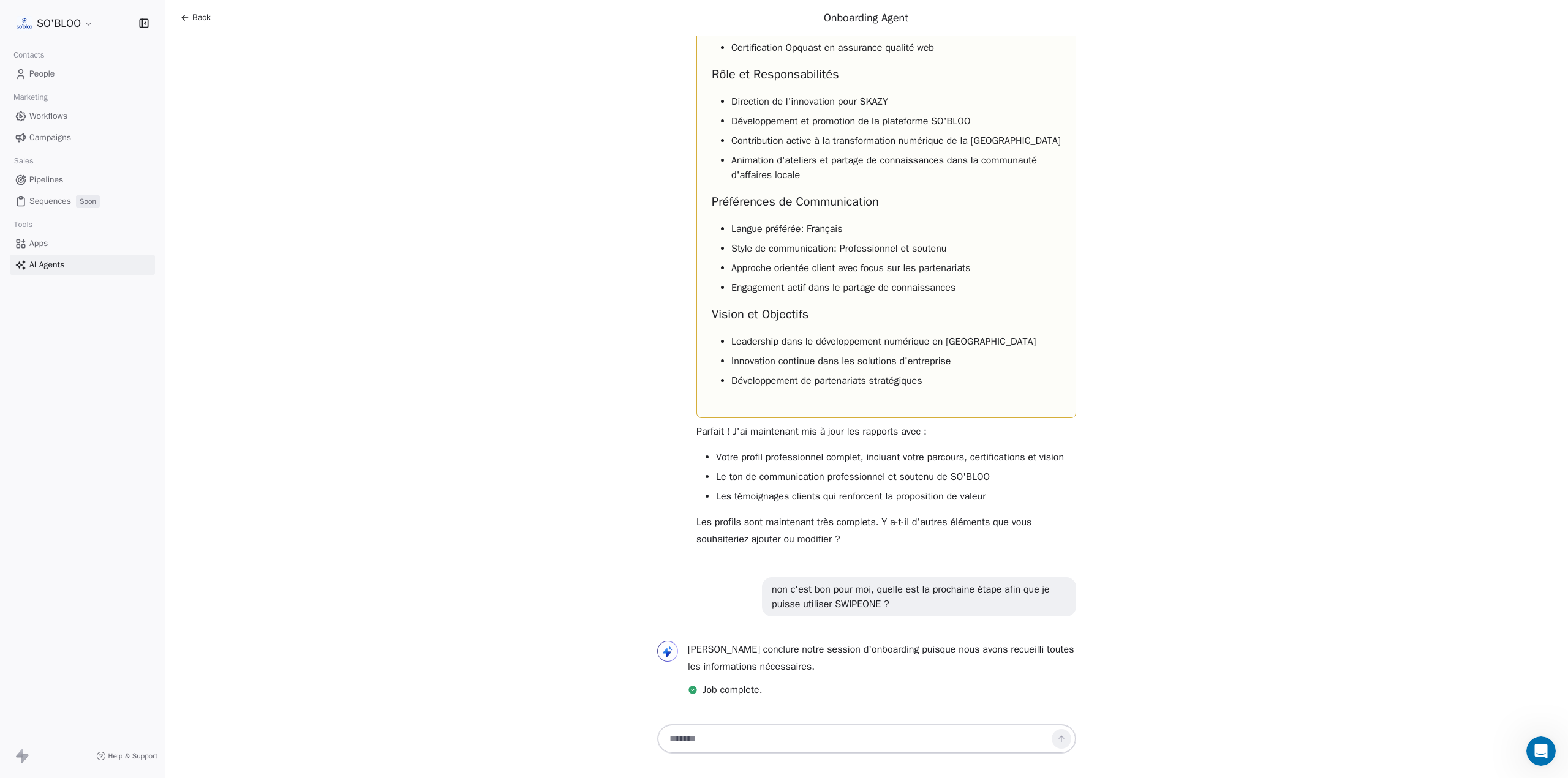 click on "Bonjour Richard! Je suis l'agent d'accueil de Swipe One. Je vois que c'est votre première interaction avec nous pour SO'BLOO. Je vais vous aider à configurer votre profil.
Pour mieux vous servir, j'aimerais :
Confirmer quelques informations sur SO'BLOO
En savoir plus sur votre rôle dans l'entreprise
Comprendre vos préférences pour la communication
Avant de consulter votre site web, pourriez-vous me dire :
Quel est votre rôle chez SO'BLOO ?
Avez-vous un profil LinkedIn personnel et/ou une page LinkedIn d'entreprise que je pourrais consulter ?
Quelles sont les couleurs principales de votre marque ?
Une fois que j'aurai ces informations, je pourrai créer des rapports personnalisés pour vous et votre entreprise. Je suis le CINO de l'éditeur SKAZY qui développe et promovoit la plateforme SO'Bloo. Voici https://nc.linkedin.com/company/so-bloo
---
Le nuancier est :
Bahama : R:18 V:61 B:168
Deep Bahama: R:243 V:202 B:185
Light Grey : R:242 V:245 B:250
Teal : R:104 V:71 B:57
White" at bounding box center (867, 379) 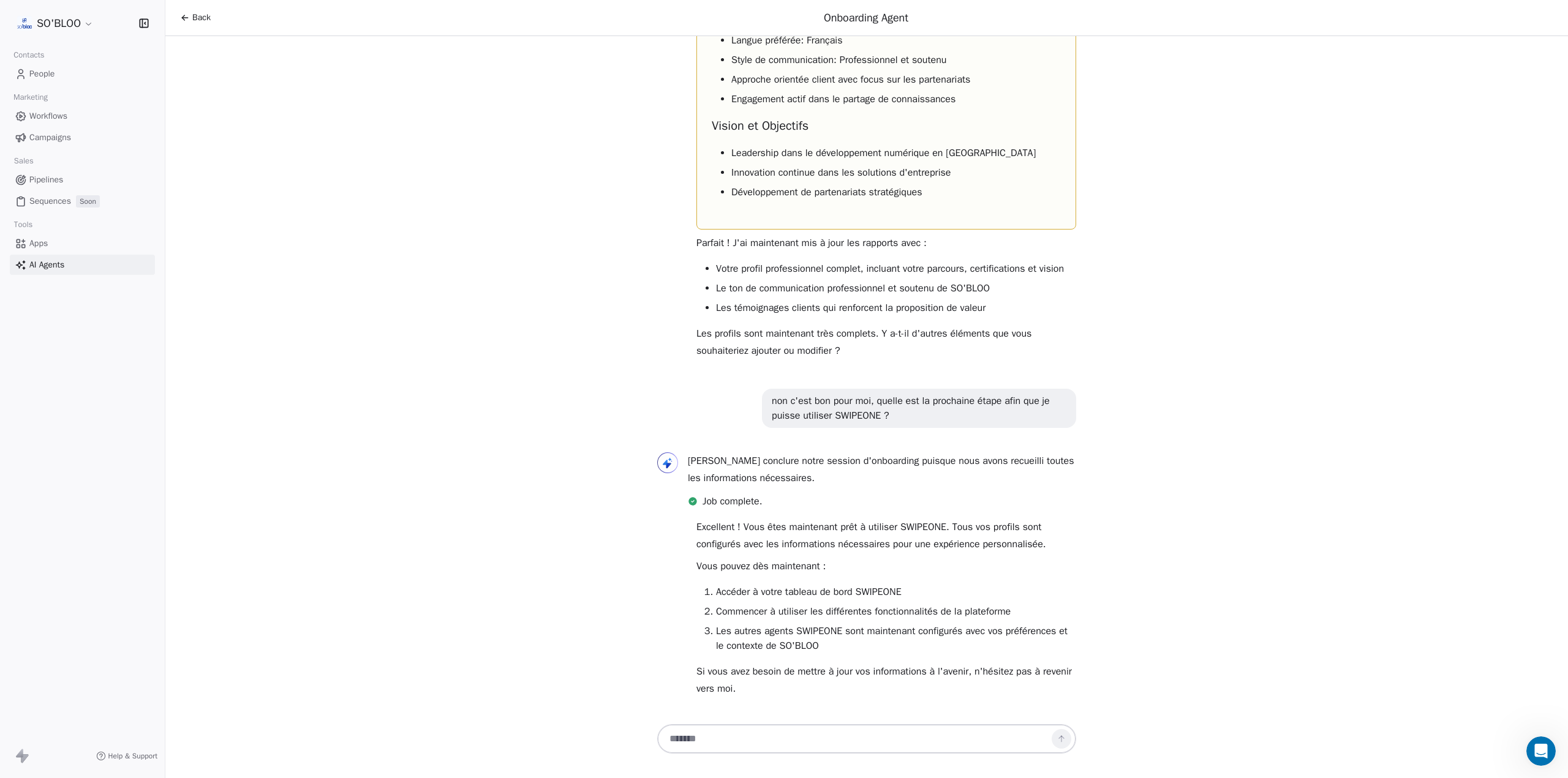 scroll, scrollTop: 3731, scrollLeft: 0, axis: vertical 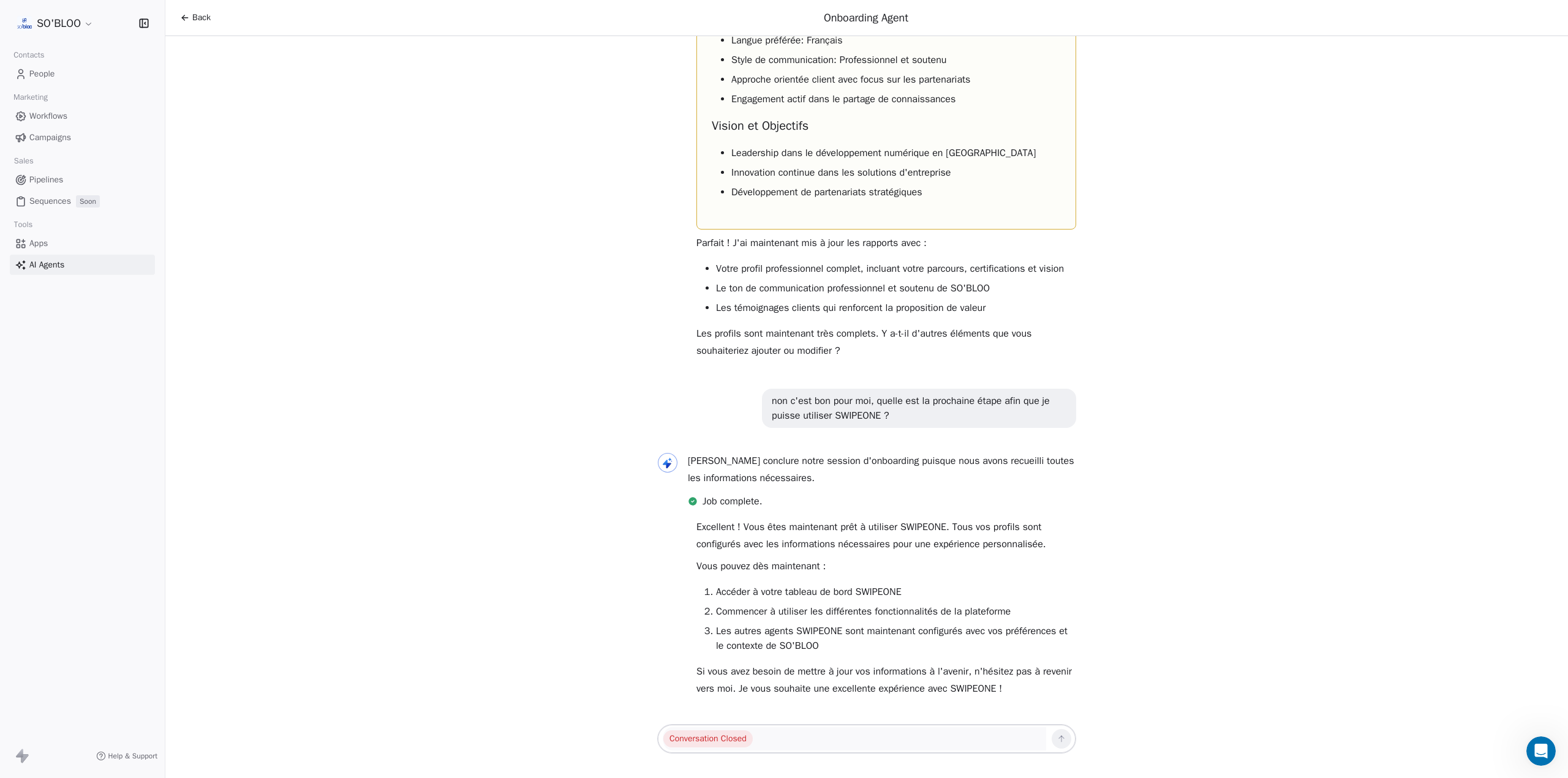 click on "Workflows" at bounding box center (48, 116) 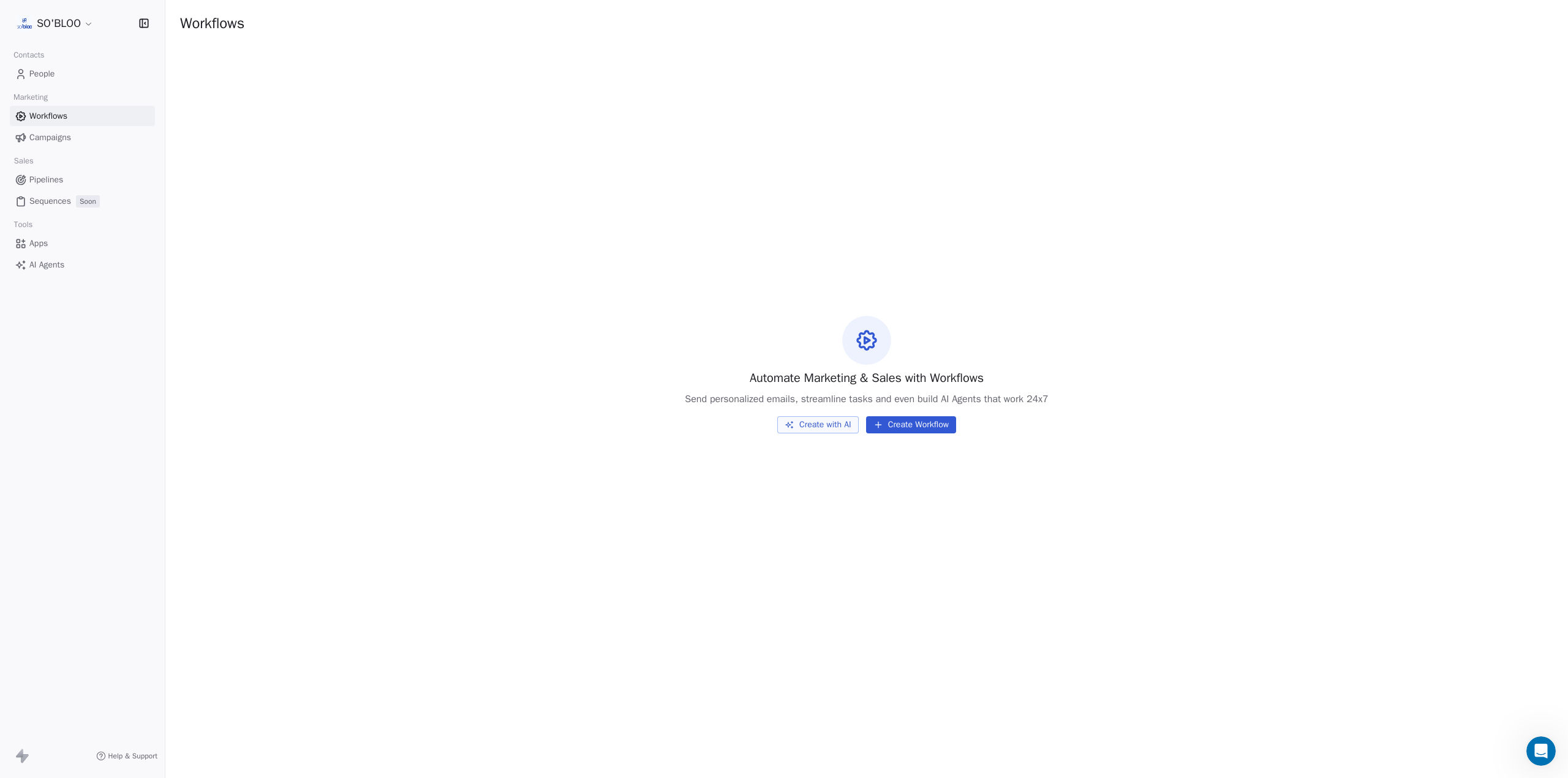 click on "AI Agents" at bounding box center [47, 264] 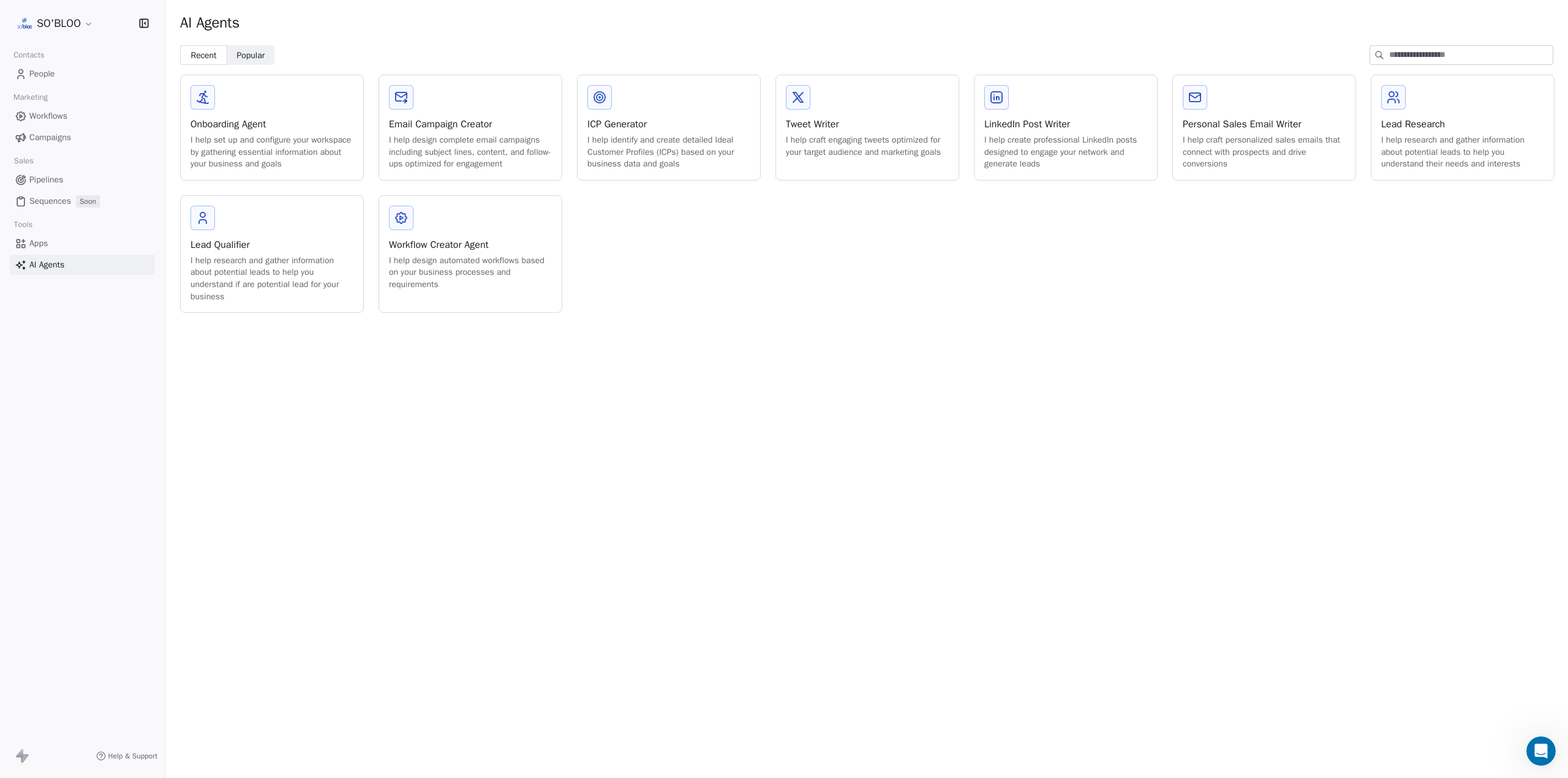 click on "Onboarding Agent" at bounding box center (272, 124) 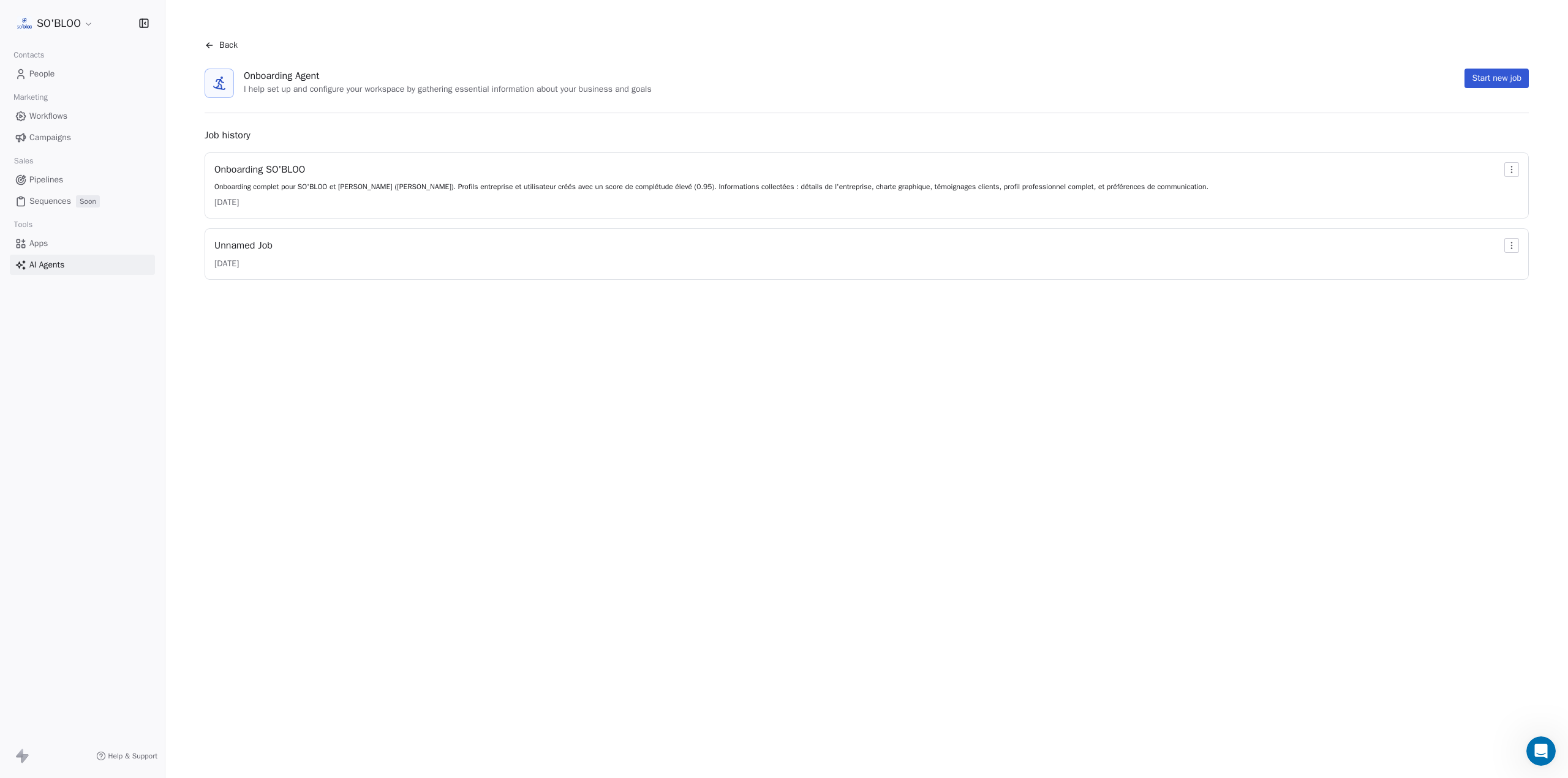 click on "Onboarding complet pour SO'BLOO et Richard R. (CINO). Profils entreprise et utilisateur créés avec un score de complétude élevé (0.95). Informations collectées : détails de l'entreprise, charte graphique, témoignages clients, profil professionnel complet, et préférences de communication." at bounding box center [711, 187] 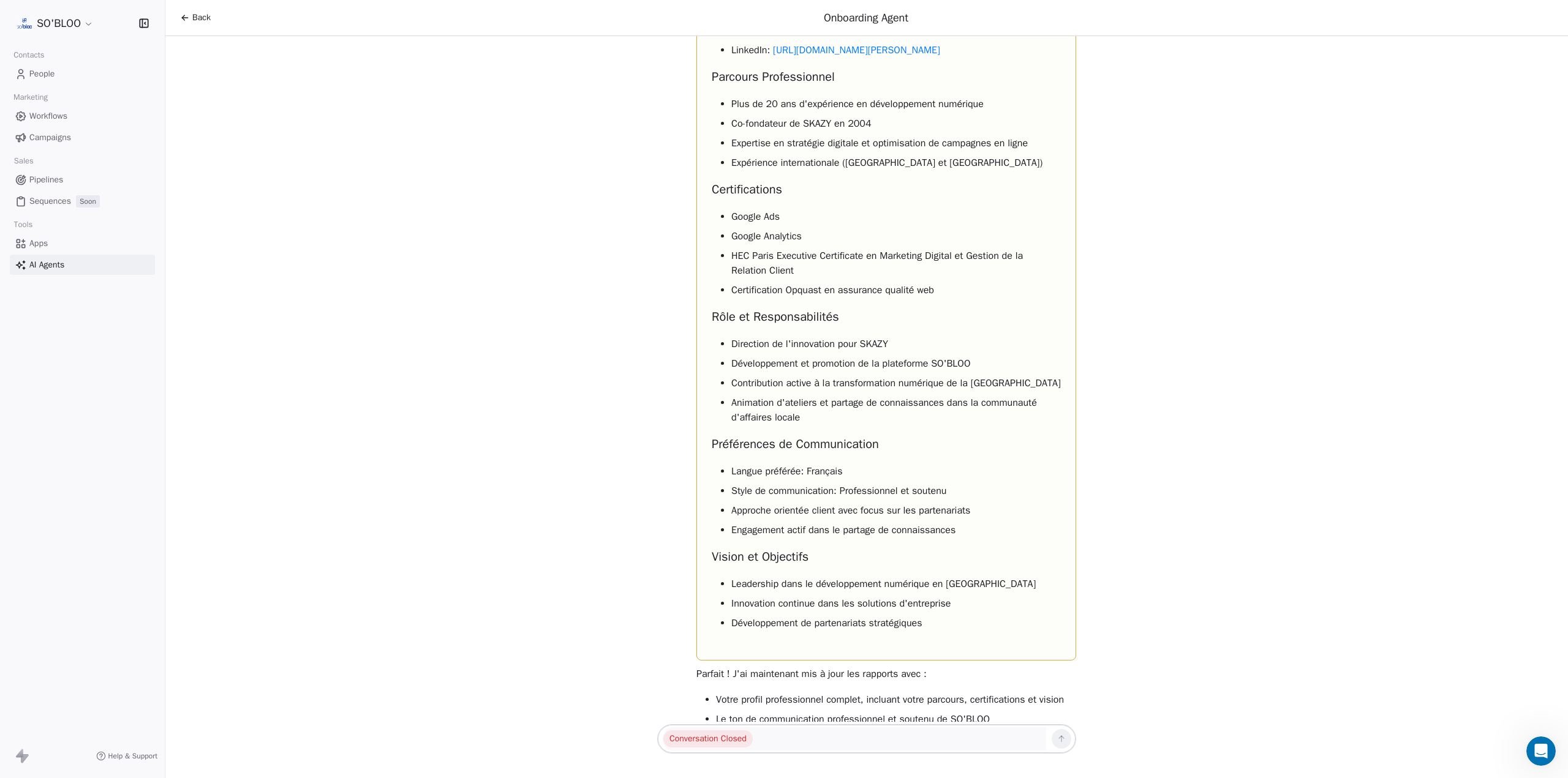 scroll, scrollTop: 3394, scrollLeft: 0, axis: vertical 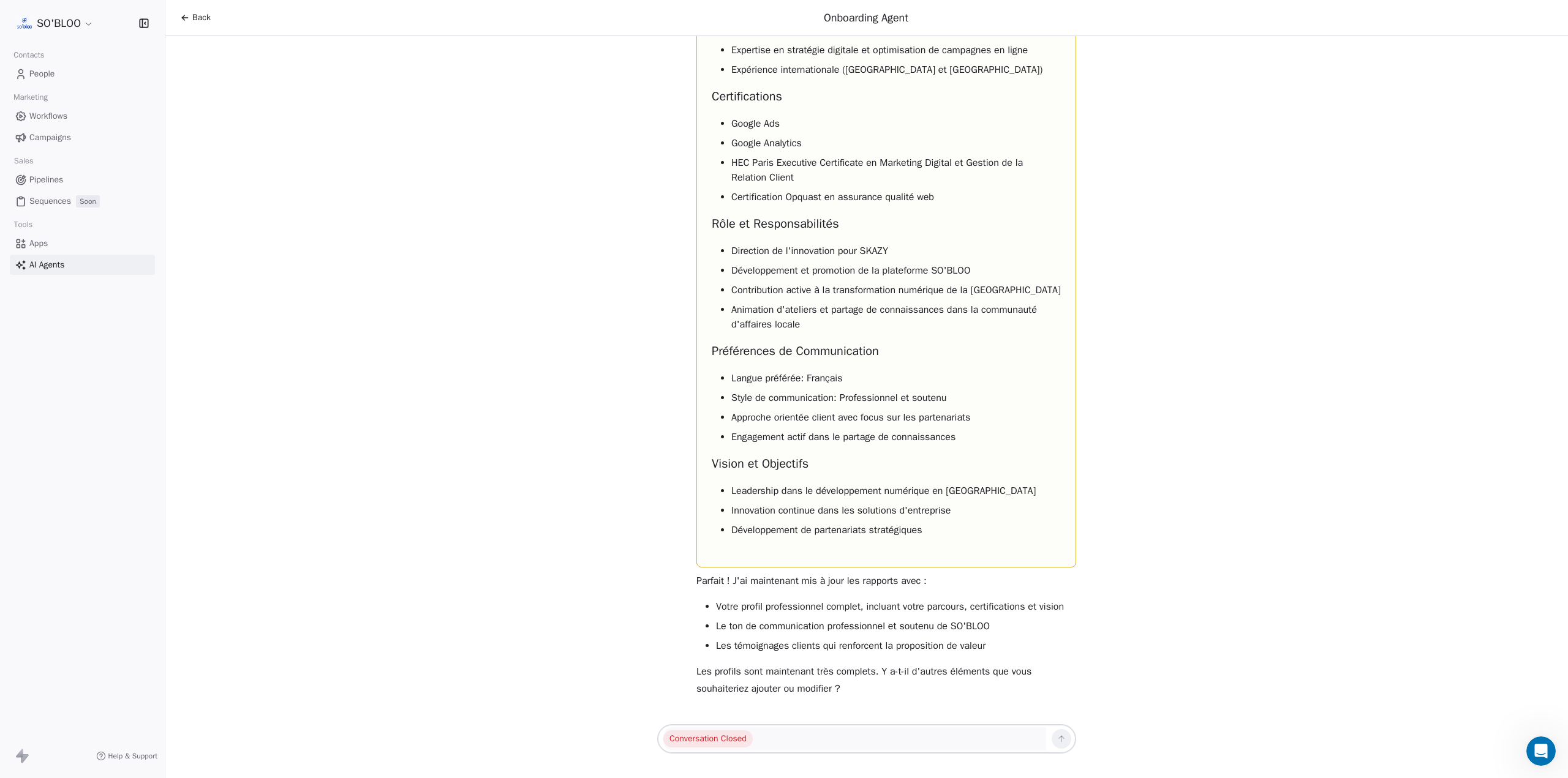 click on "Workflows" at bounding box center [48, 116] 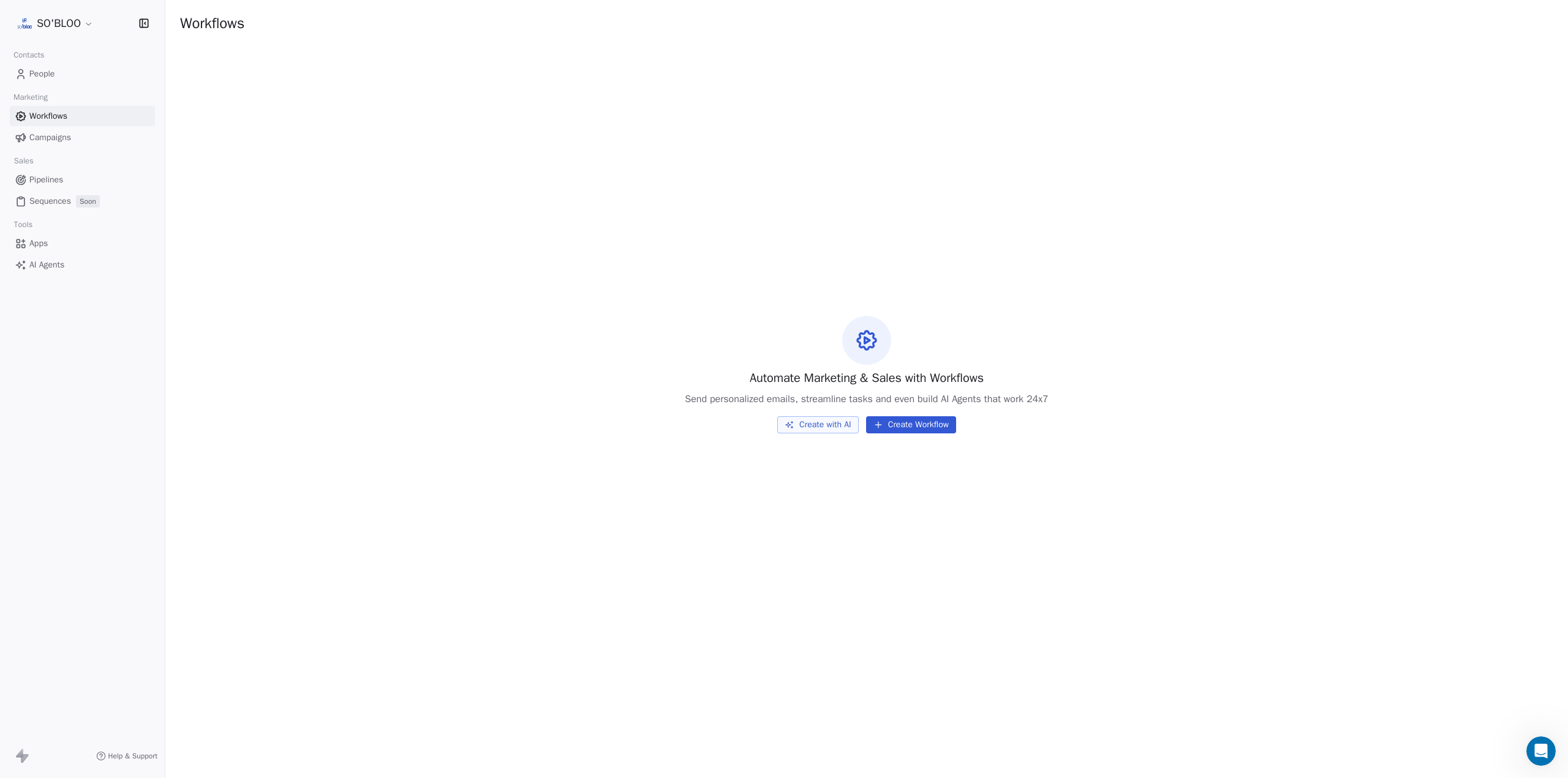 click on "AI Agents" at bounding box center [47, 264] 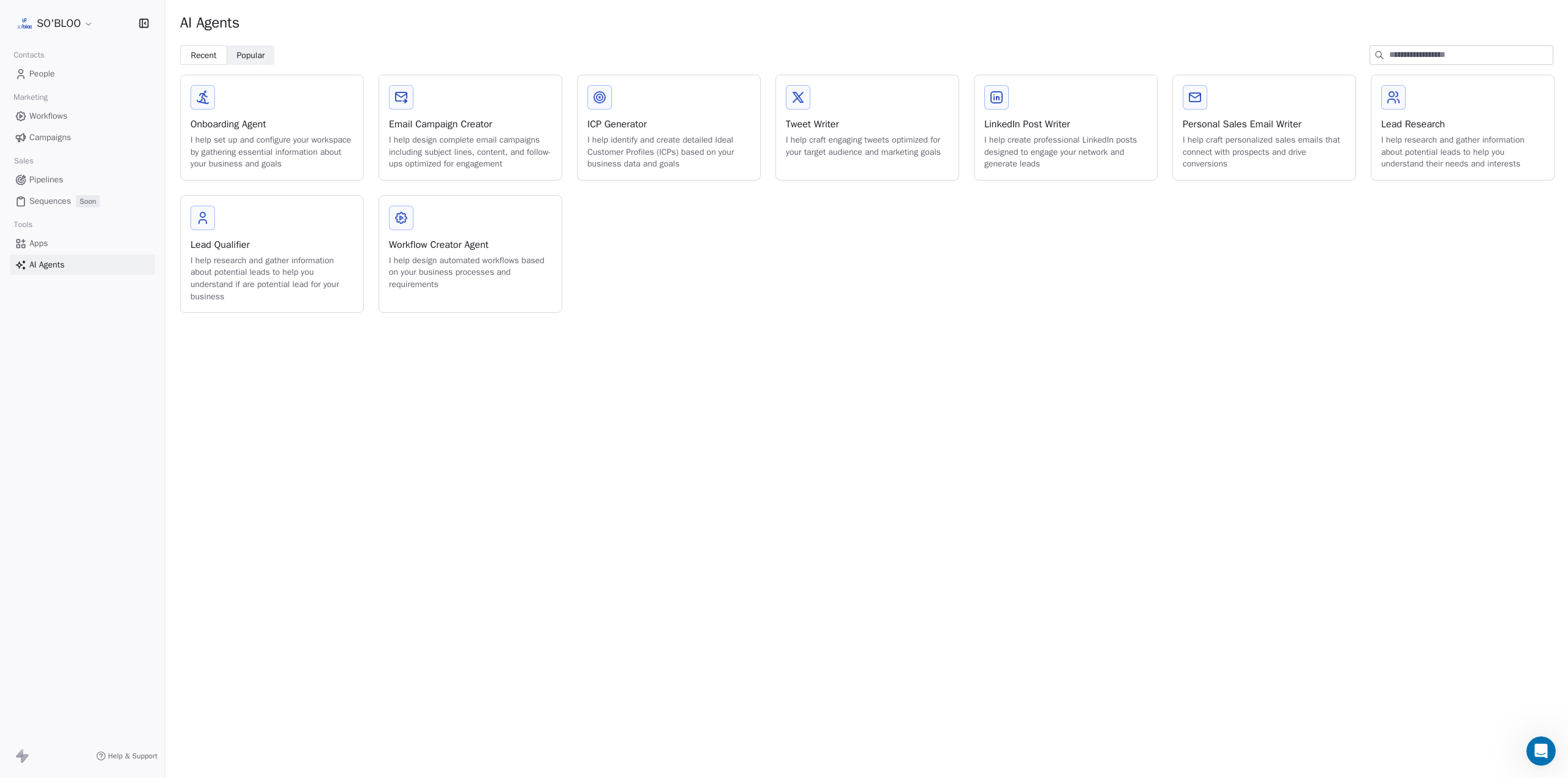 click on "Workflows" at bounding box center (48, 116) 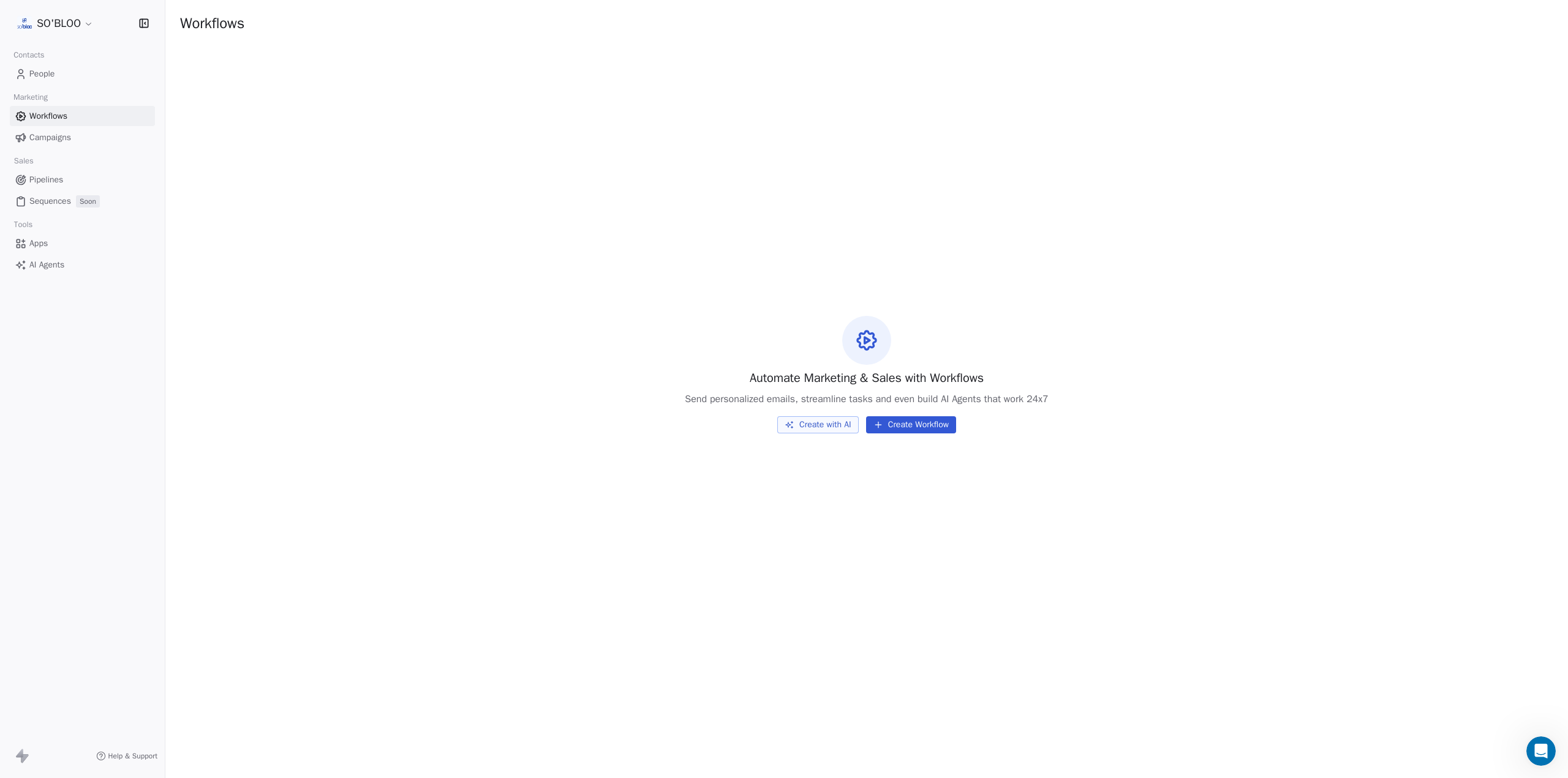 click on "Campaigns" at bounding box center (50, 137) 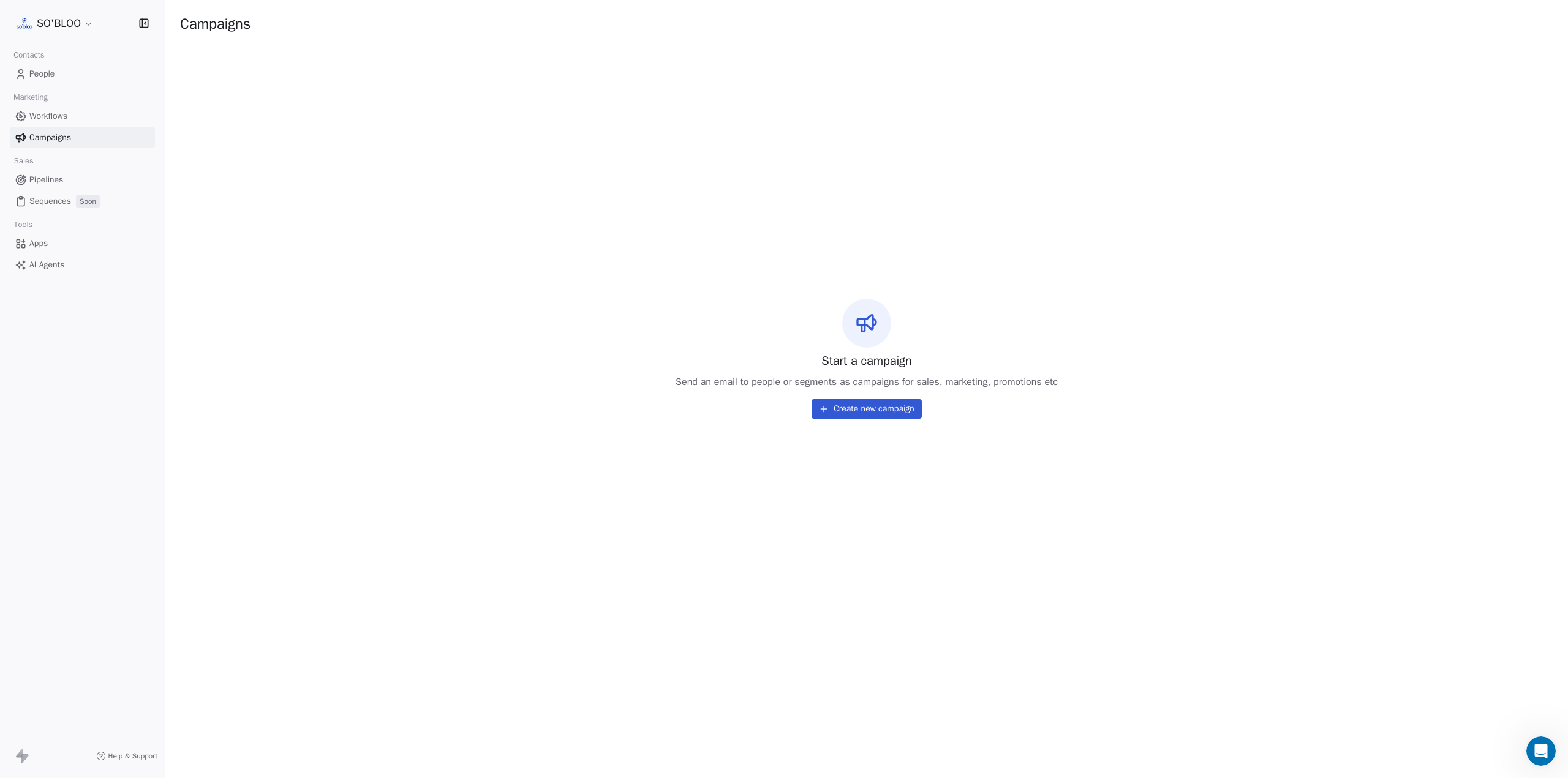 click on "Pipelines" at bounding box center [46, 179] 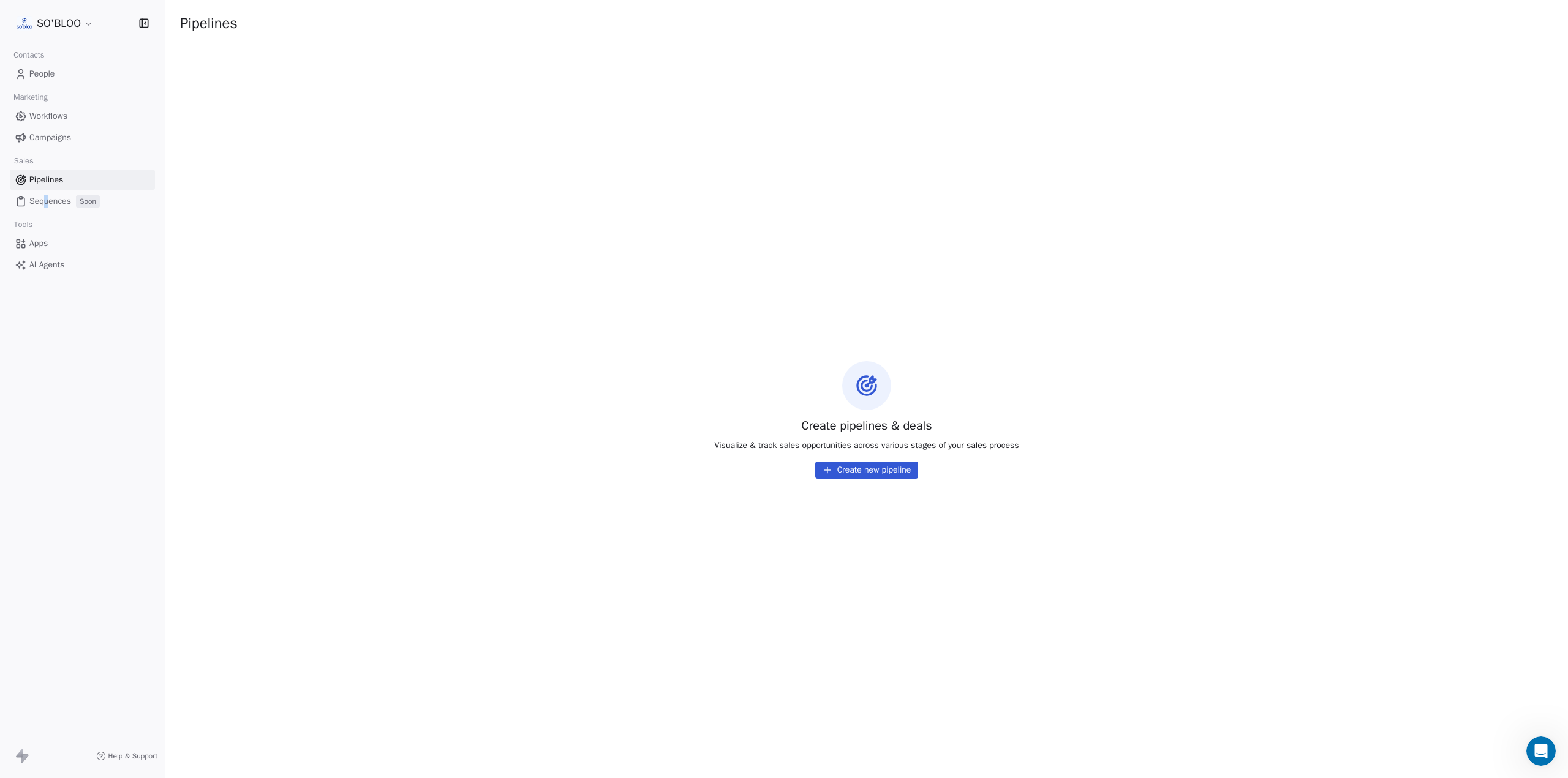 click on "Pipelines Sequences Soon" at bounding box center [82, 190] 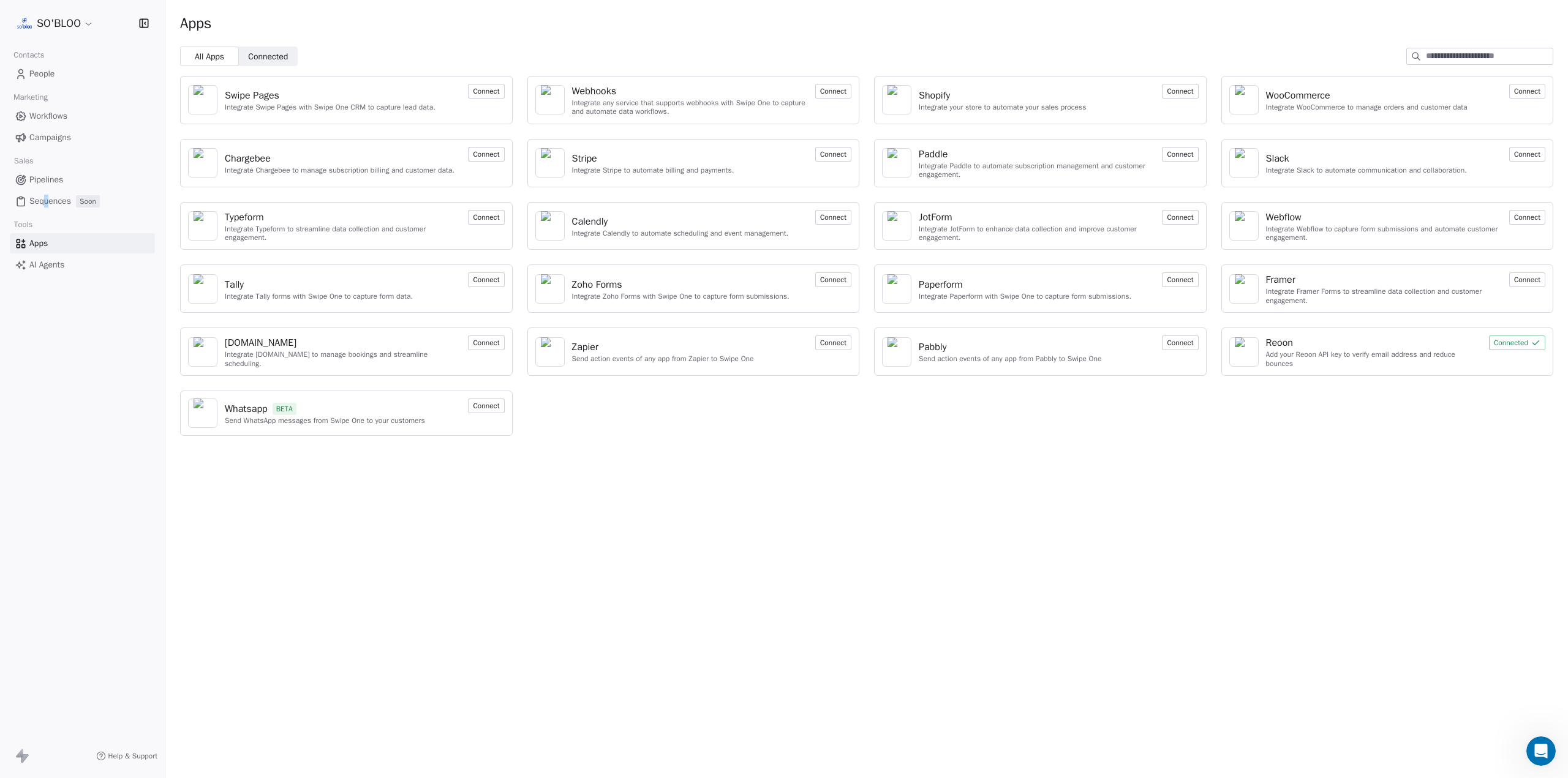 click on "Apps" at bounding box center [39, 243] 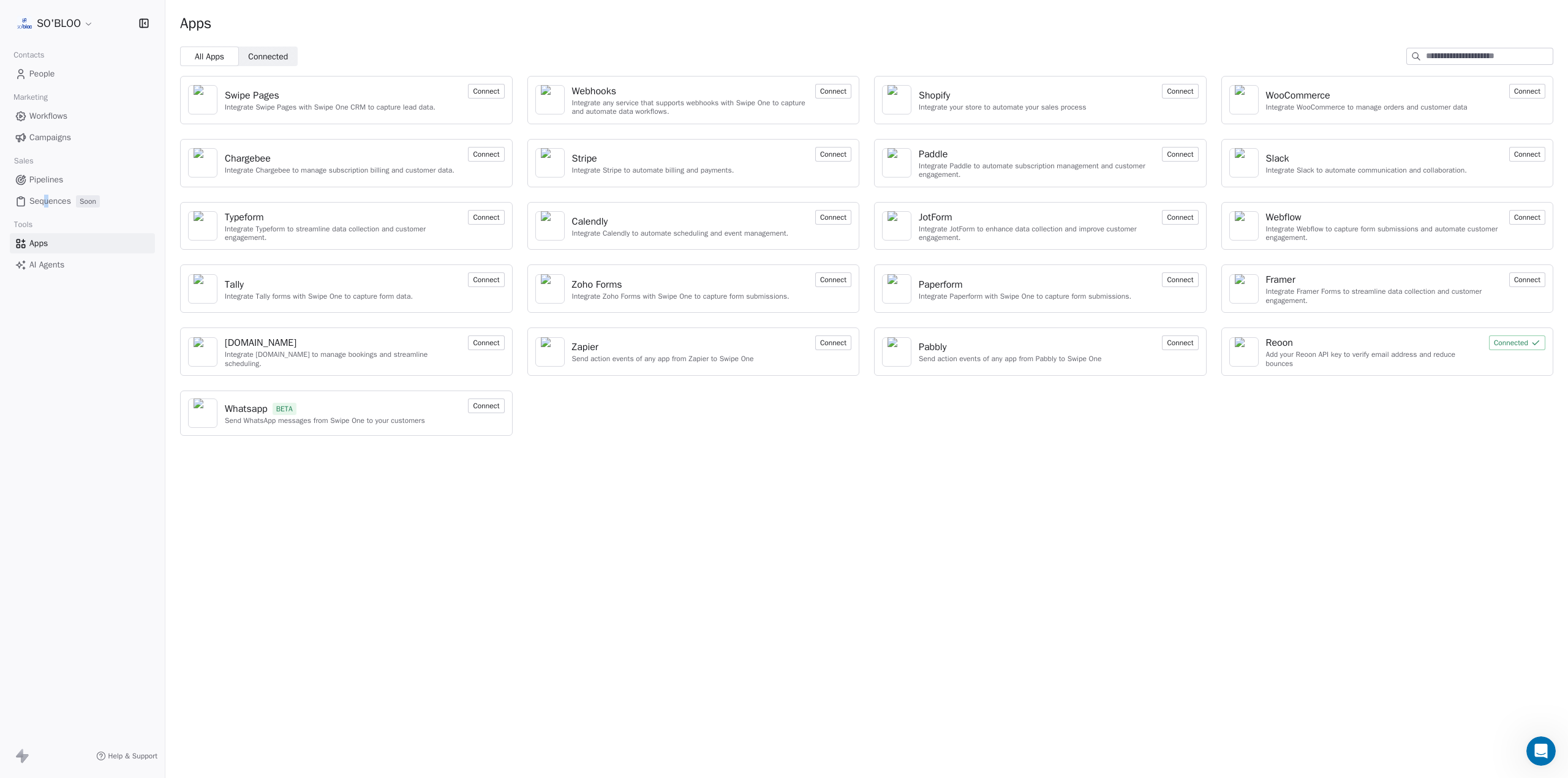 click on "AI Agents" at bounding box center [47, 264] 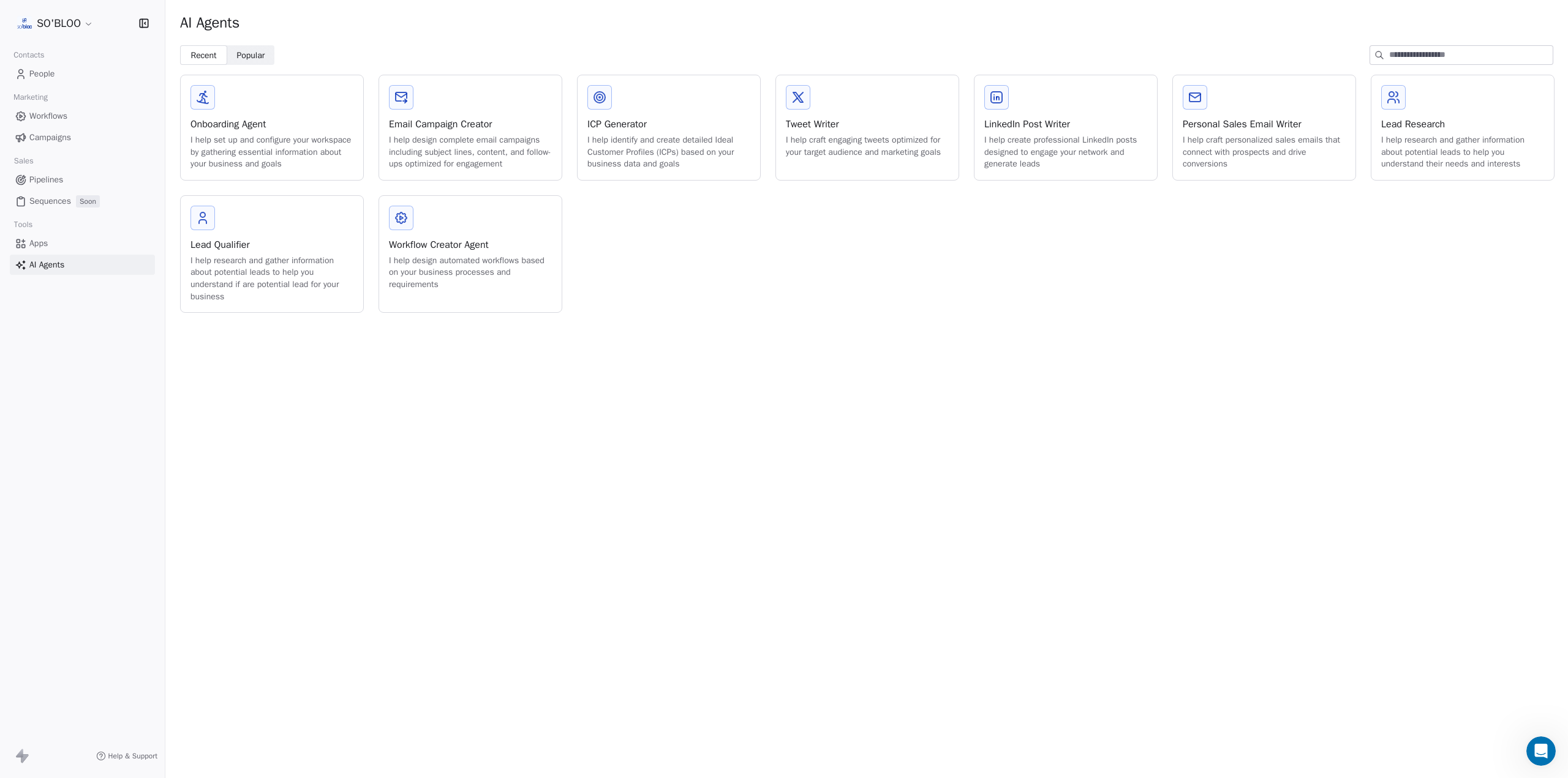 click on "Email Campaign Creator" at bounding box center [470, 124] 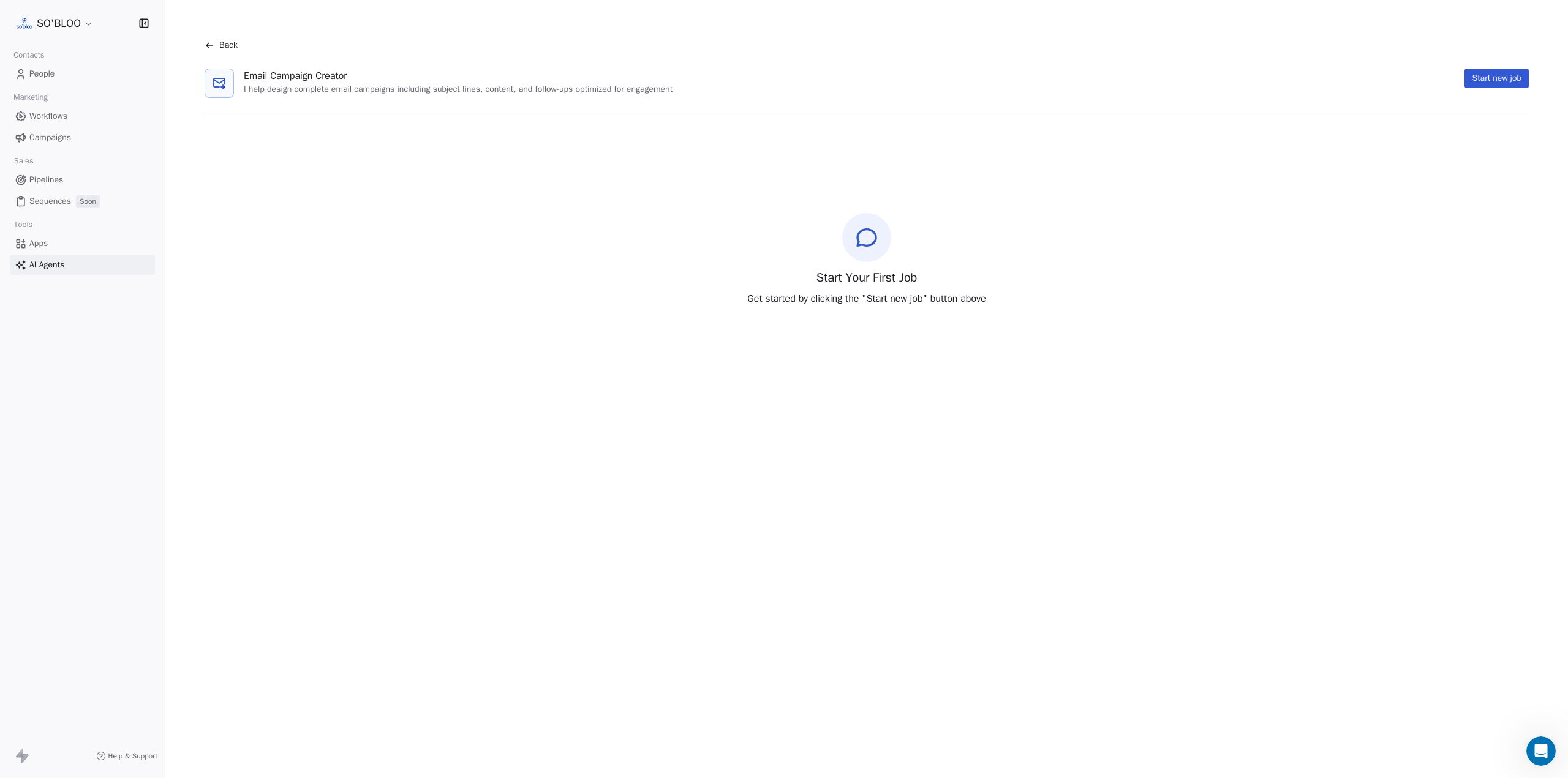 click on "I help design complete email campaigns including subject lines, content, and follow-ups optimized for engagement" at bounding box center [458, 89] 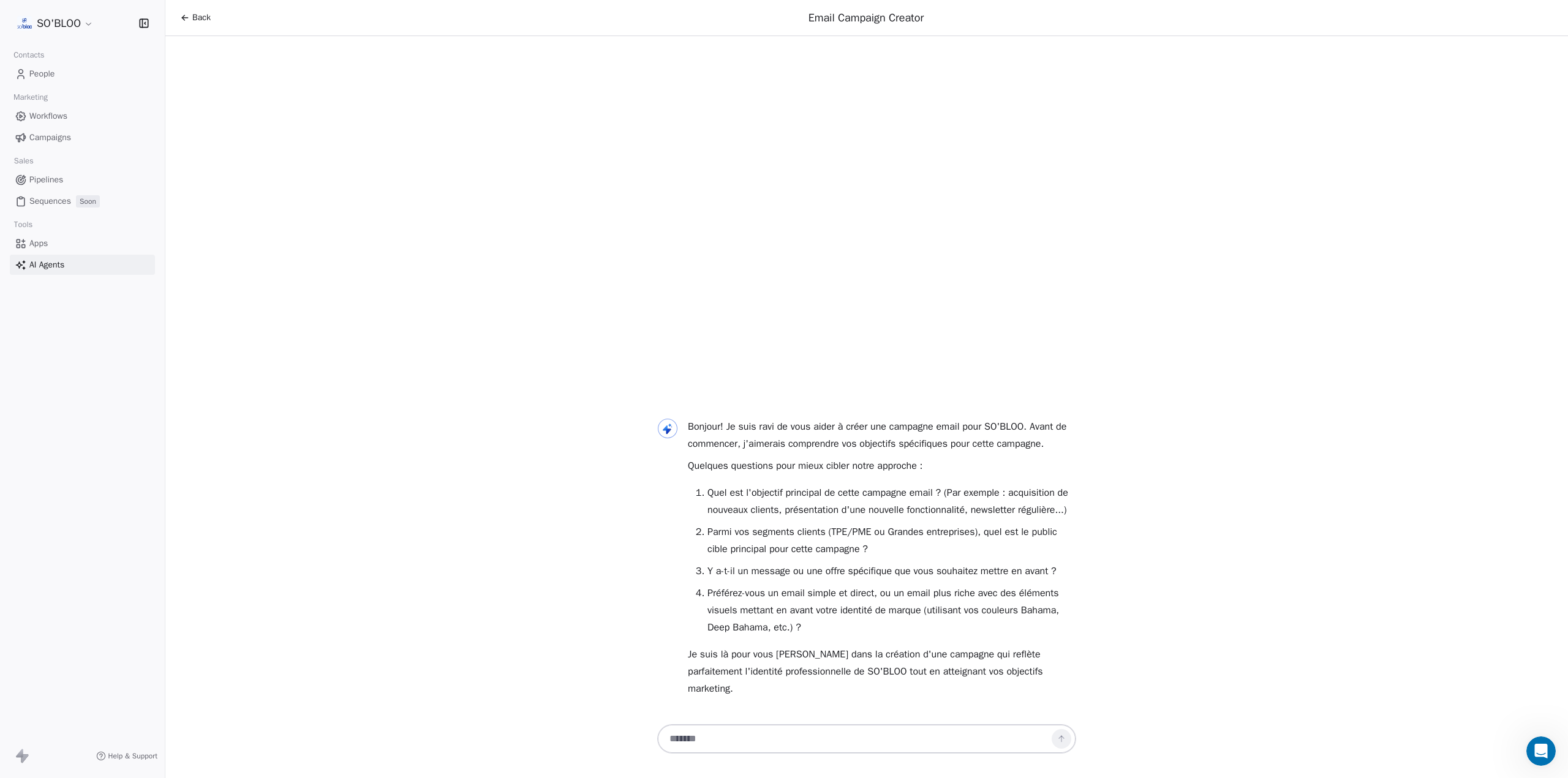 click at bounding box center [854, 739] 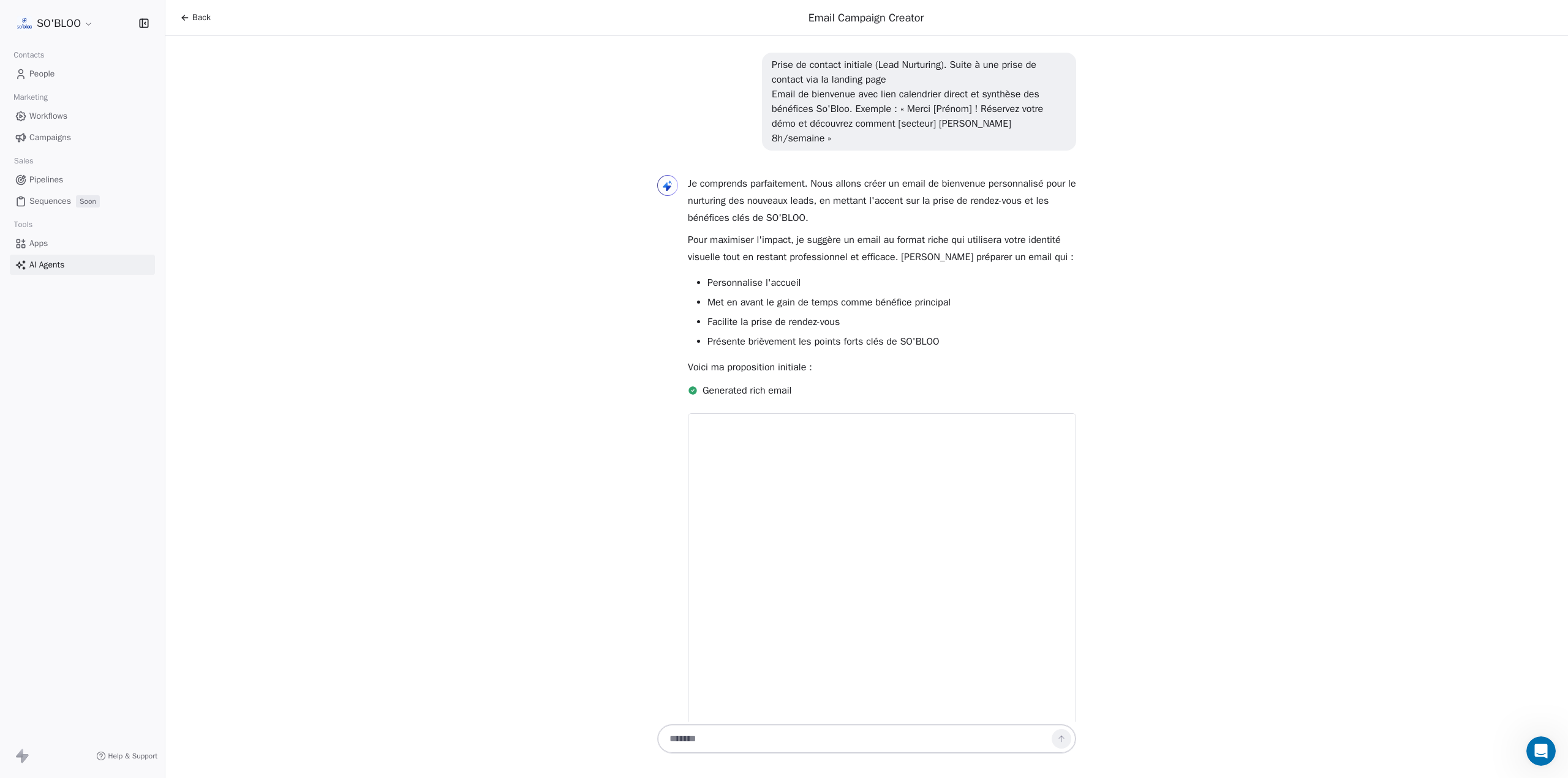 scroll, scrollTop: 342, scrollLeft: 0, axis: vertical 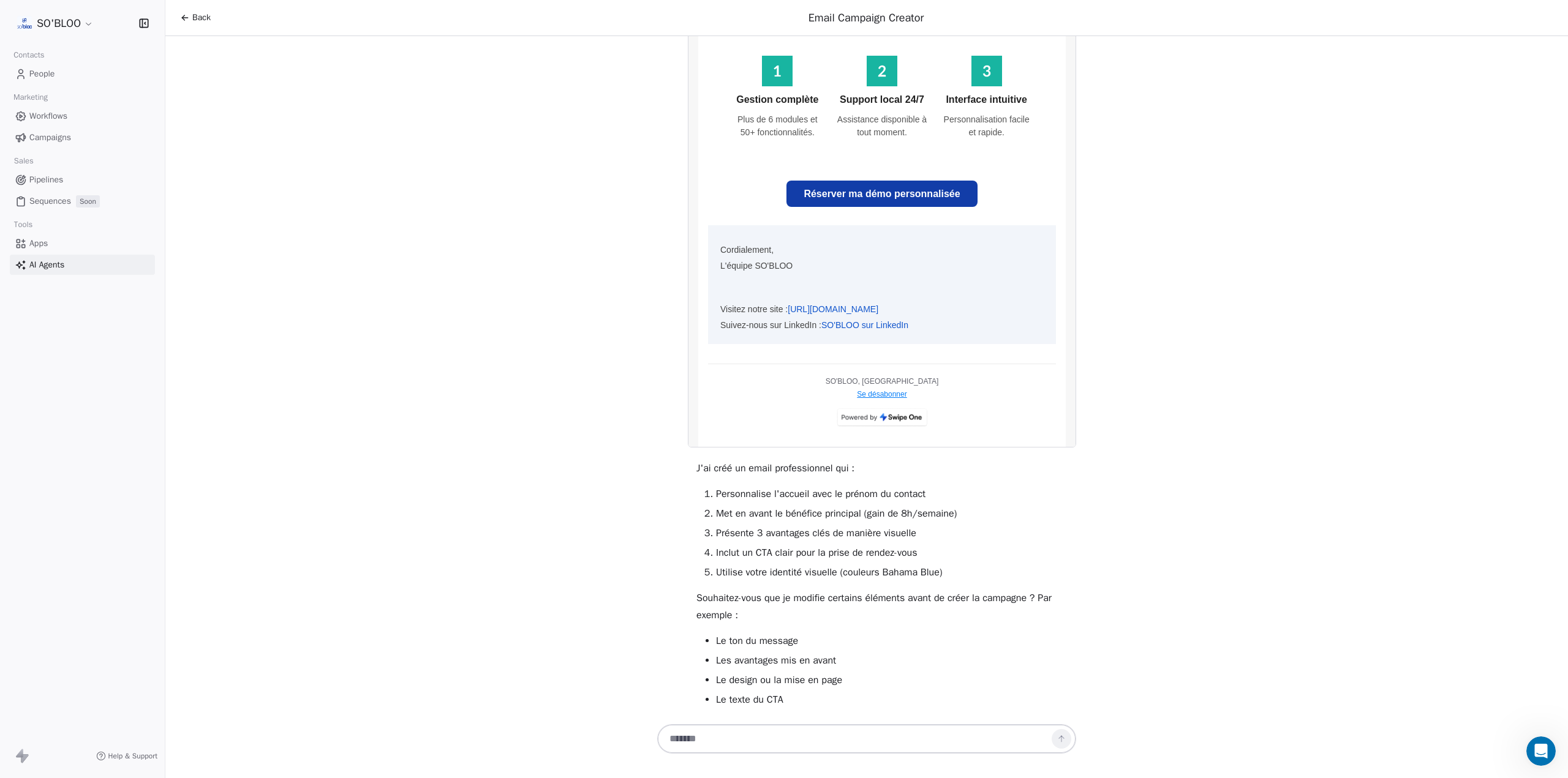 click at bounding box center (854, 739) 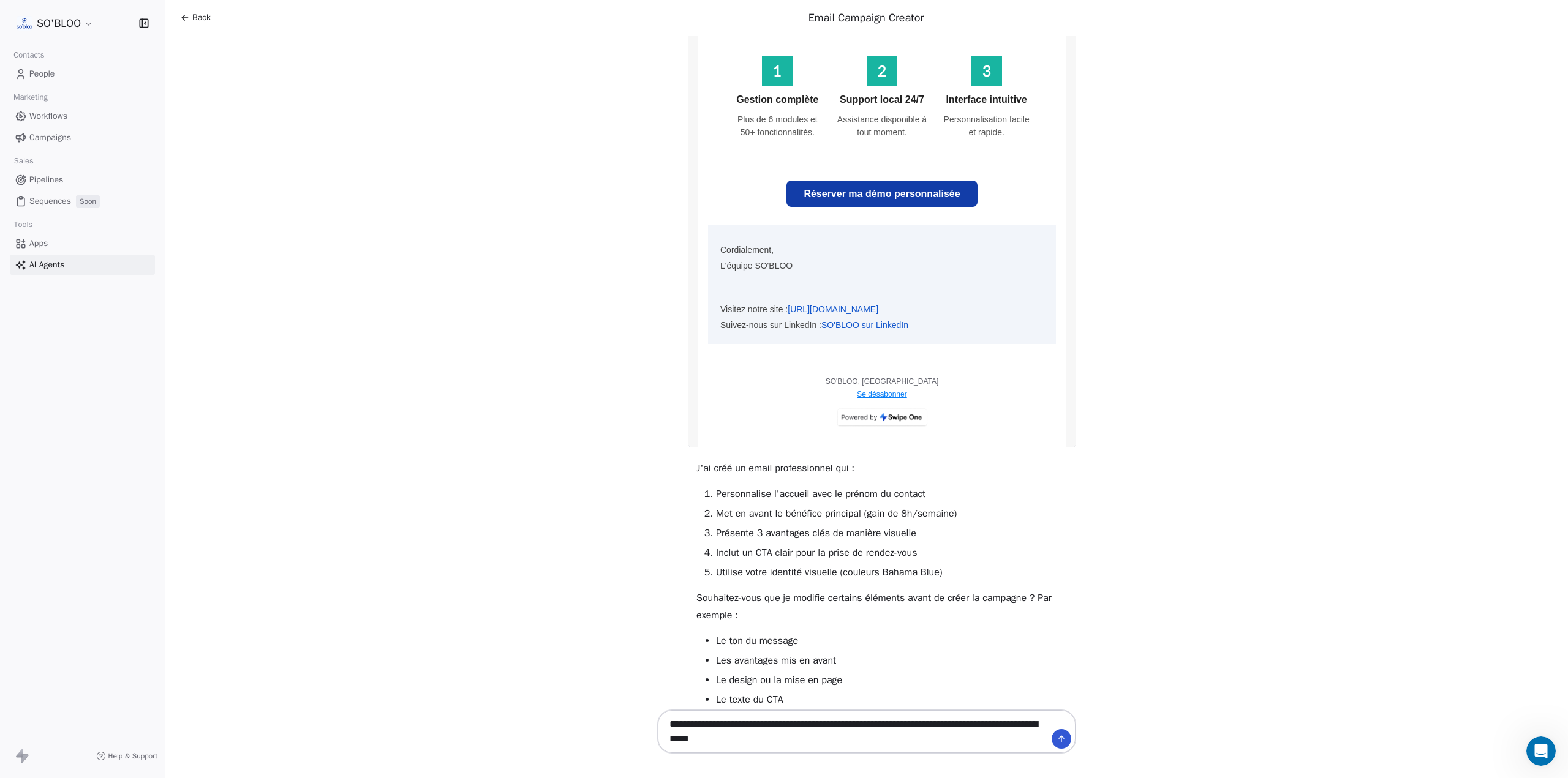type on "**********" 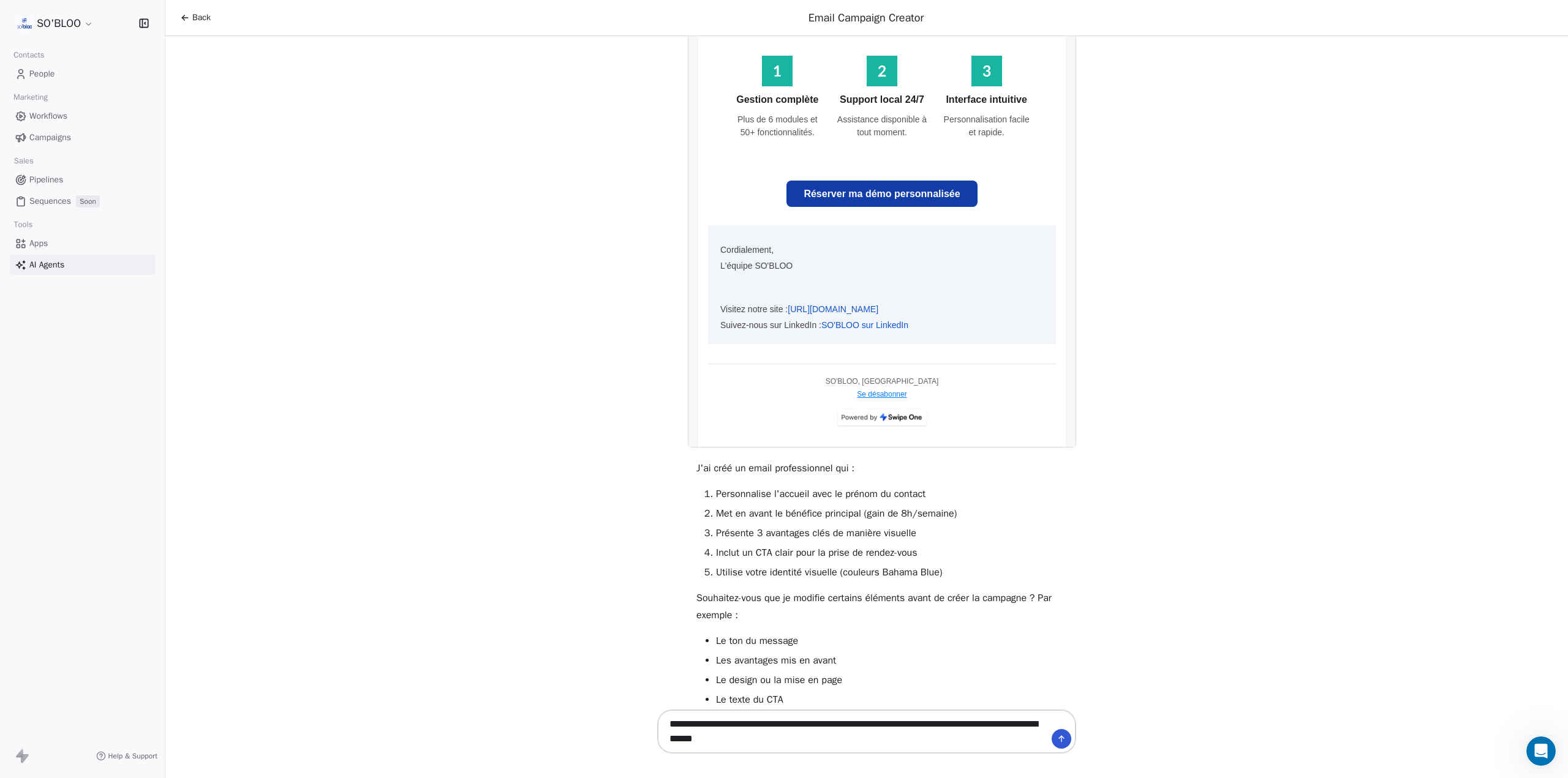 type 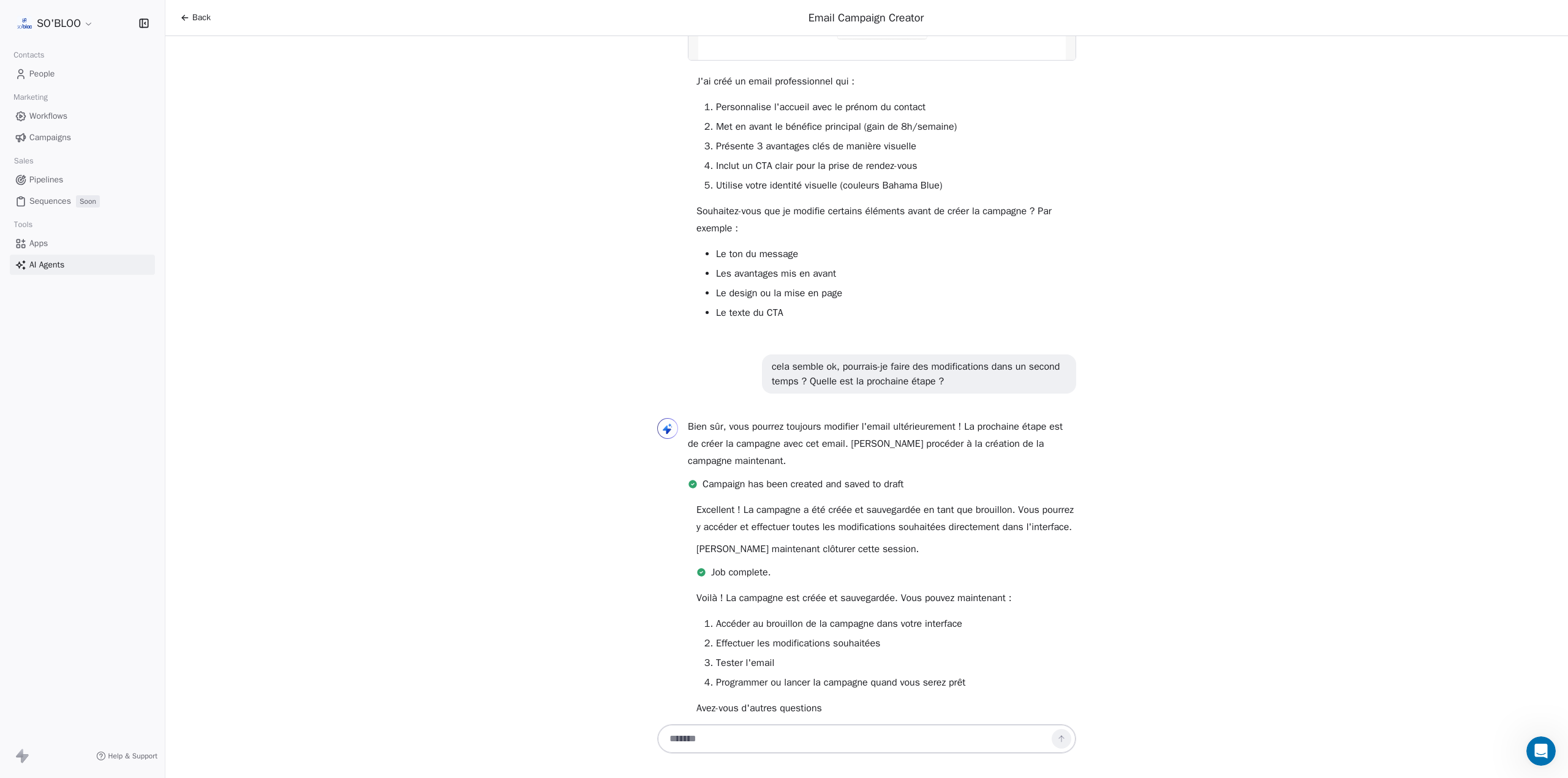 scroll, scrollTop: 1198, scrollLeft: 0, axis: vertical 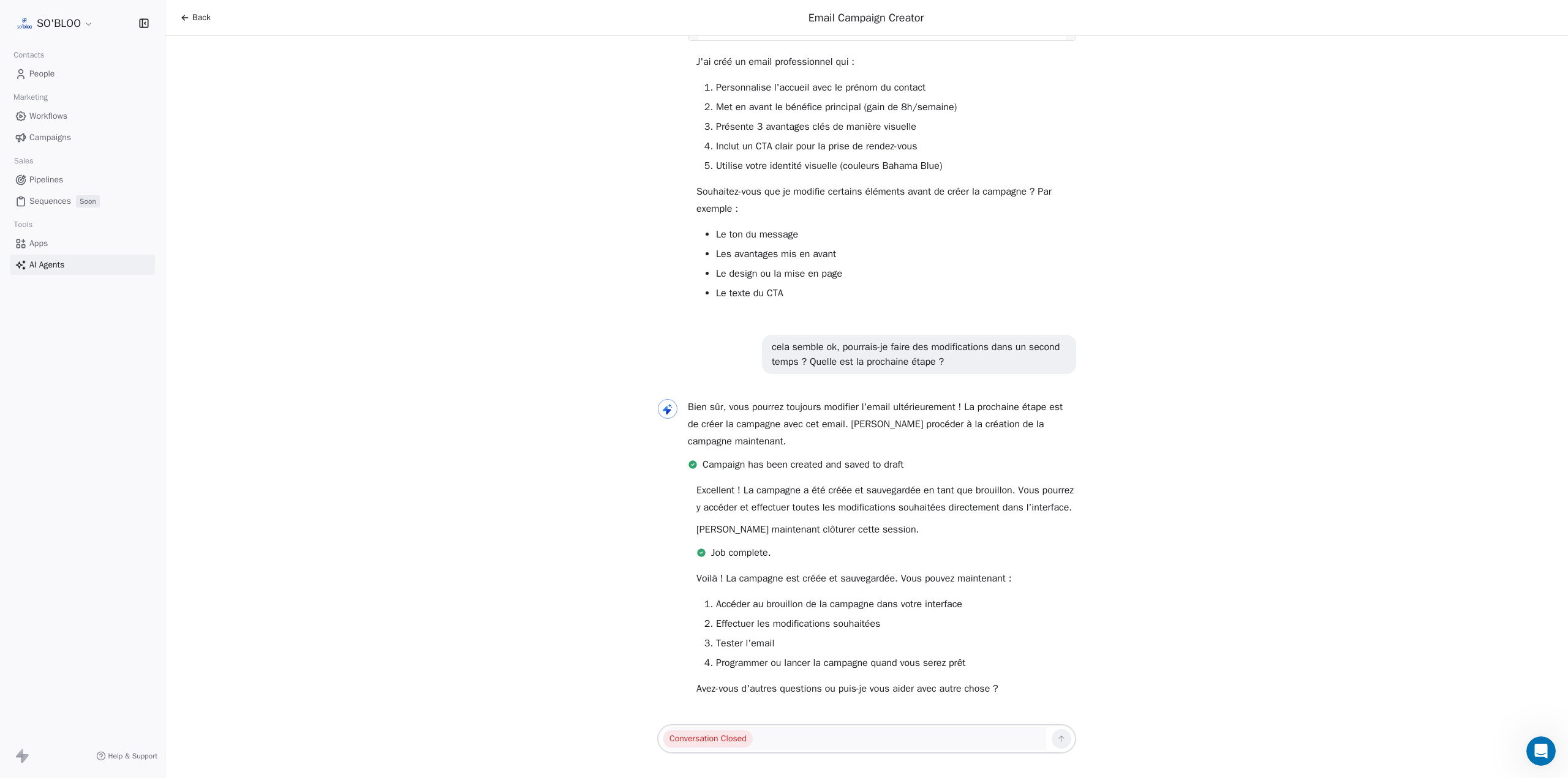 click on "Campaigns" at bounding box center (50, 137) 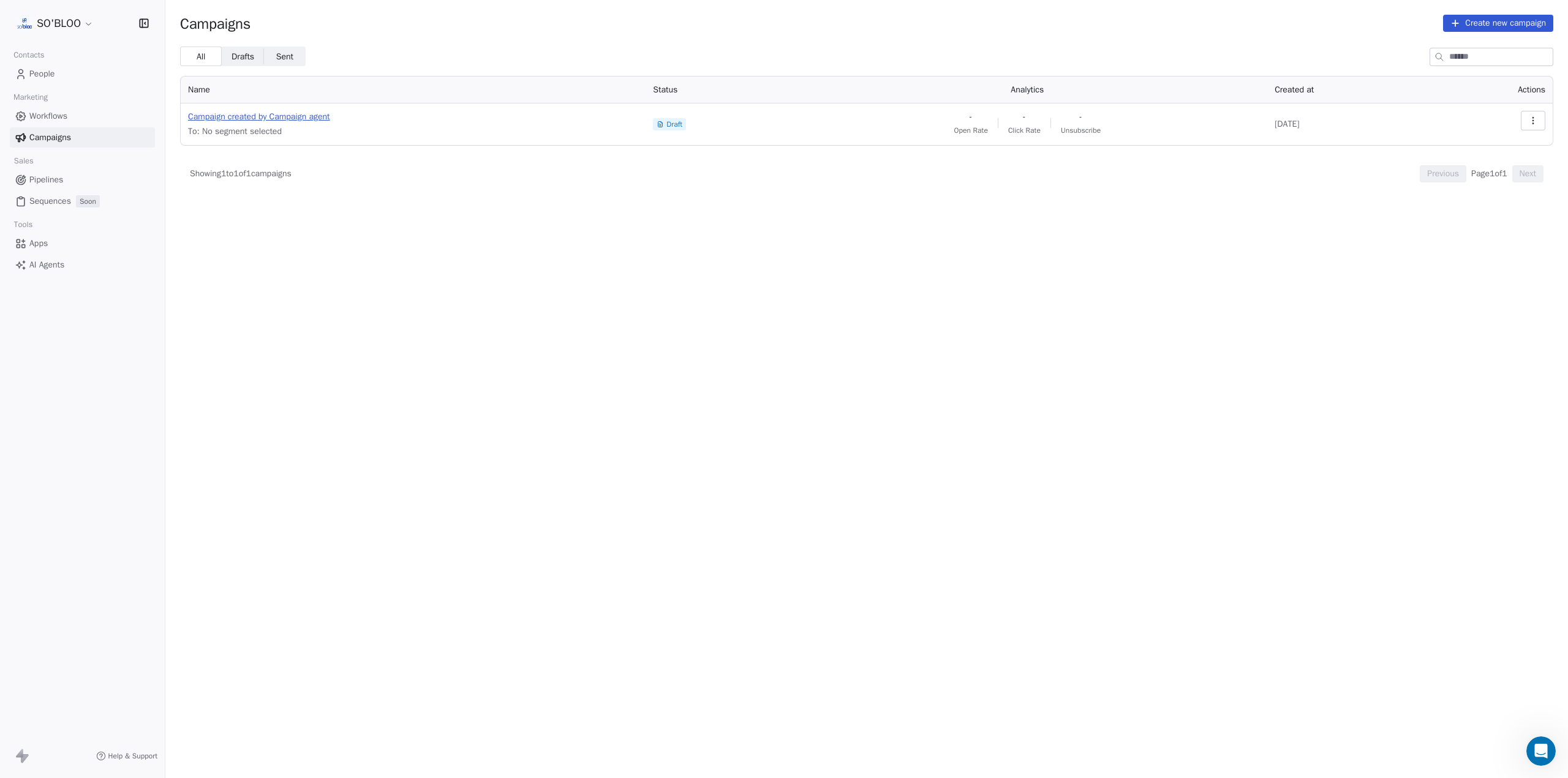 click on "Campaign created by Campaign agent" at bounding box center [413, 117] 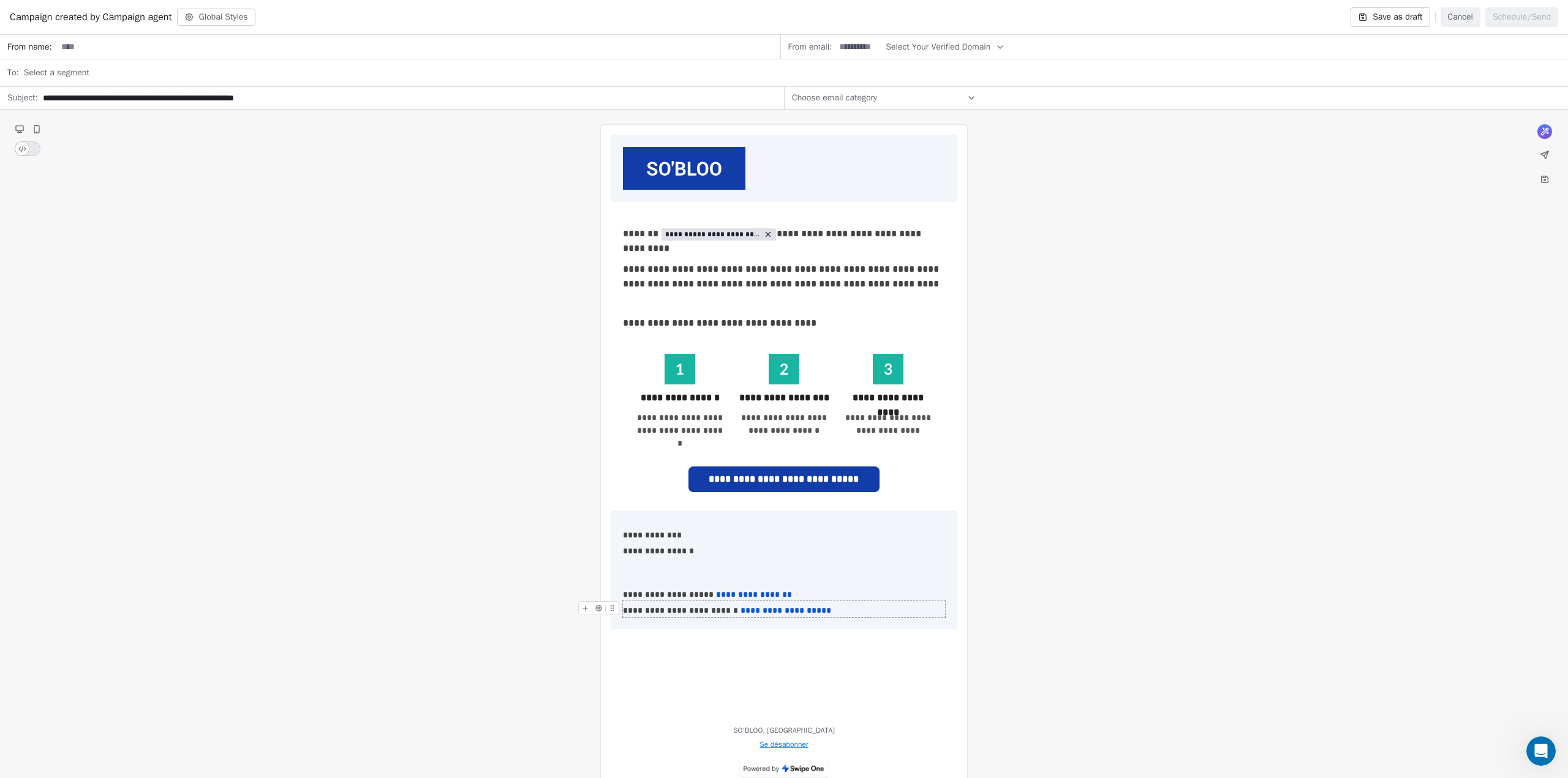click on "**********" at bounding box center [784, 457] 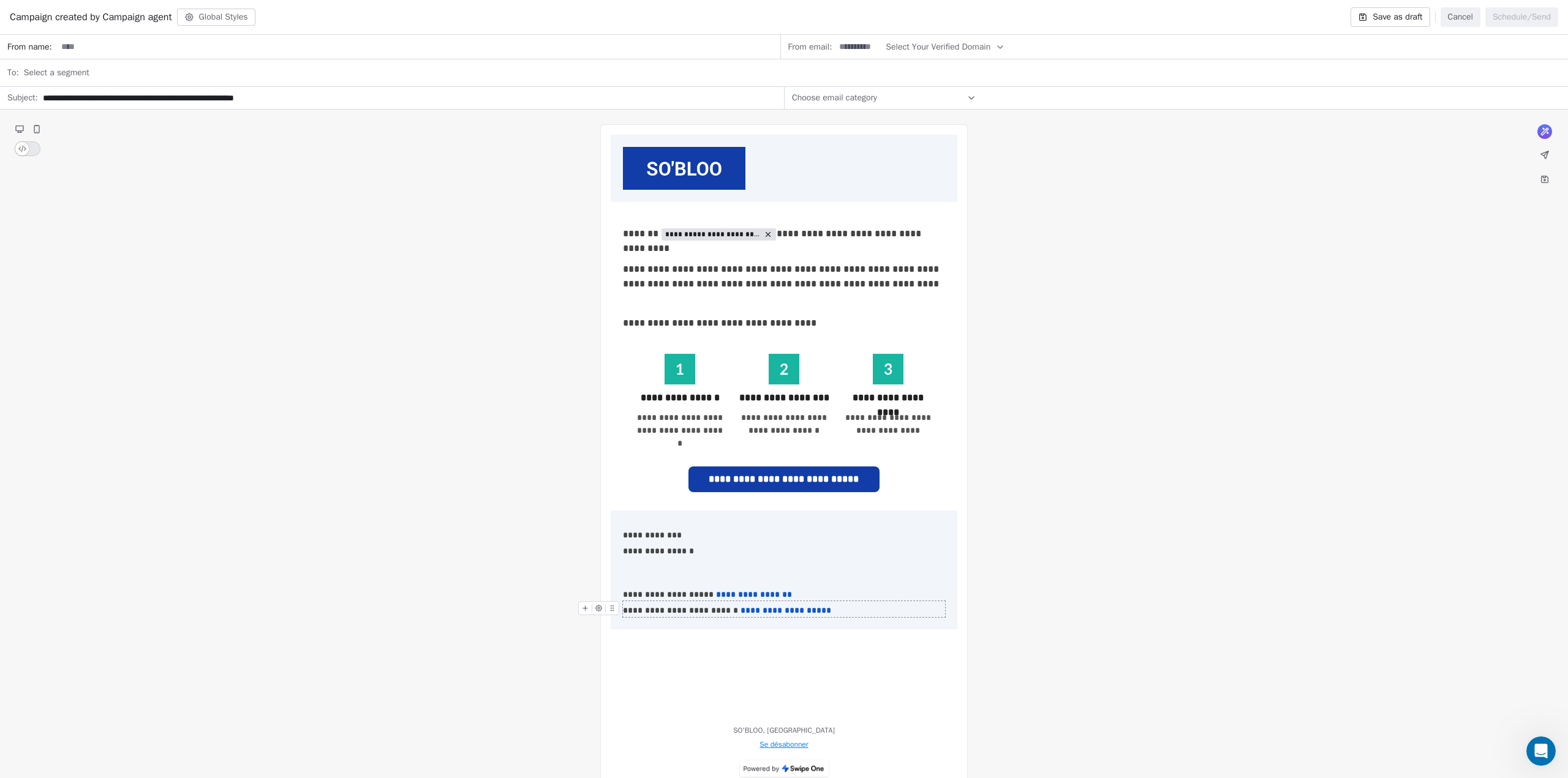 click on "**********" at bounding box center [784, 457] 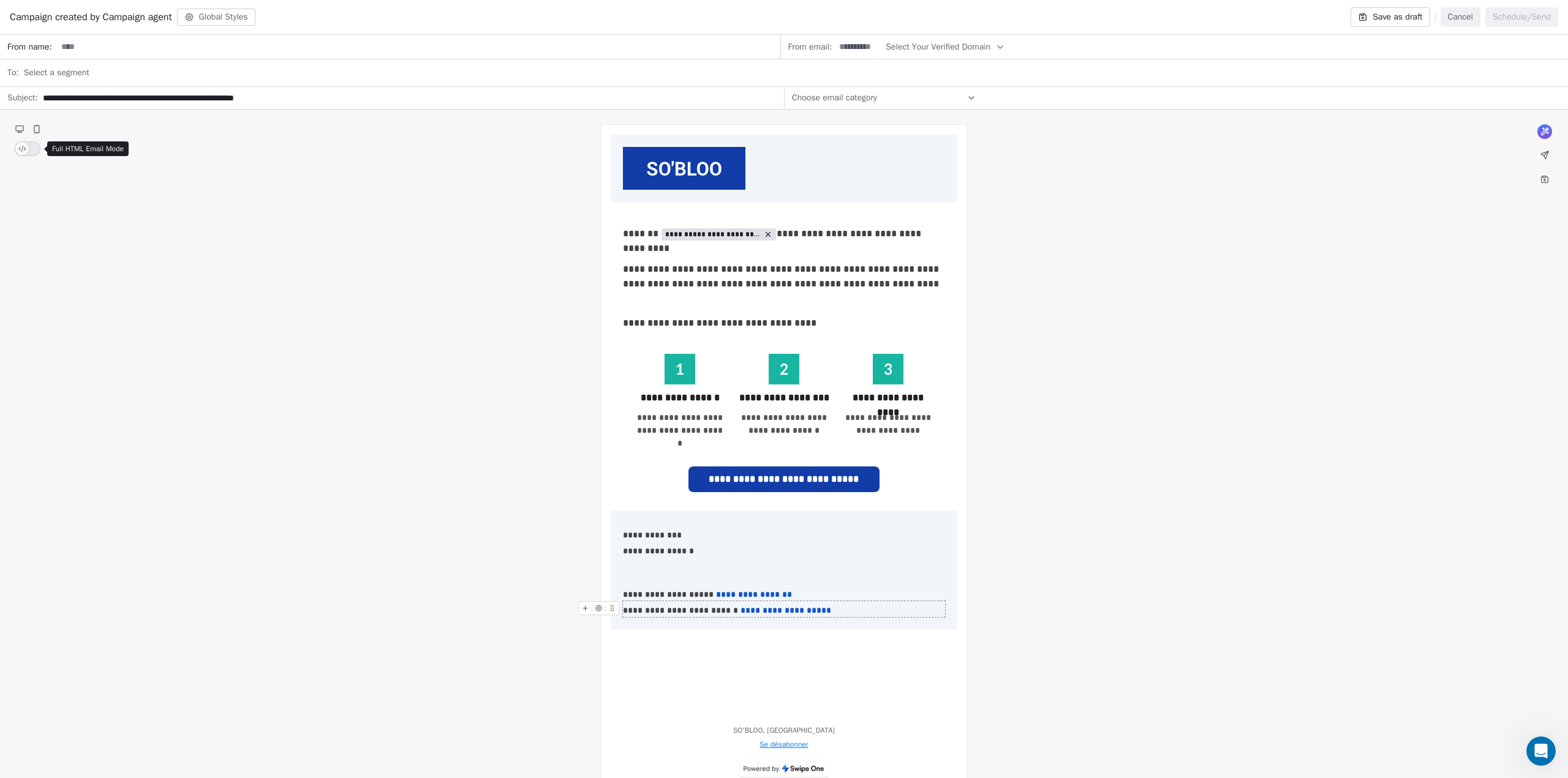 click at bounding box center [28, 149] 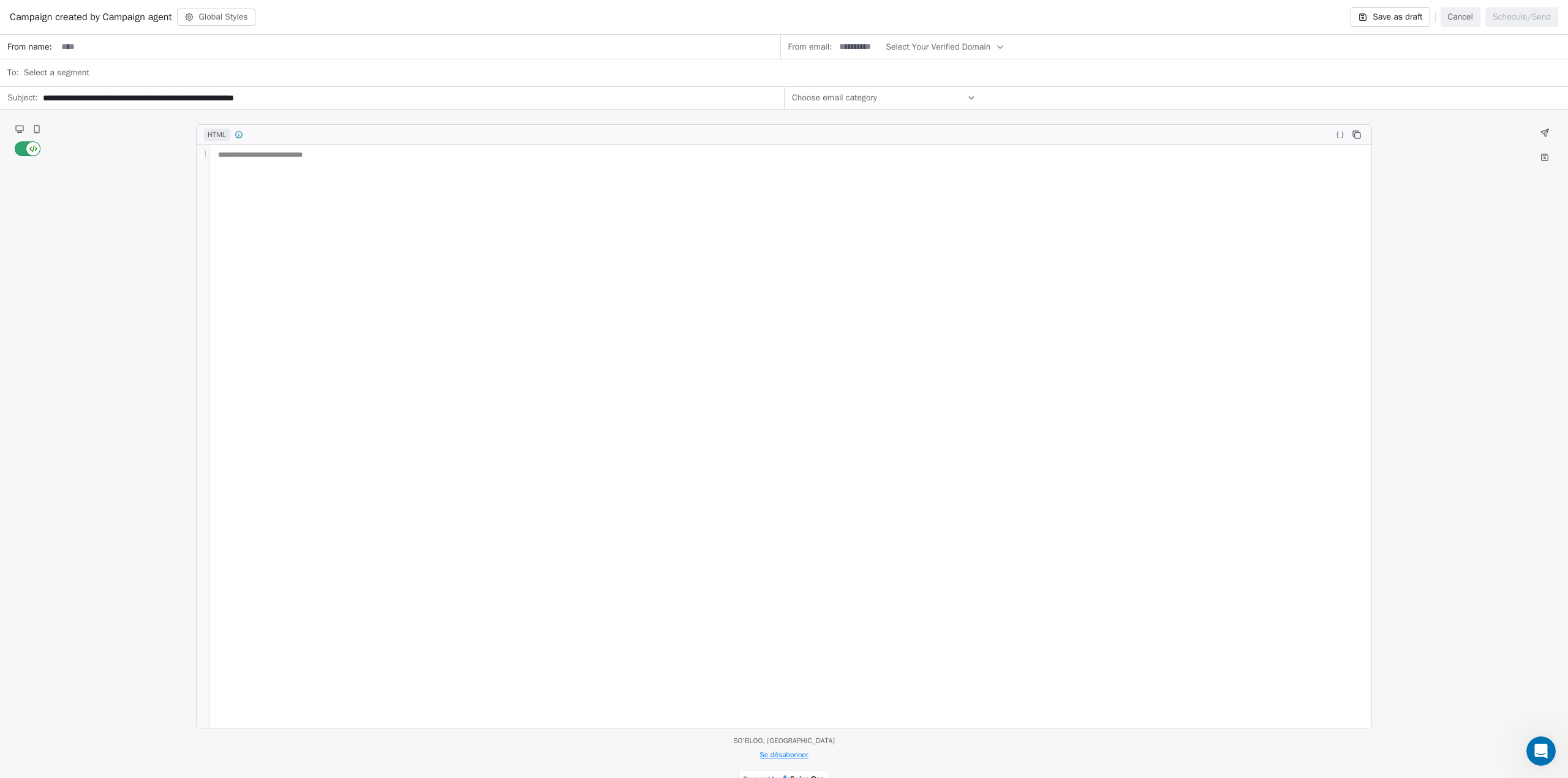 click at bounding box center (28, 149) 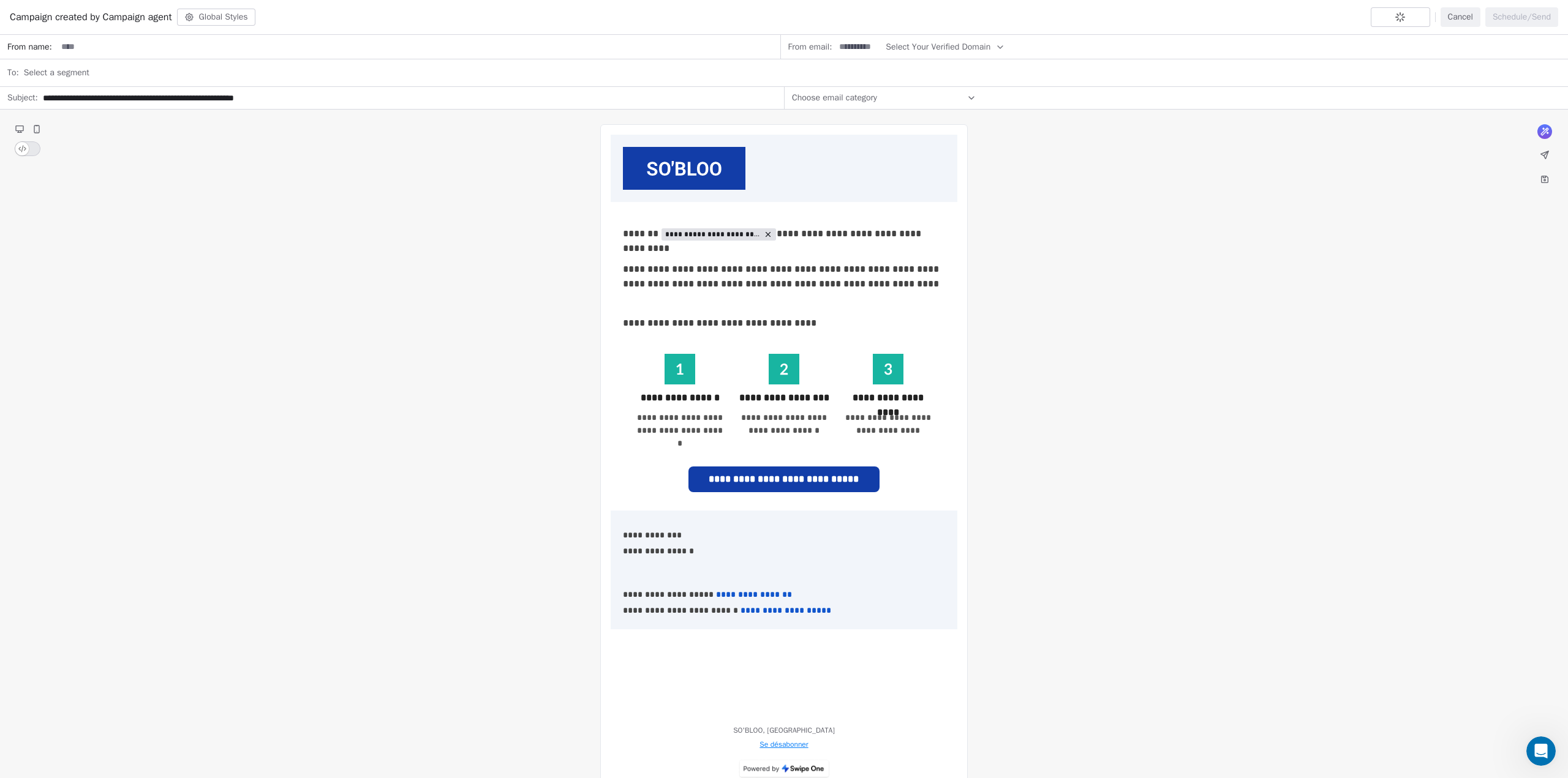click on "Global Styles" at bounding box center (216, 17) 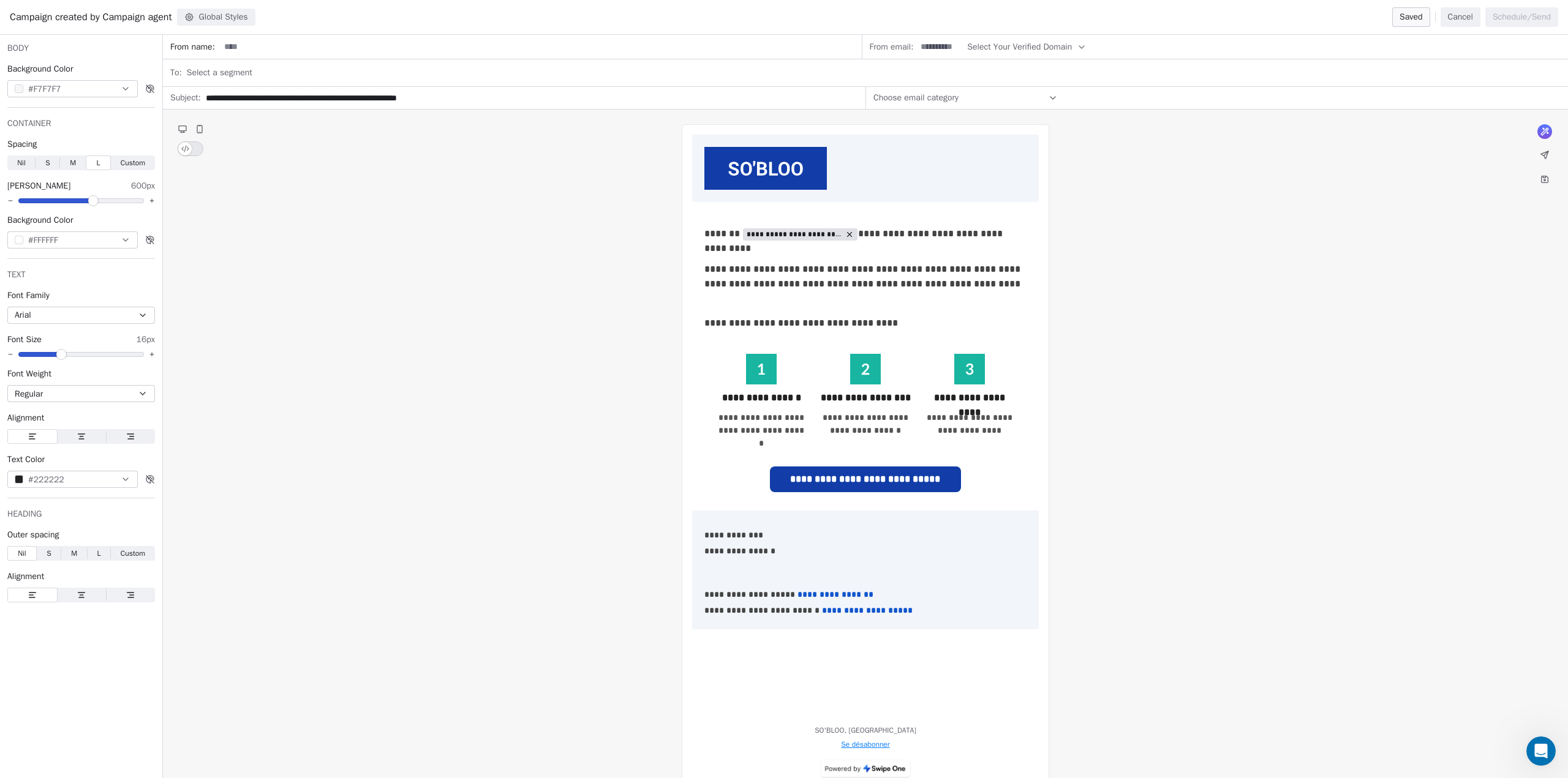 click on "Global Styles" at bounding box center [216, 17] 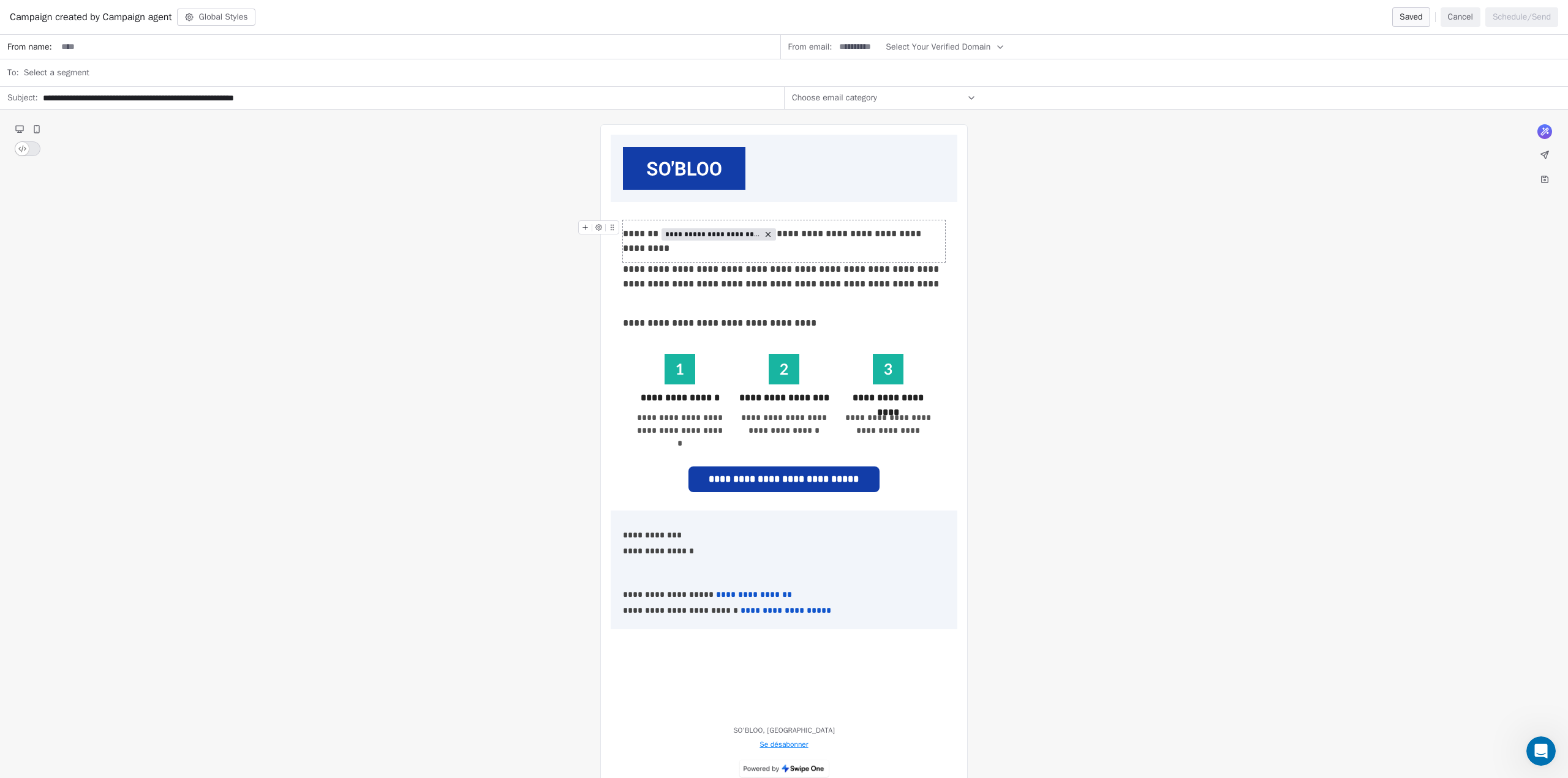 click on "**********" at bounding box center [784, 457] 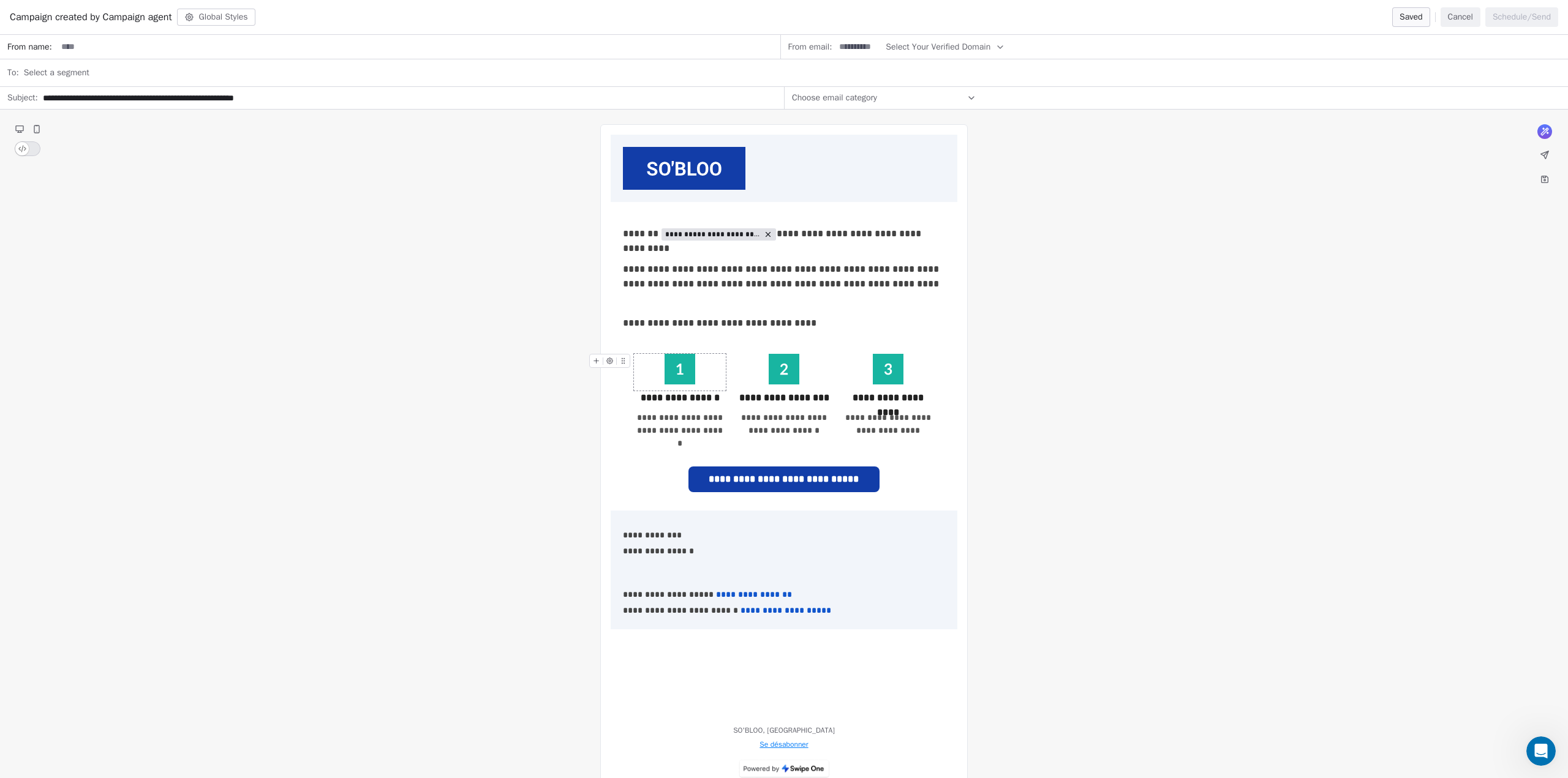 click on "**********" at bounding box center (784, 457) 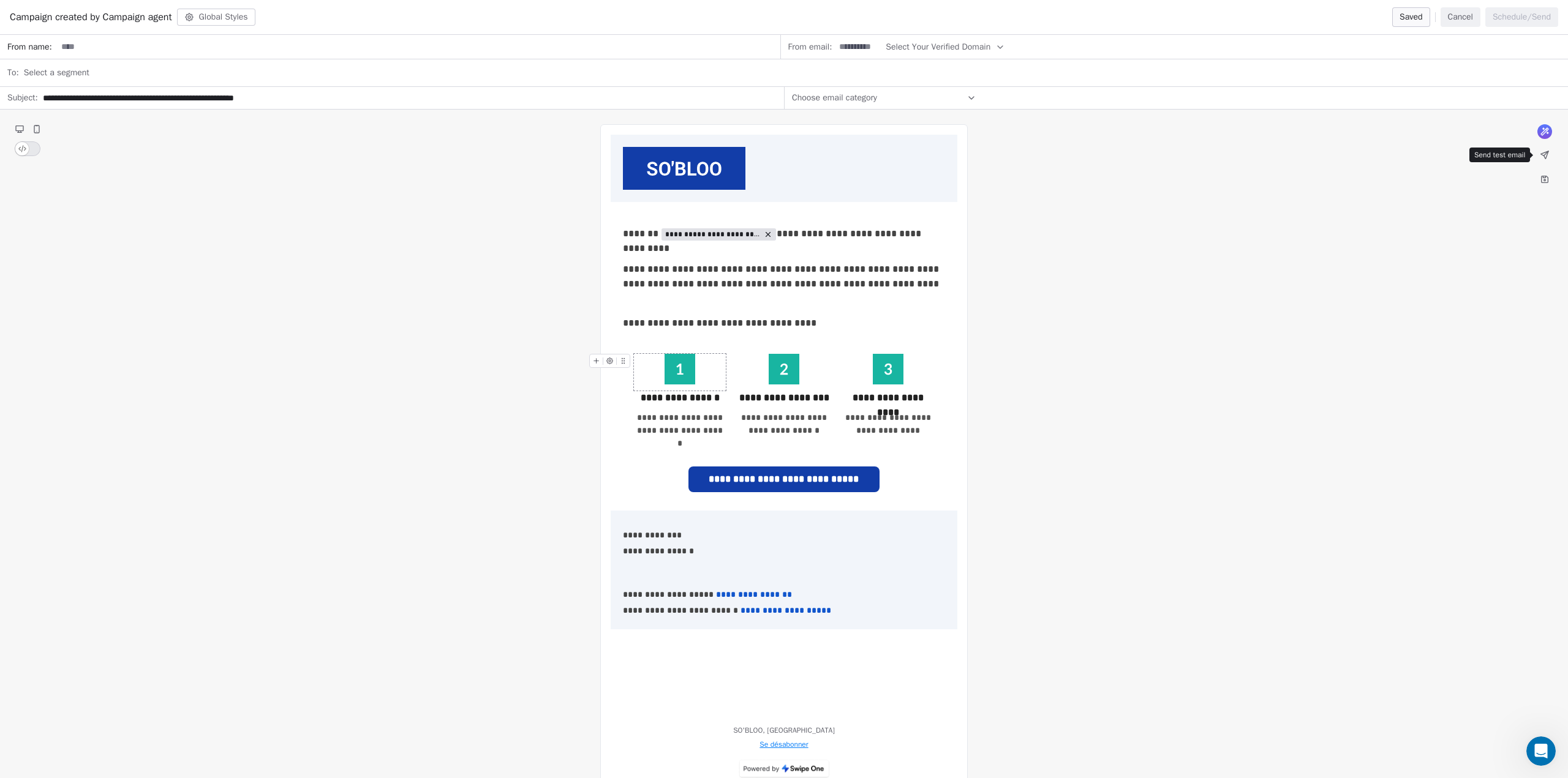 click 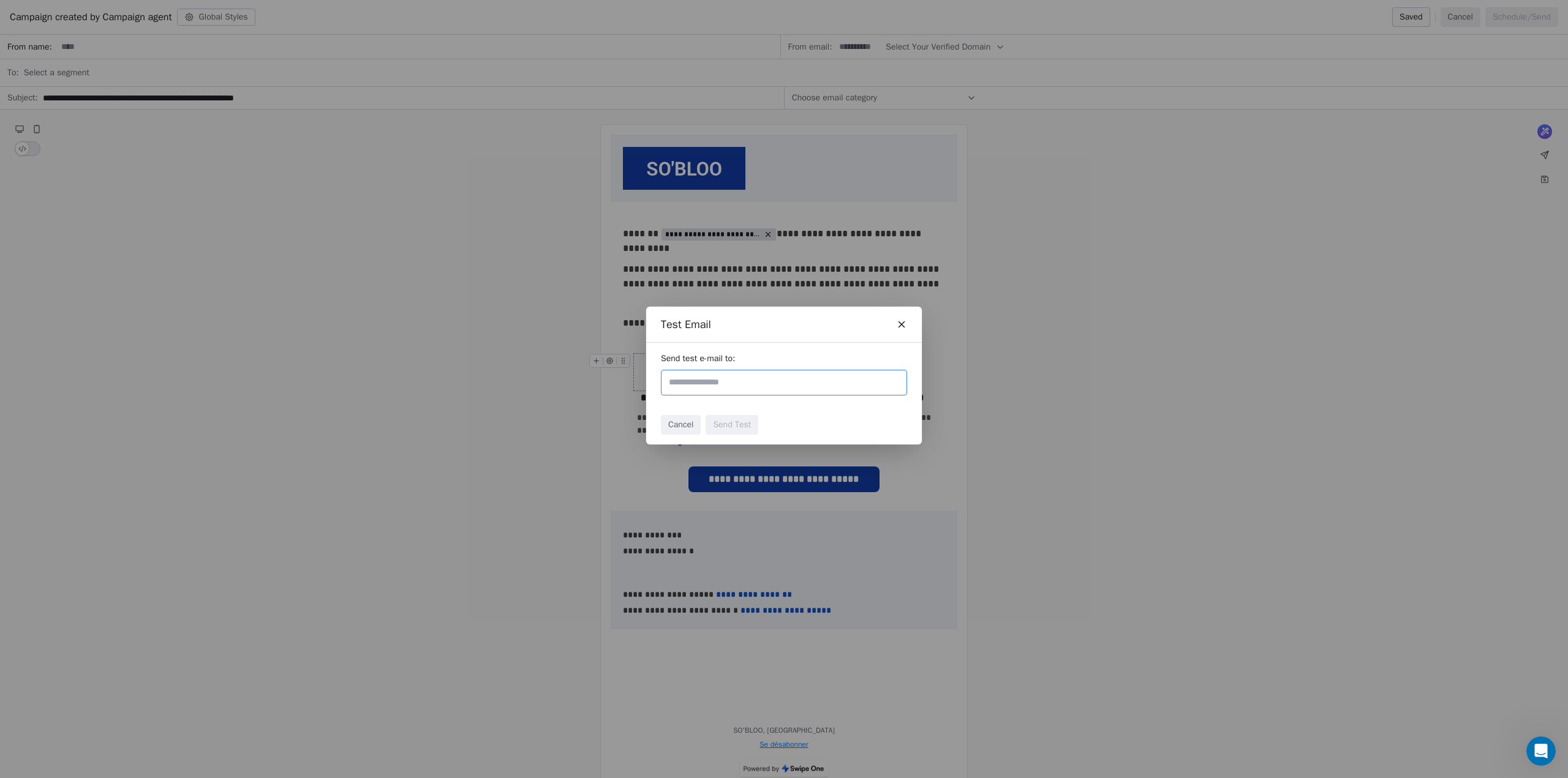 click on "Send test e-mail to:" at bounding box center [784, 374] 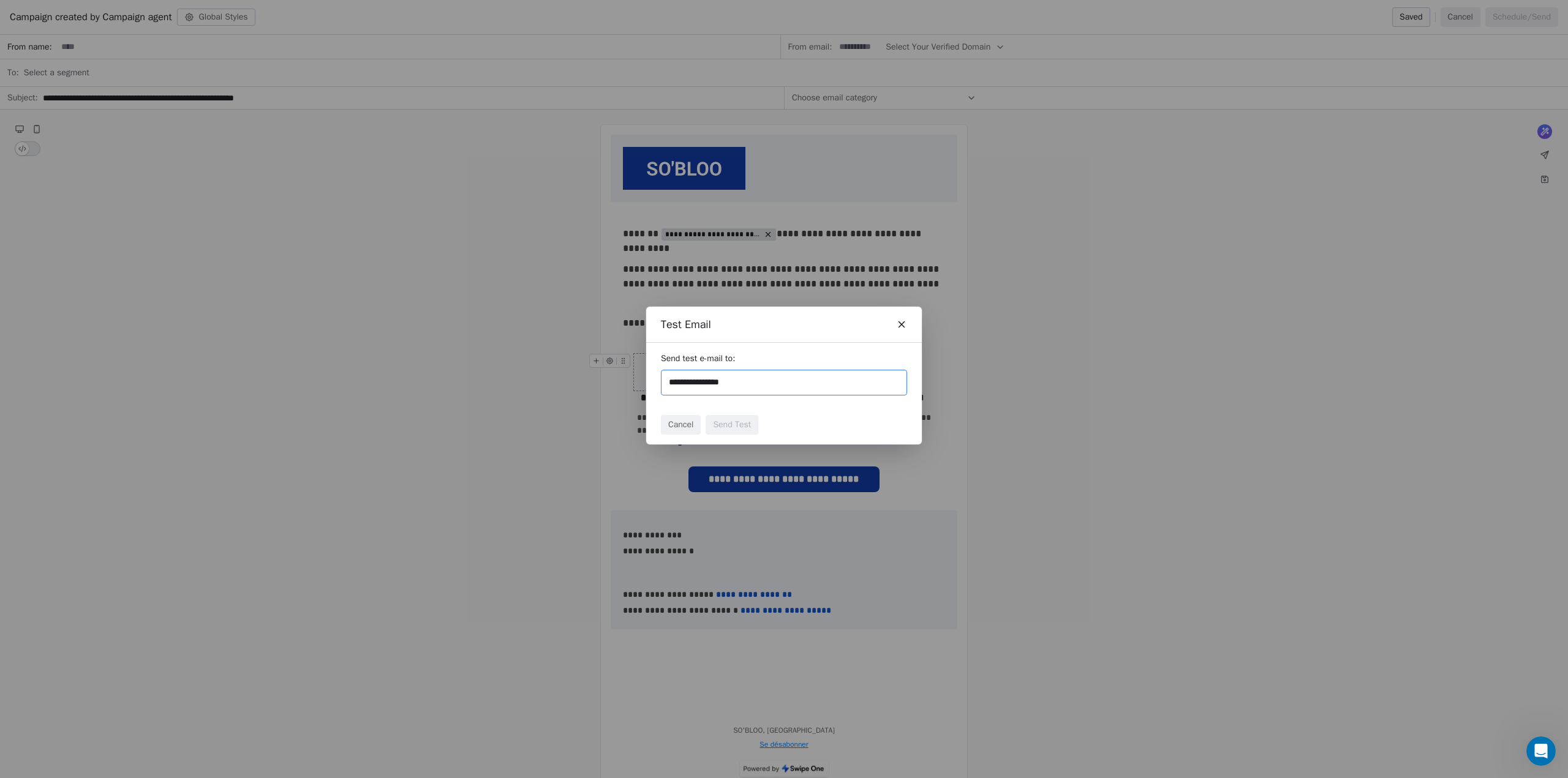 type on "**********" 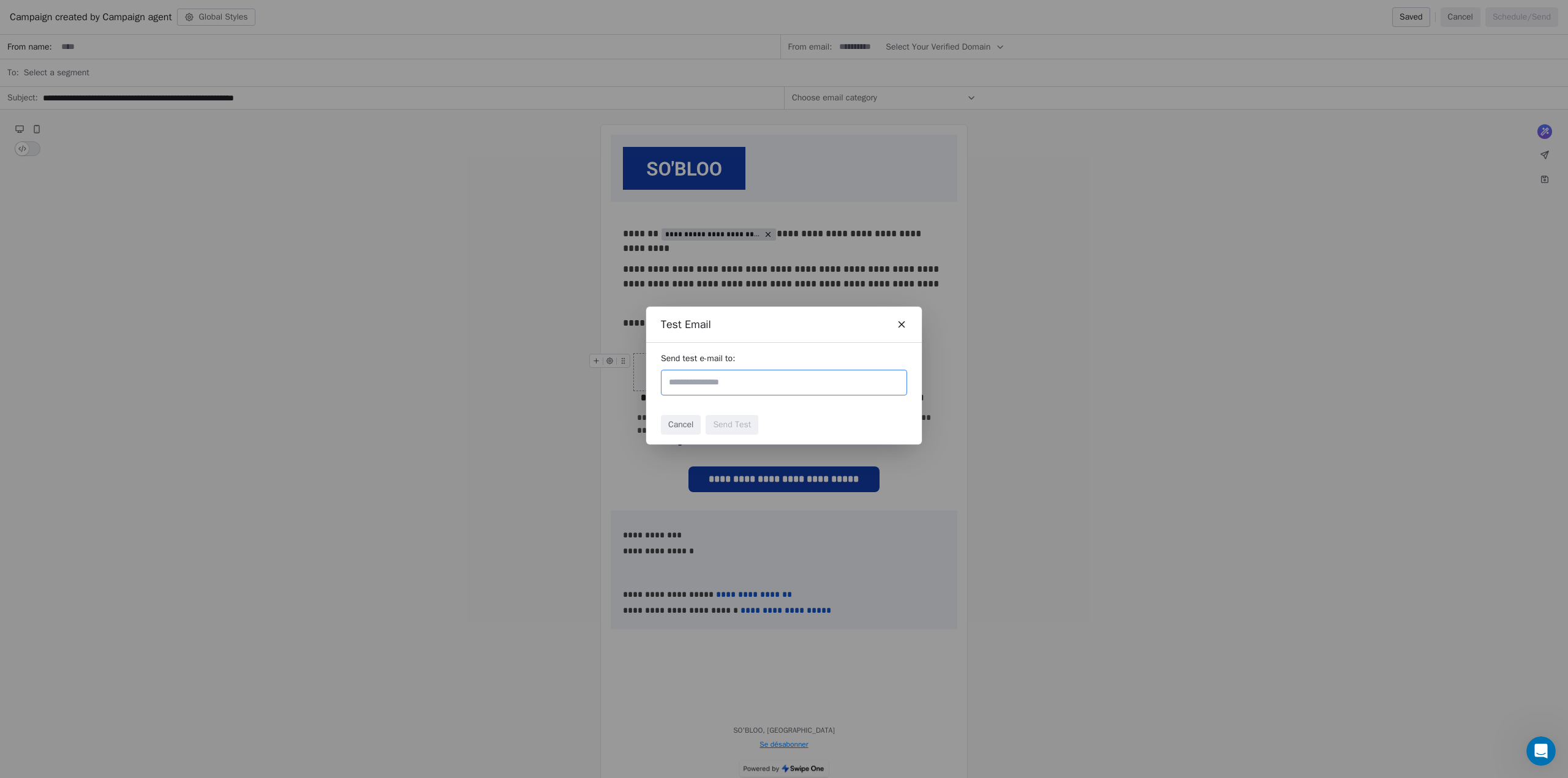 click on "Send test e-mail to:" at bounding box center [784, 374] 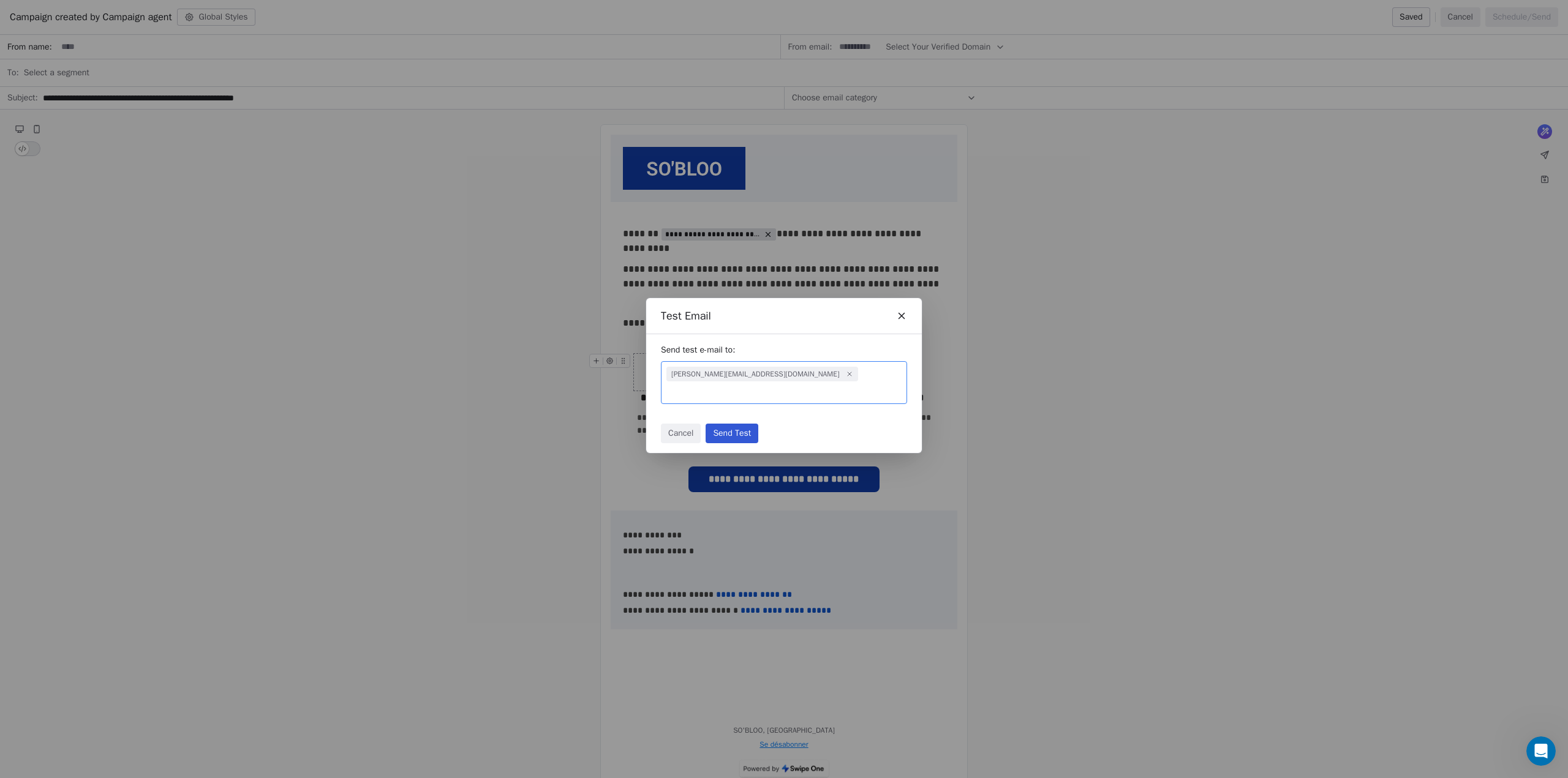 click on "Send Test" at bounding box center [732, 433] 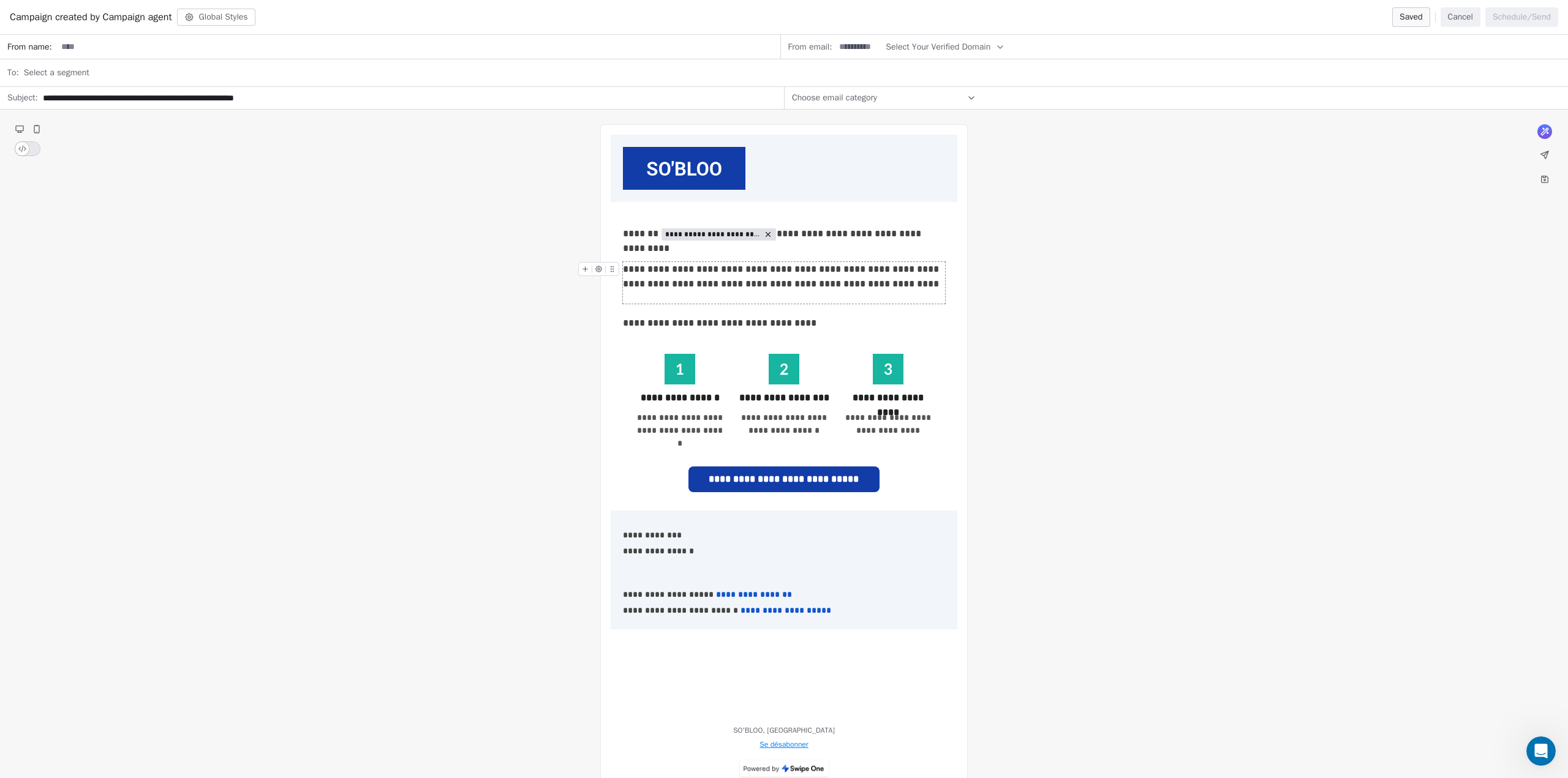 click on "Cancel" at bounding box center (1460, 17) 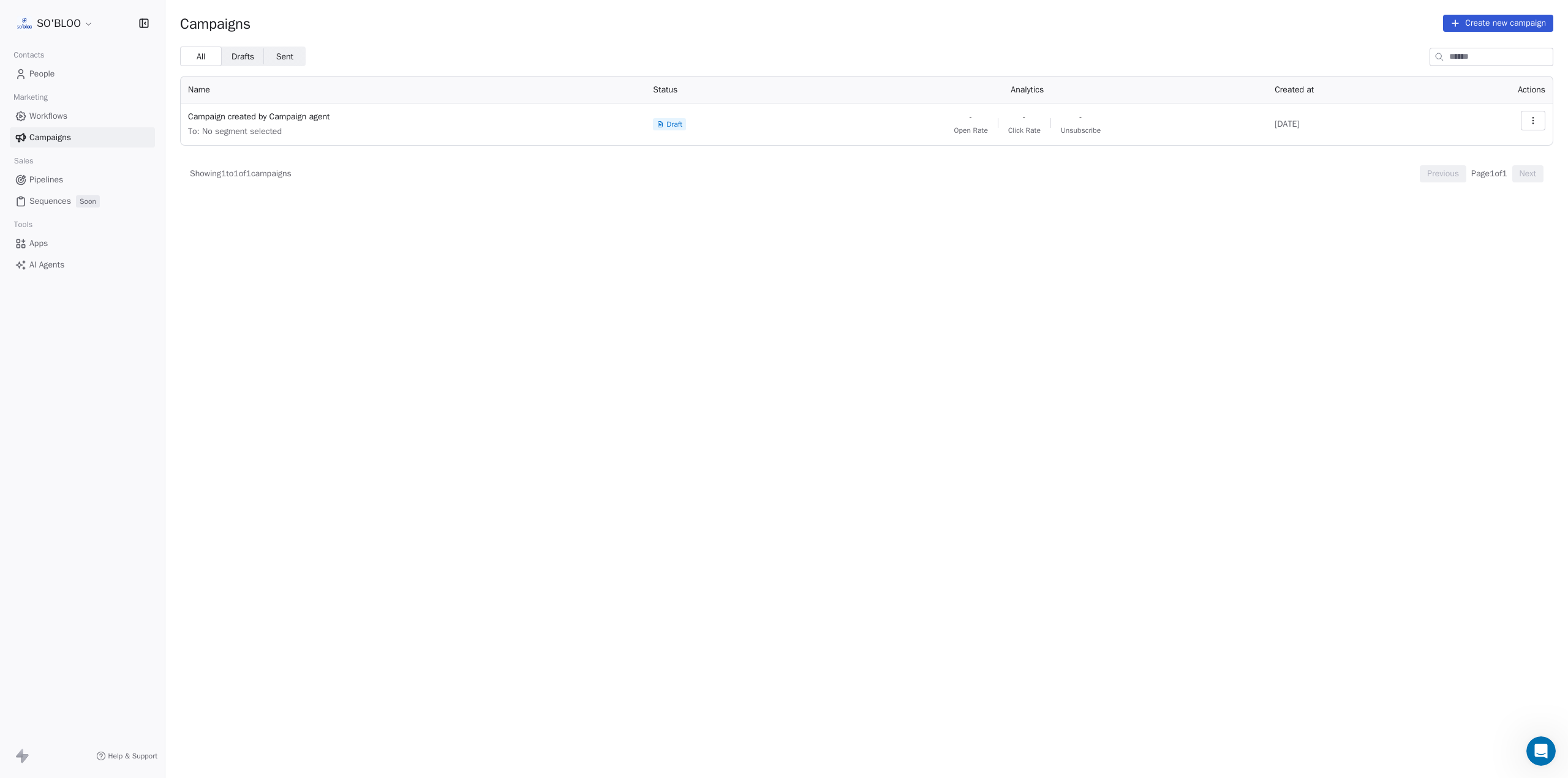 click on "All All Drafts Drafts Sent Sent Name Status Analytics Created at Actions Campaign created by Campaign agent To: No segment selected Draft - Open Rate - Click Rate - Unsubscribe Jul 3, 2025 Showing  1  to  1  of  1  campaigns Previous Page  1  of  1 Next" at bounding box center (867, 358) 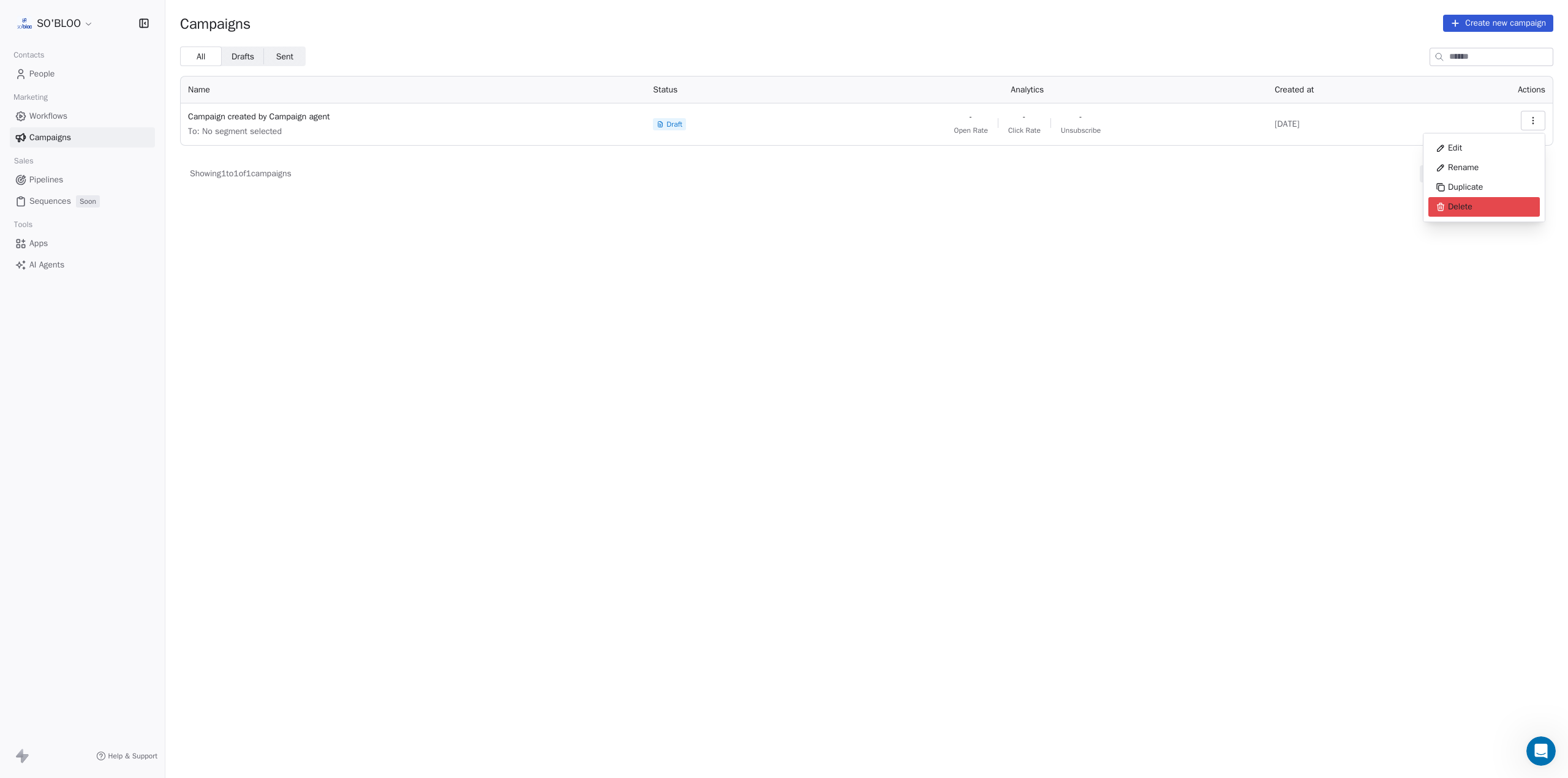 click on "SO'BLOO Contacts People Marketing Workflows Campaigns Sales Pipelines Sequences Soon Tools Apps AI Agents Help & Support Campaigns  Create new campaign All All Drafts Drafts Sent Sent Name Status Analytics Created at Actions Campaign created by Campaign agent To: No segment selected Draft - Open Rate - Click Rate - Unsubscribe Jul 3, 2025 Showing  1  to  1  of  1  campaigns Previous Page  1  of  1 Next   Edit Rename Duplicate Delete" at bounding box center [784, 389] 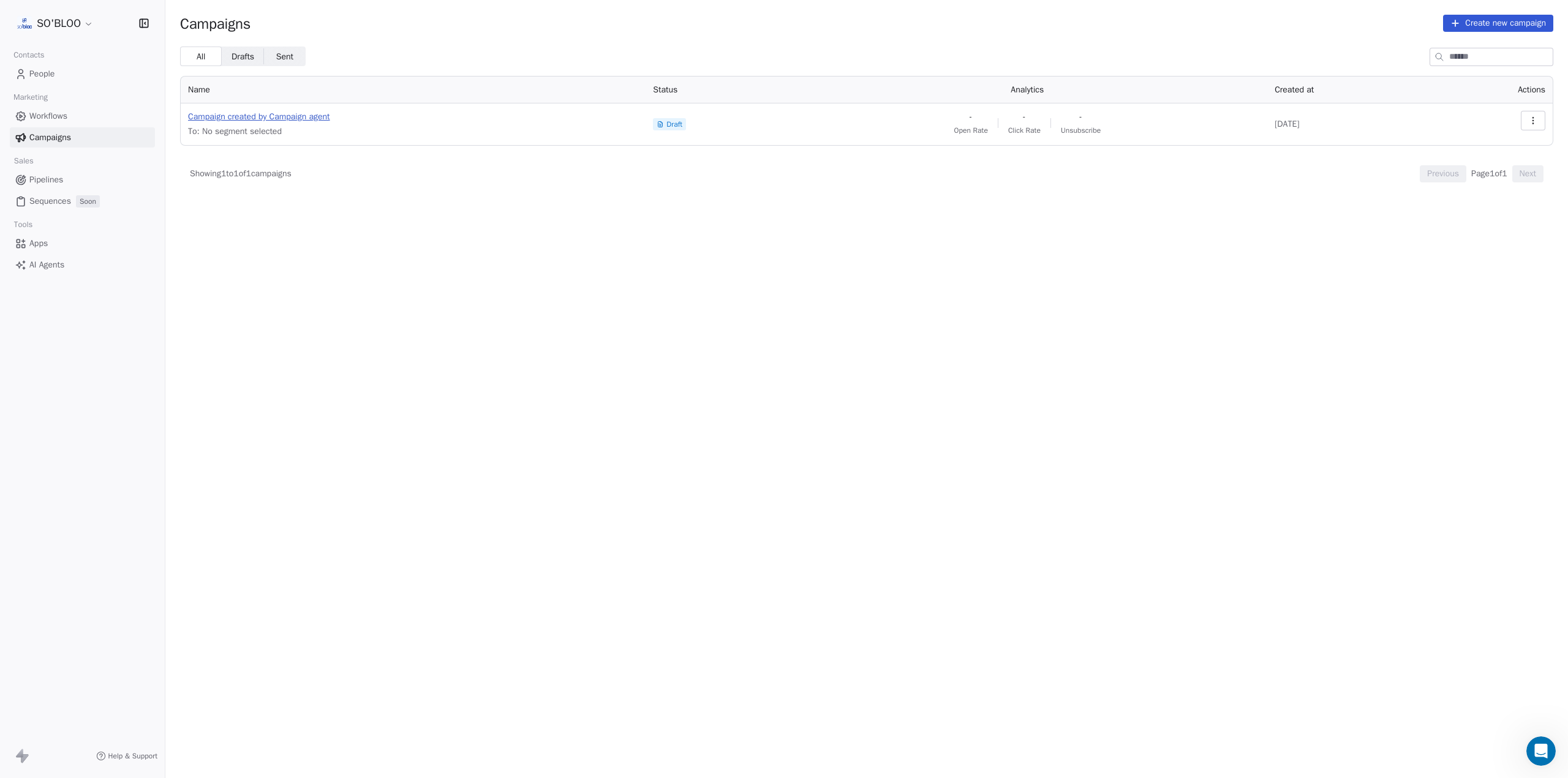click on "Campaign created by Campaign agent" at bounding box center [413, 117] 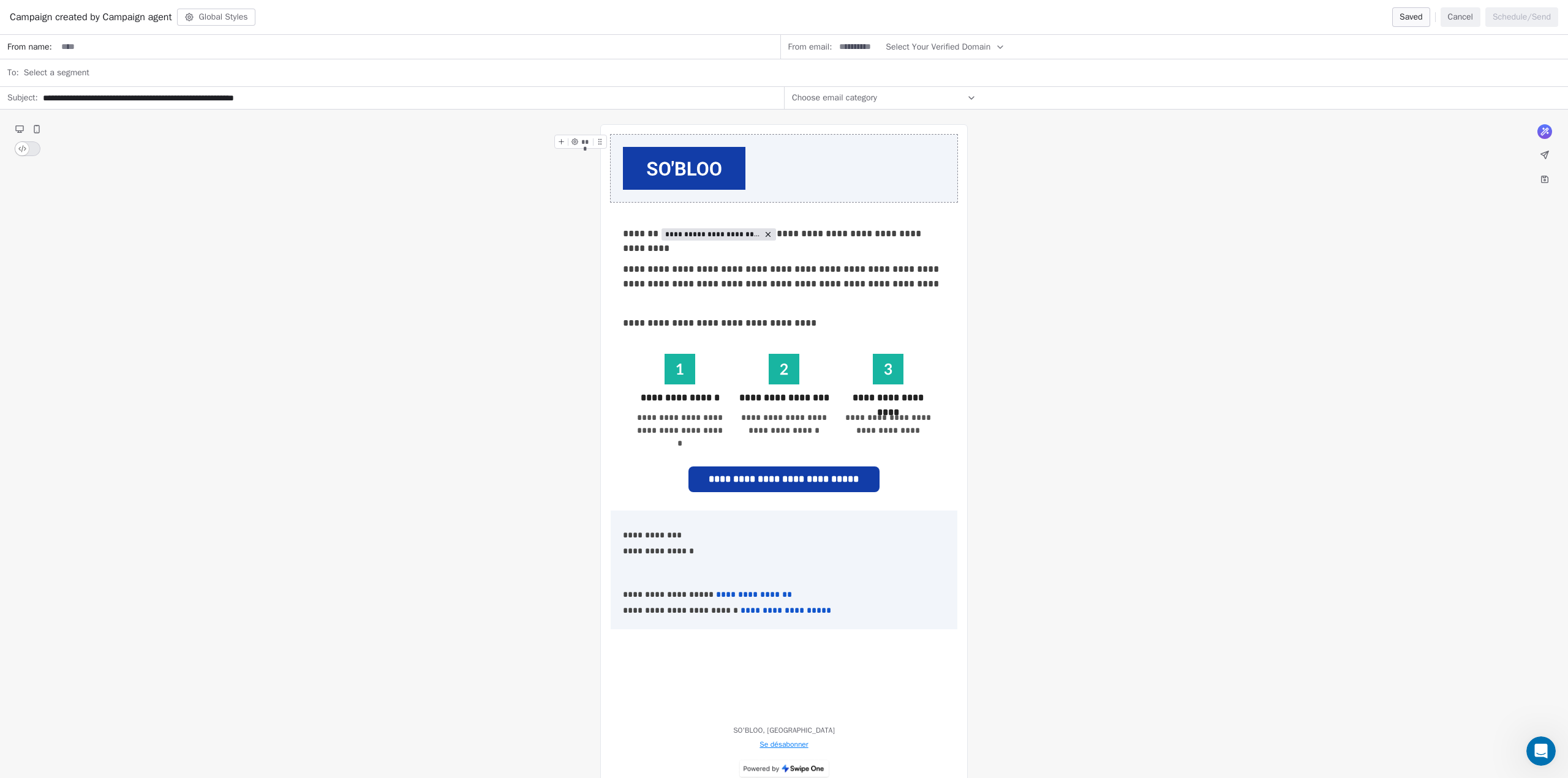 click on "Cancel" at bounding box center [1460, 17] 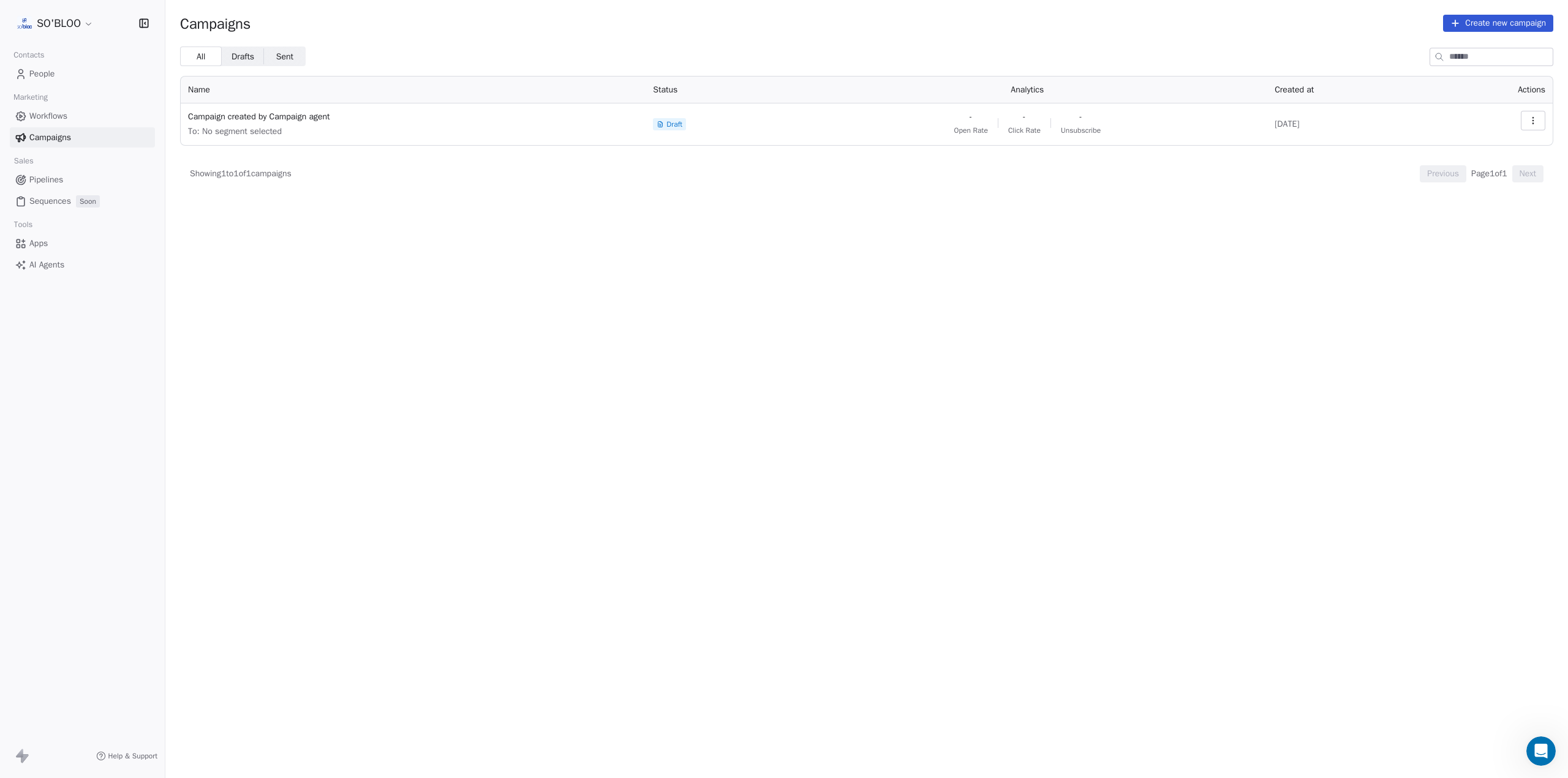click on "All All Drafts Drafts Sent Sent Name Status Analytics Created at Actions Campaign created by Campaign agent To: No segment selected Draft - Open Rate - Click Rate - Unsubscribe Jul 3, 2025 Showing  1  to  1  of  1  campaigns Previous Page  1  of  1 Next" at bounding box center [867, 358] 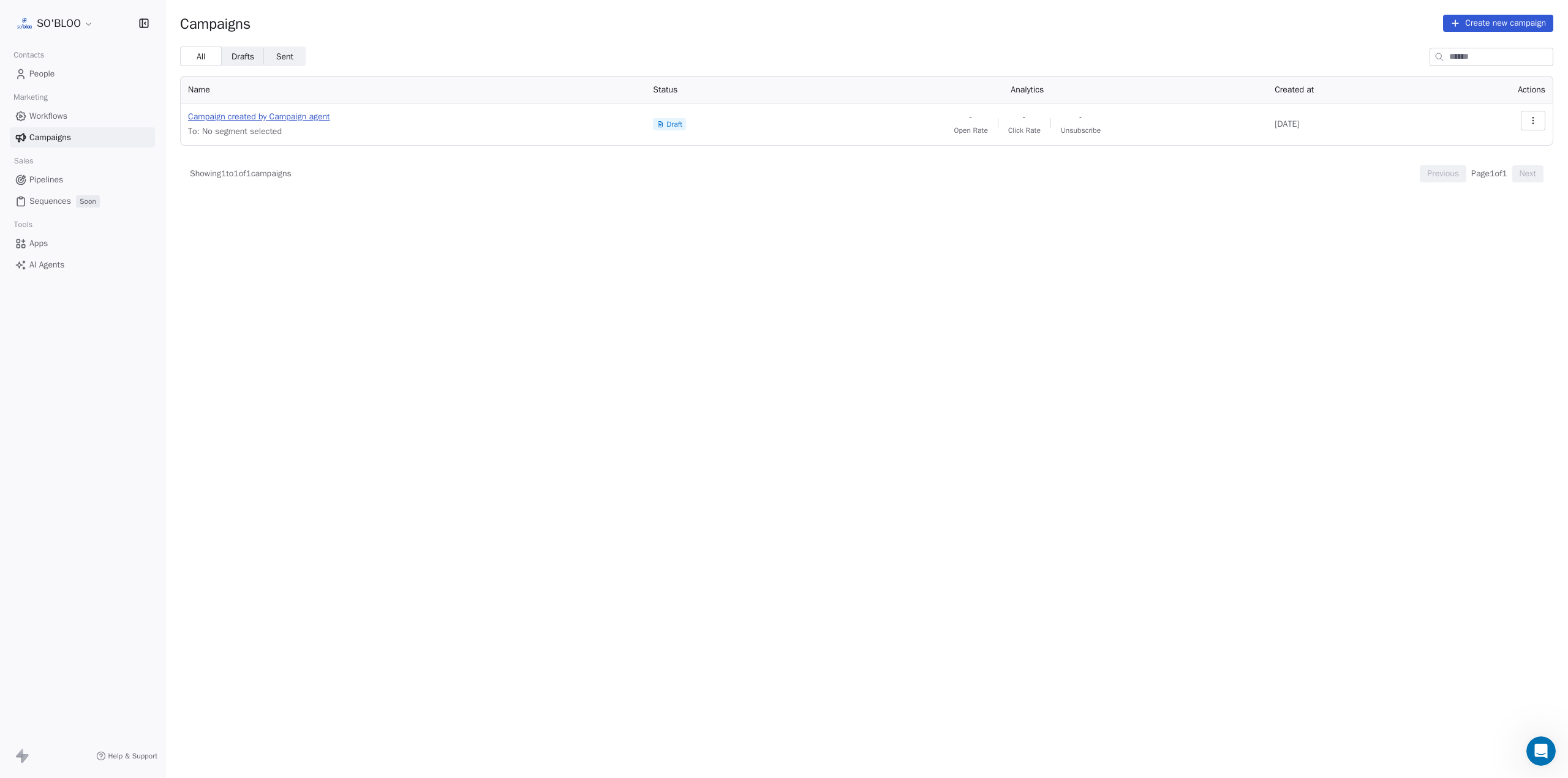 click on "Campaign created by Campaign agent" at bounding box center [413, 117] 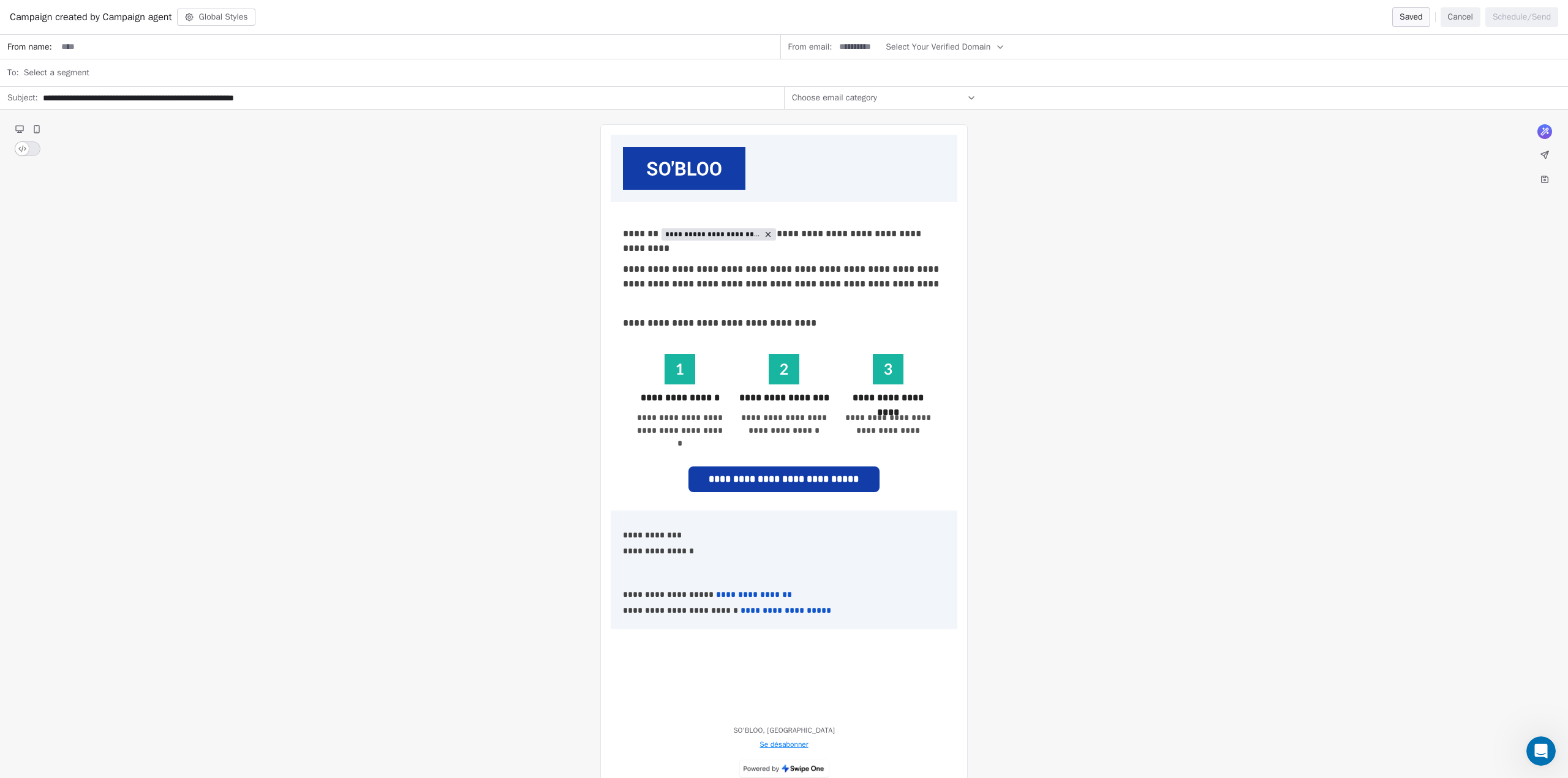 click on "Select a segment" at bounding box center [792, 73] 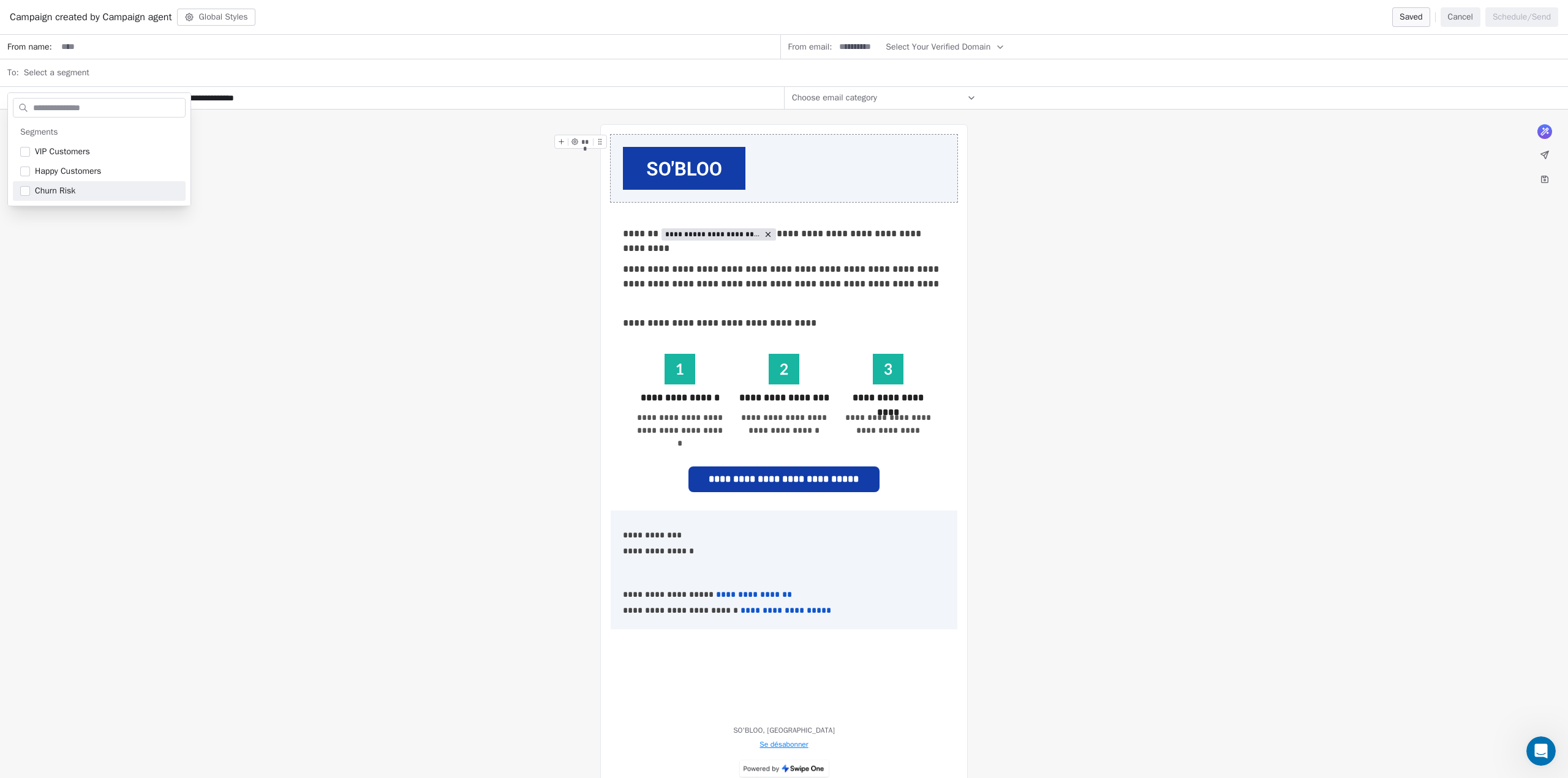 click on "Choose email category" at bounding box center [884, 98] 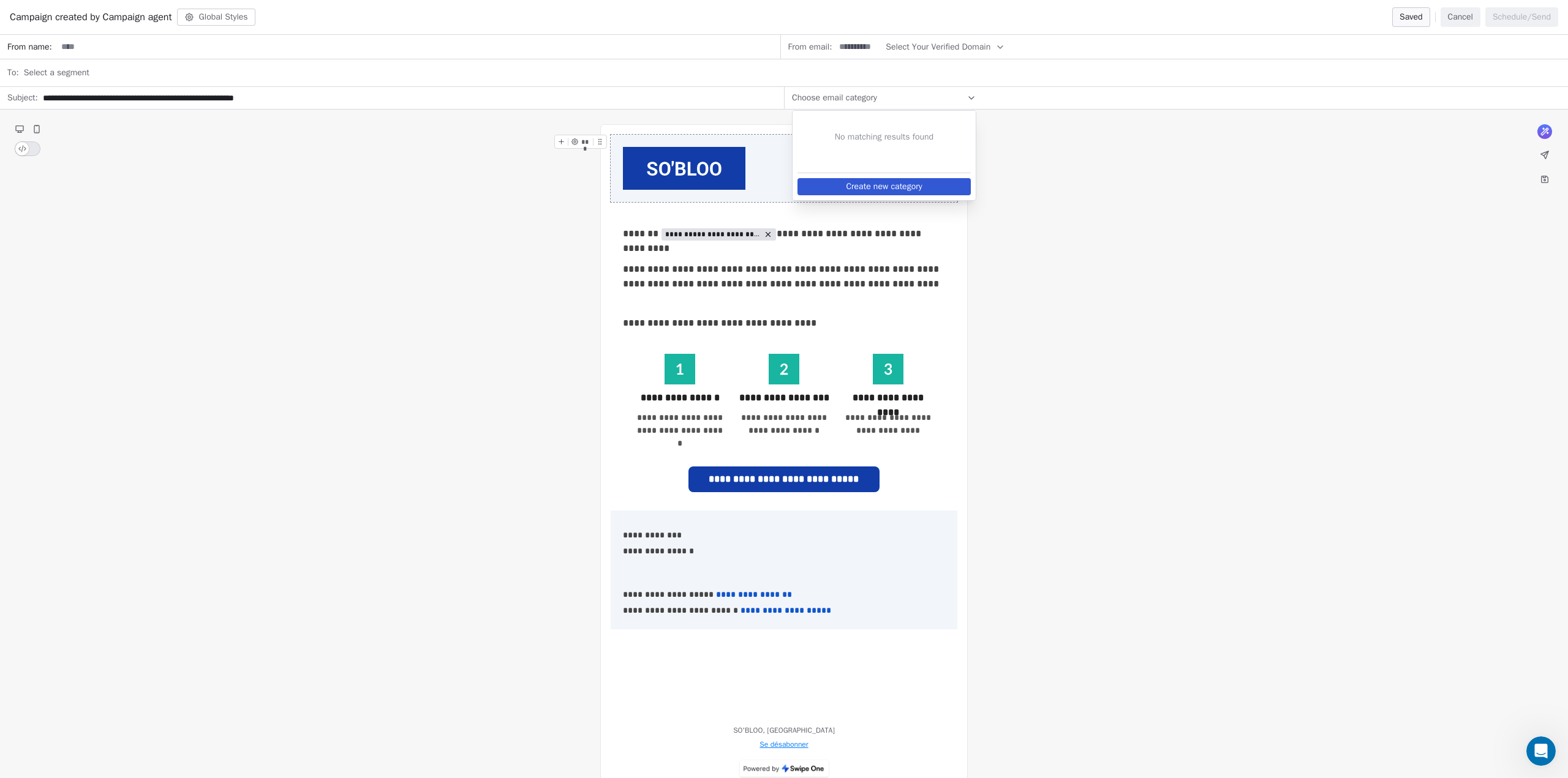 click on "Select Your Verified Domain" at bounding box center (938, 47) 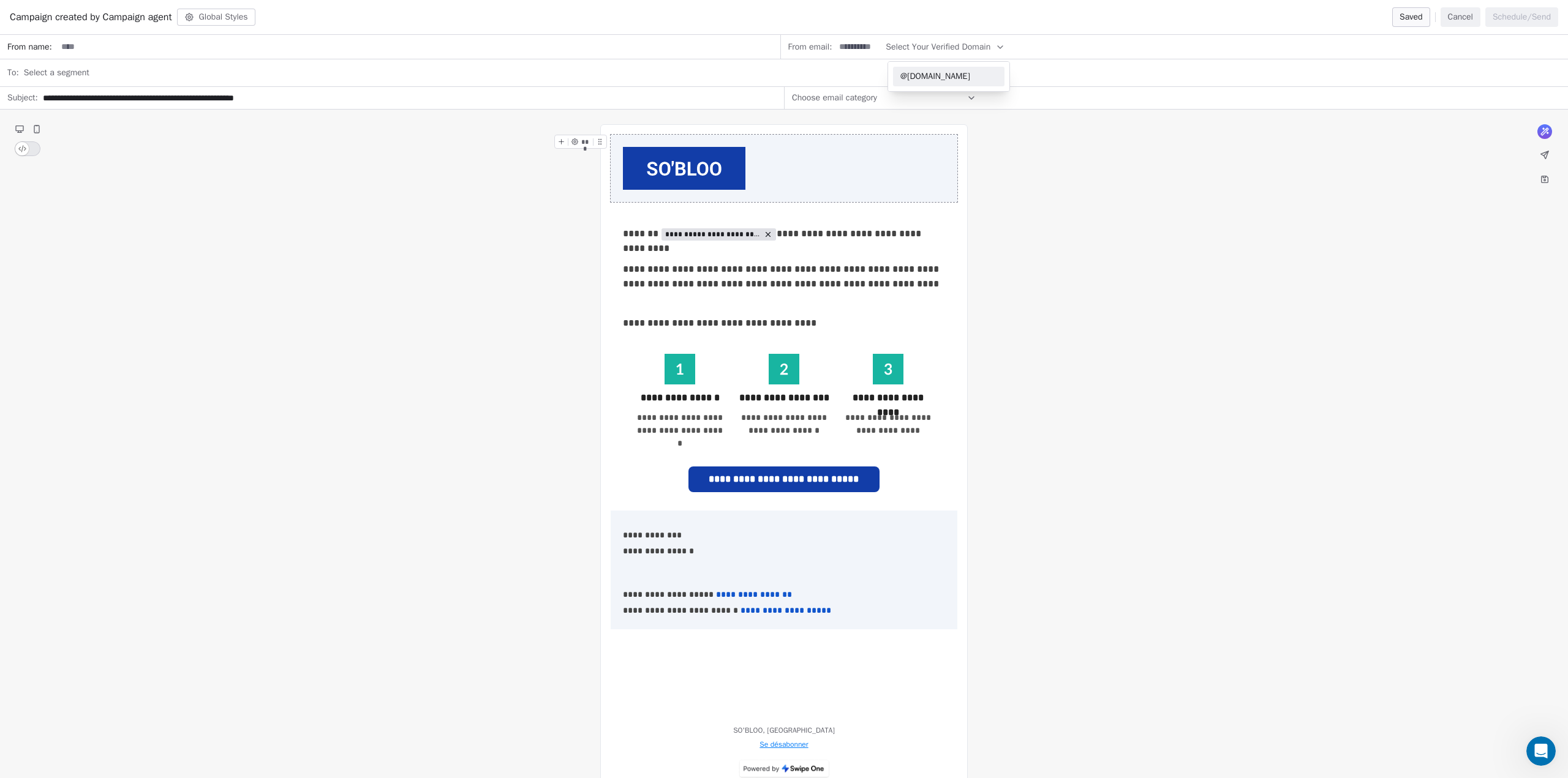 click on "Cancel" at bounding box center [1460, 17] 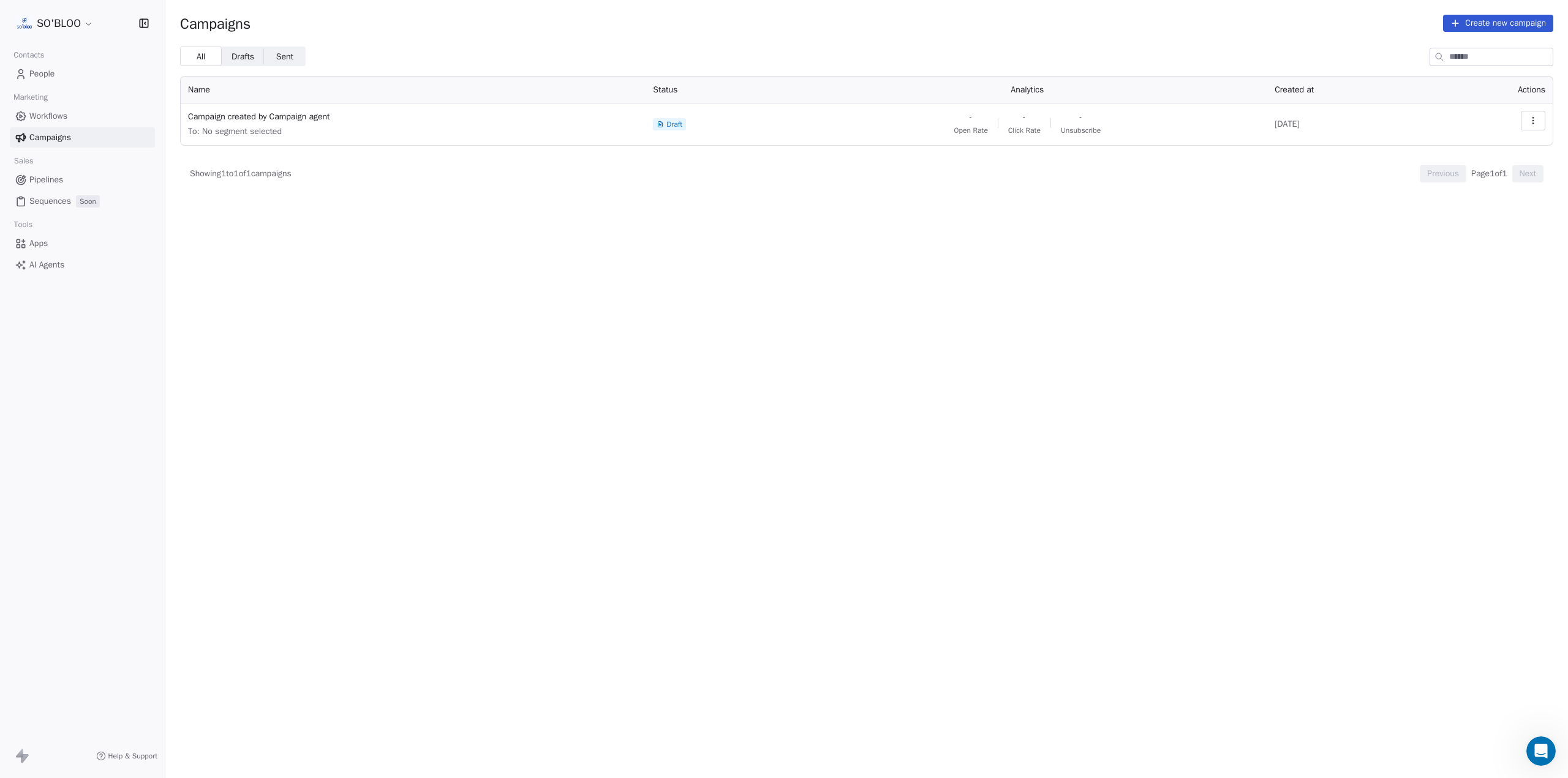 click on "All All Drafts Drafts Sent Sent Name Status Analytics Created at Actions Campaign created by Campaign agent To: No segment selected Draft - Open Rate - Click Rate - Unsubscribe Jul 3, 2025 Showing  1  to  1  of  1  campaigns Previous Page  1  of  1 Next" at bounding box center (867, 358) 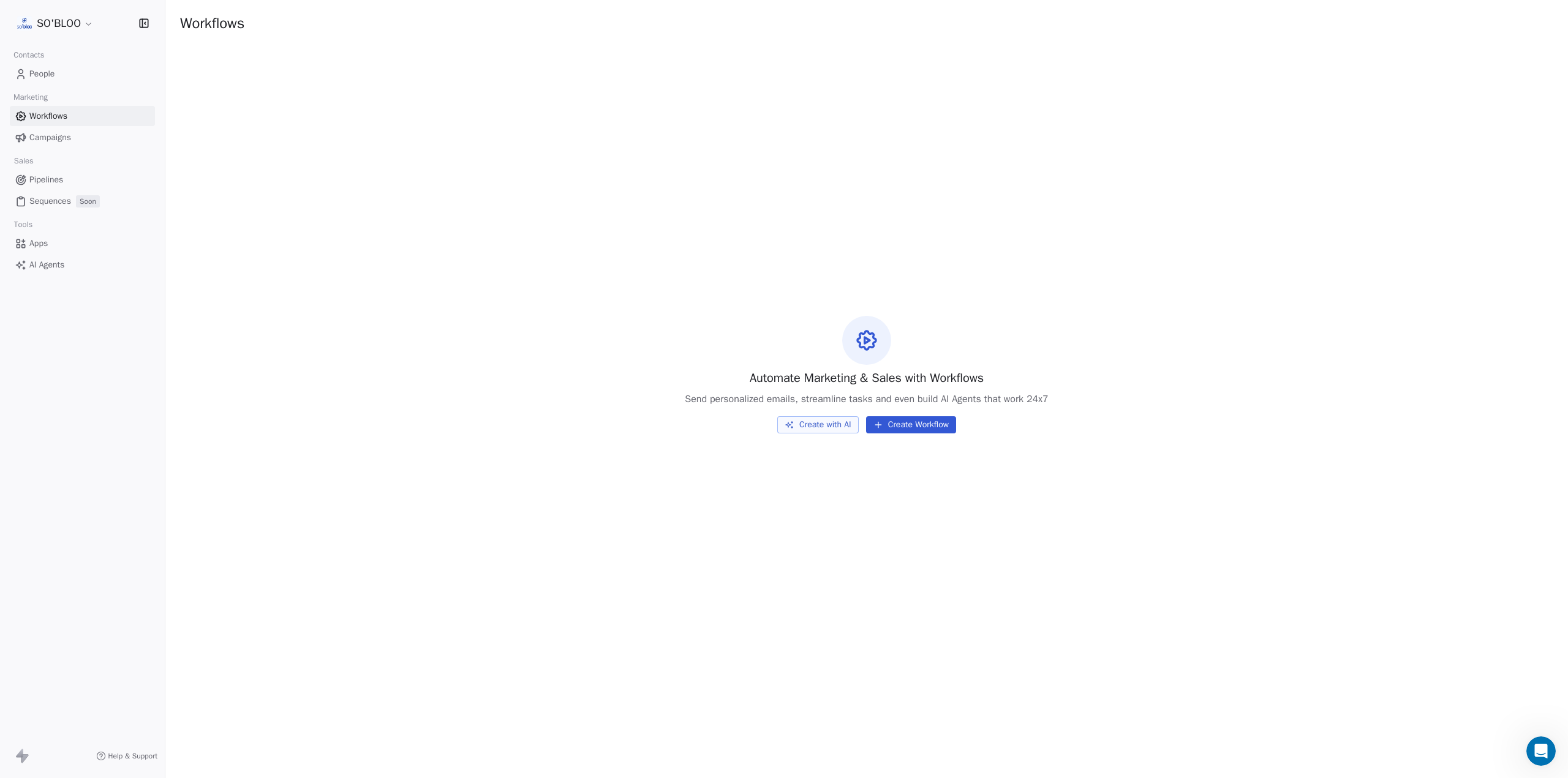 click on "Create with AI" at bounding box center [818, 425] 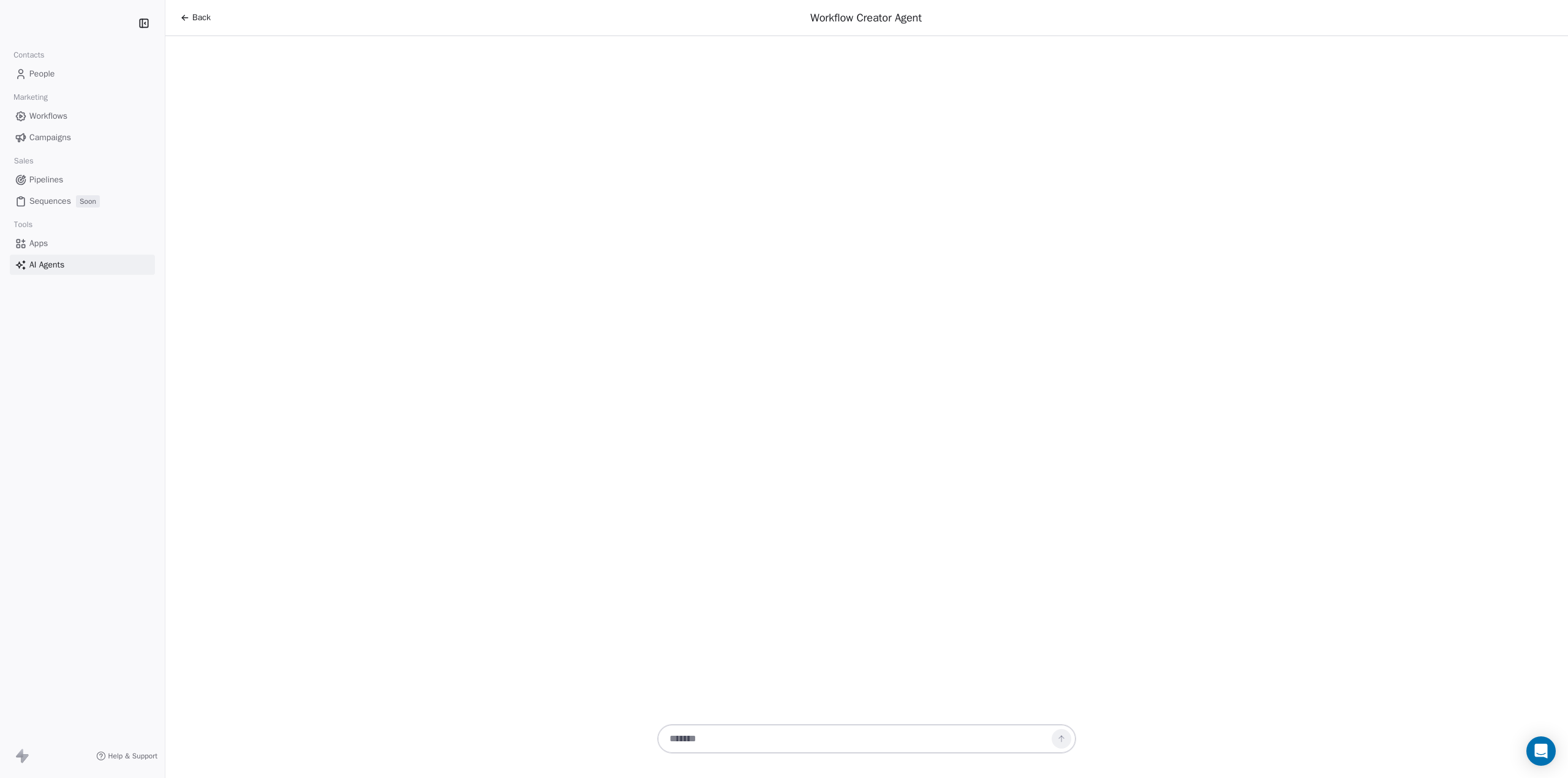 scroll, scrollTop: 0, scrollLeft: 0, axis: both 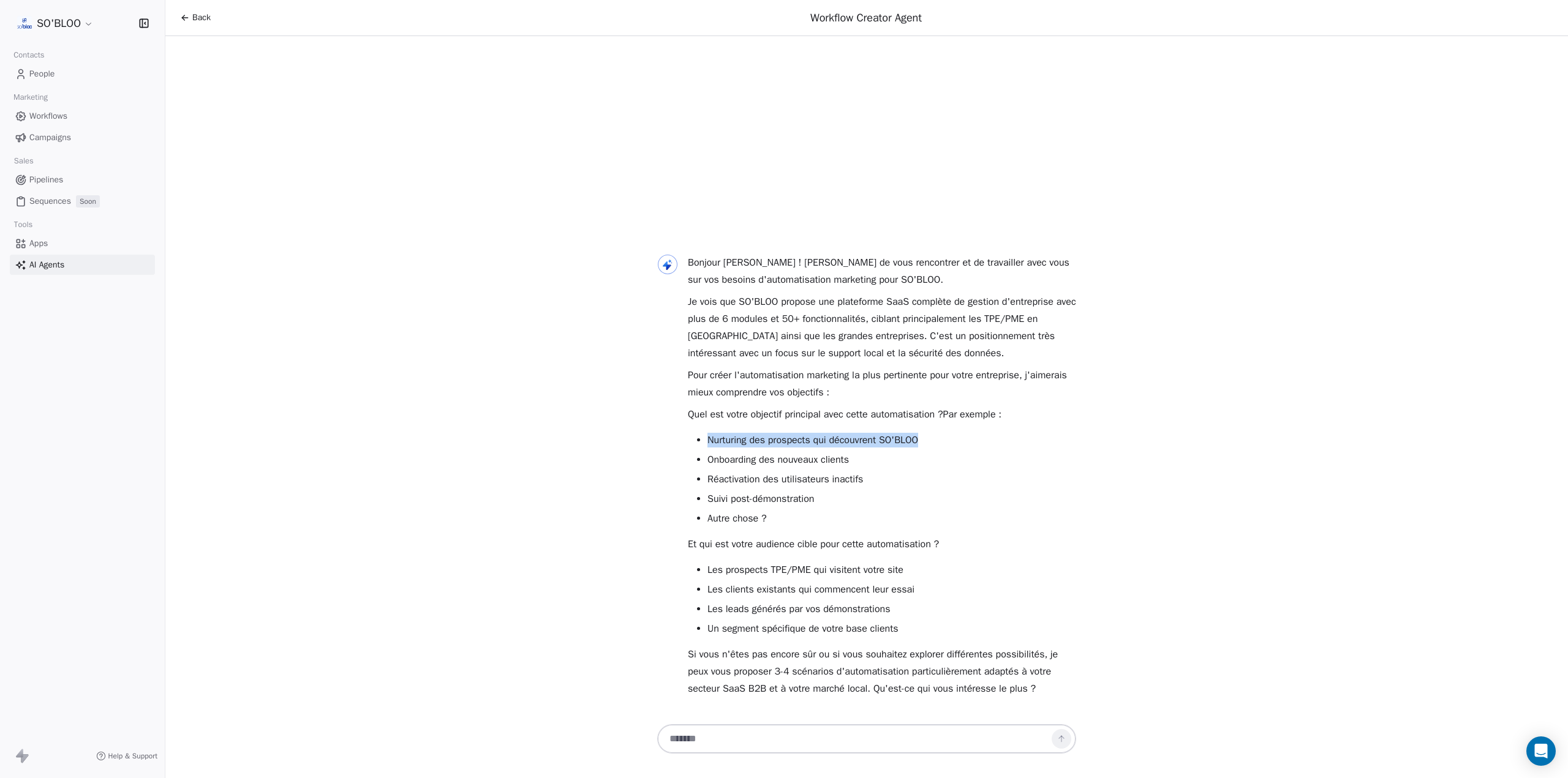 drag, startPoint x: 941, startPoint y: 436, endPoint x: 706, endPoint y: 438, distance: 235.00851 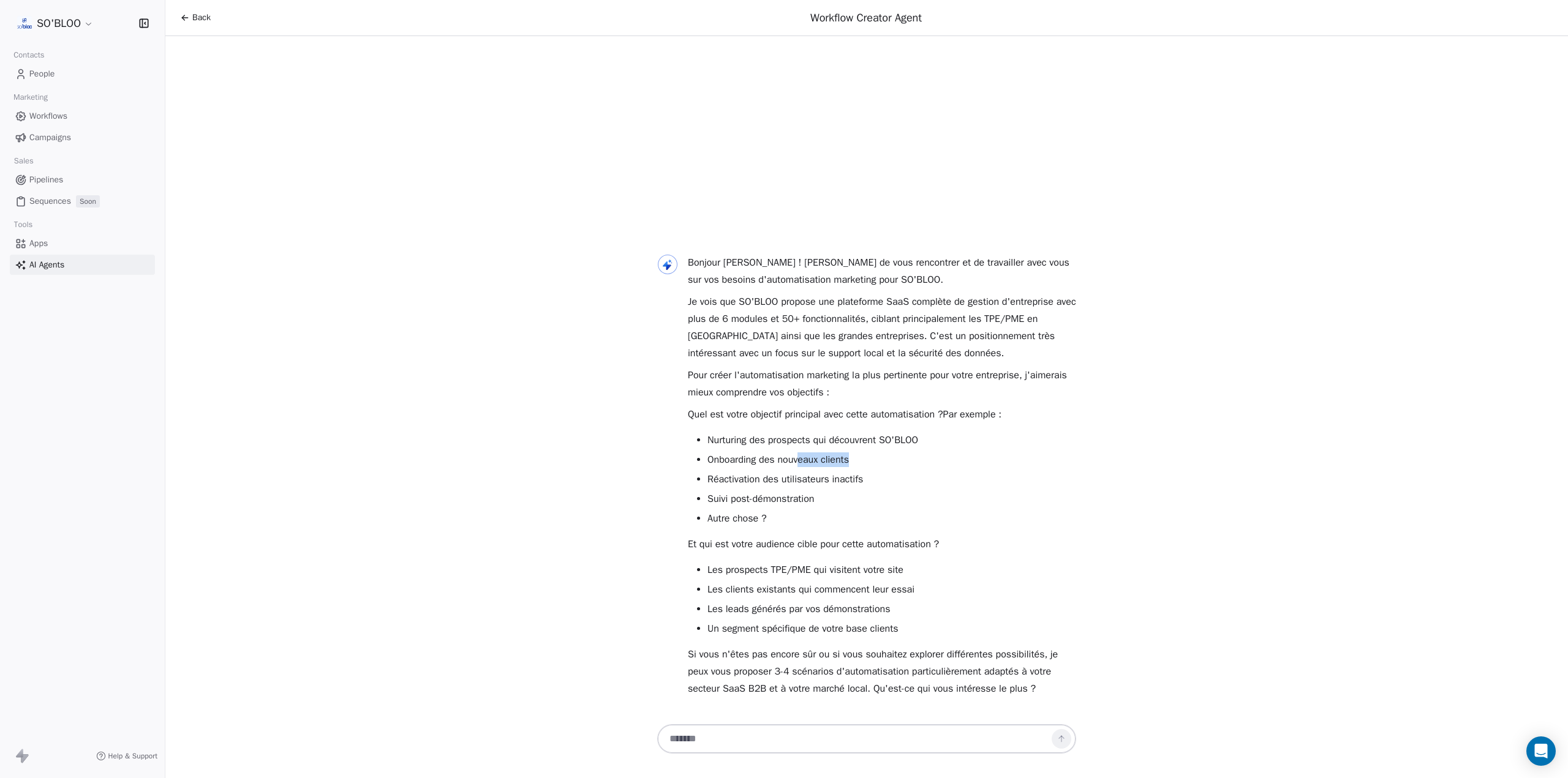 drag, startPoint x: 840, startPoint y: 458, endPoint x: 810, endPoint y: 453, distance: 30.413813 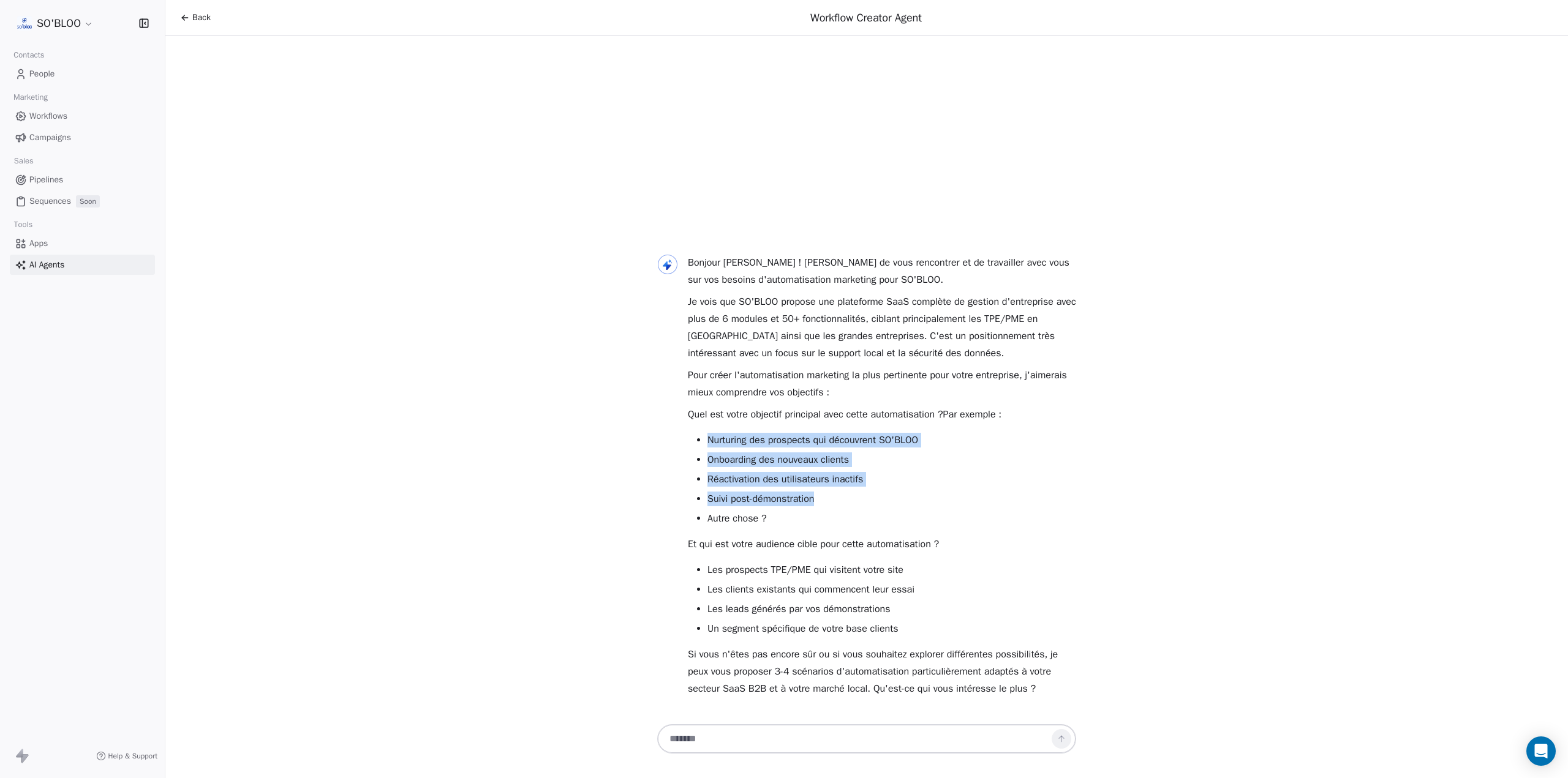 drag, startPoint x: 830, startPoint y: 495, endPoint x: 697, endPoint y: 443, distance: 142.80406 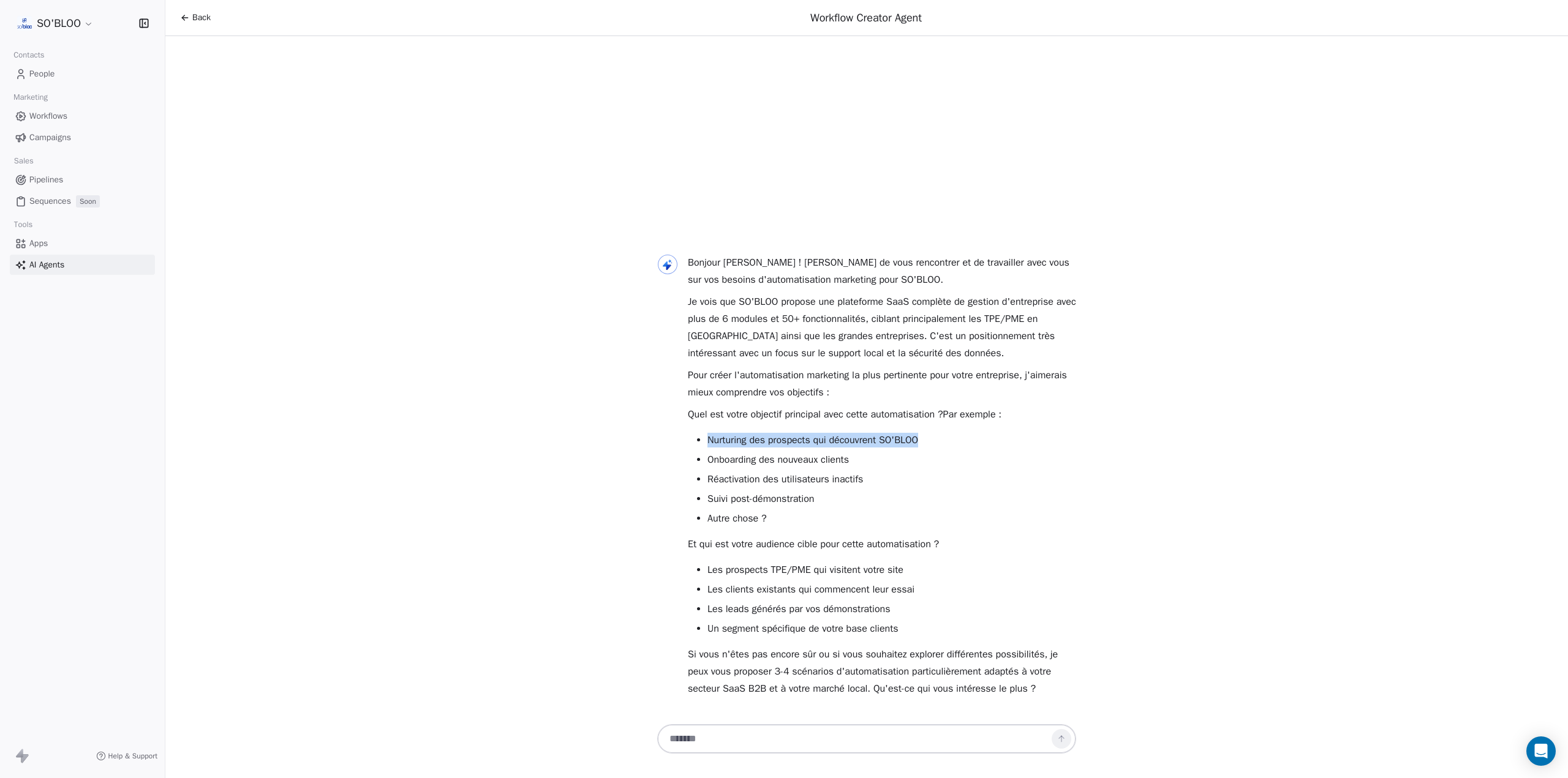 drag, startPoint x: 930, startPoint y: 438, endPoint x: 708, endPoint y: 440, distance: 222.00901 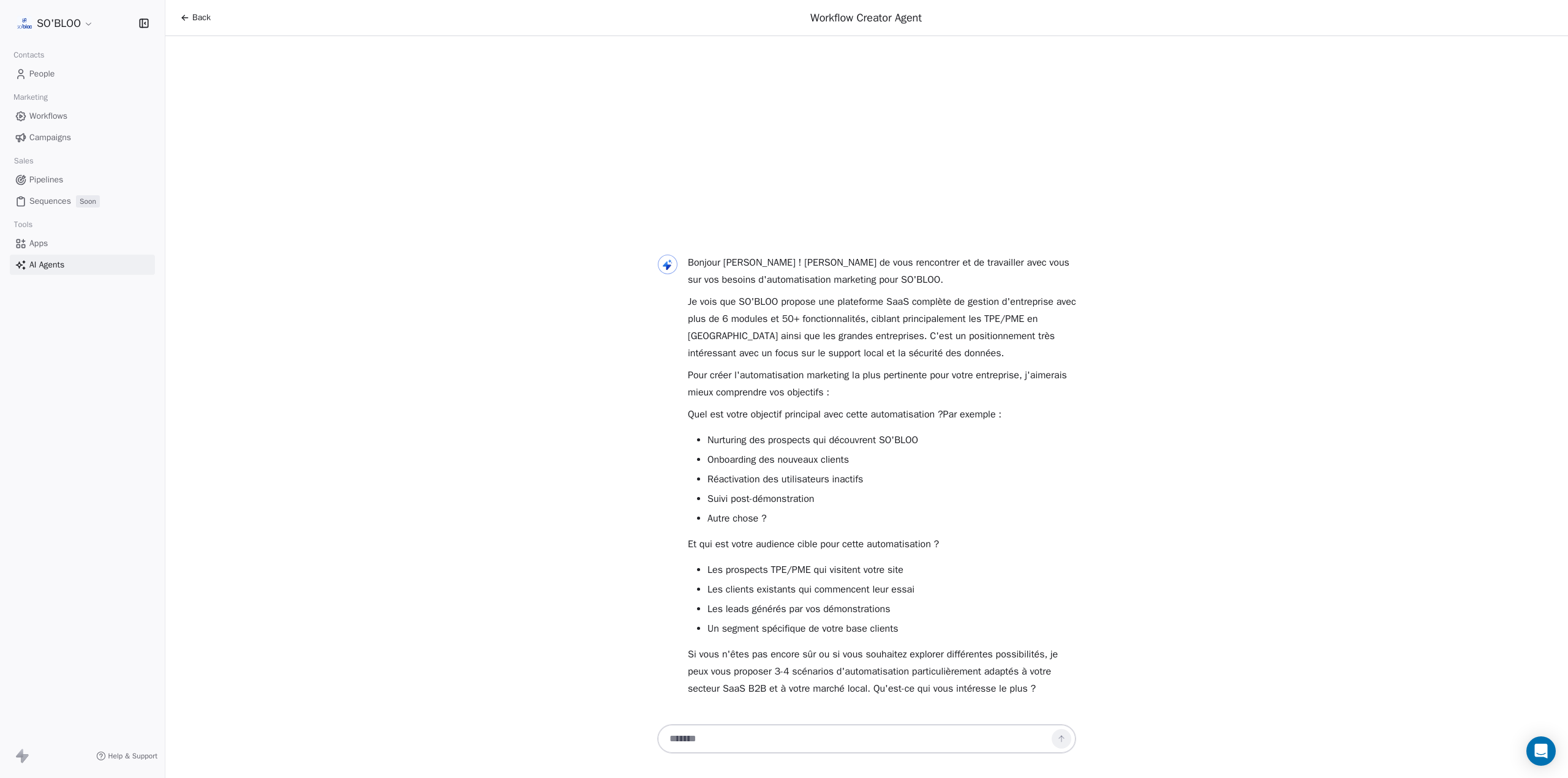 click on "Bonjour Richard ! Ravi de vous rencontrer et de travailler avec vous sur vos besoins d'automatisation marketing pour SO'BLOO.
Je vois que SO'BLOO propose une plateforme SaaS complète de gestion d'entreprise avec plus de 6 modules et 50+ fonctionnalités, ciblant principalement les TPE/PME en Nouvelle-Calédonie ainsi que les grandes entreprises. C'est un positionnement très intéressant avec un focus sur le support local et la sécurité des données.
Pour créer l'automatisation marketing la plus pertinente pour votre entreprise, j'aimerais mieux comprendre vos objectifs :
Quel est votre objectif principal avec cette automatisation ?  Par exemple :
Nurturing des prospects qui découvrent SO'BLOO
Onboarding des nouveaux clients
Réactivation des utilisateurs inactifs
Suivi post-démonstration
Autre chose ?
Et qui est votre audience cible pour cette automatisation ?
Les prospects TPE/PME qui visitent votre site
Les clients existants qui commencent leur essai" at bounding box center (867, 476) 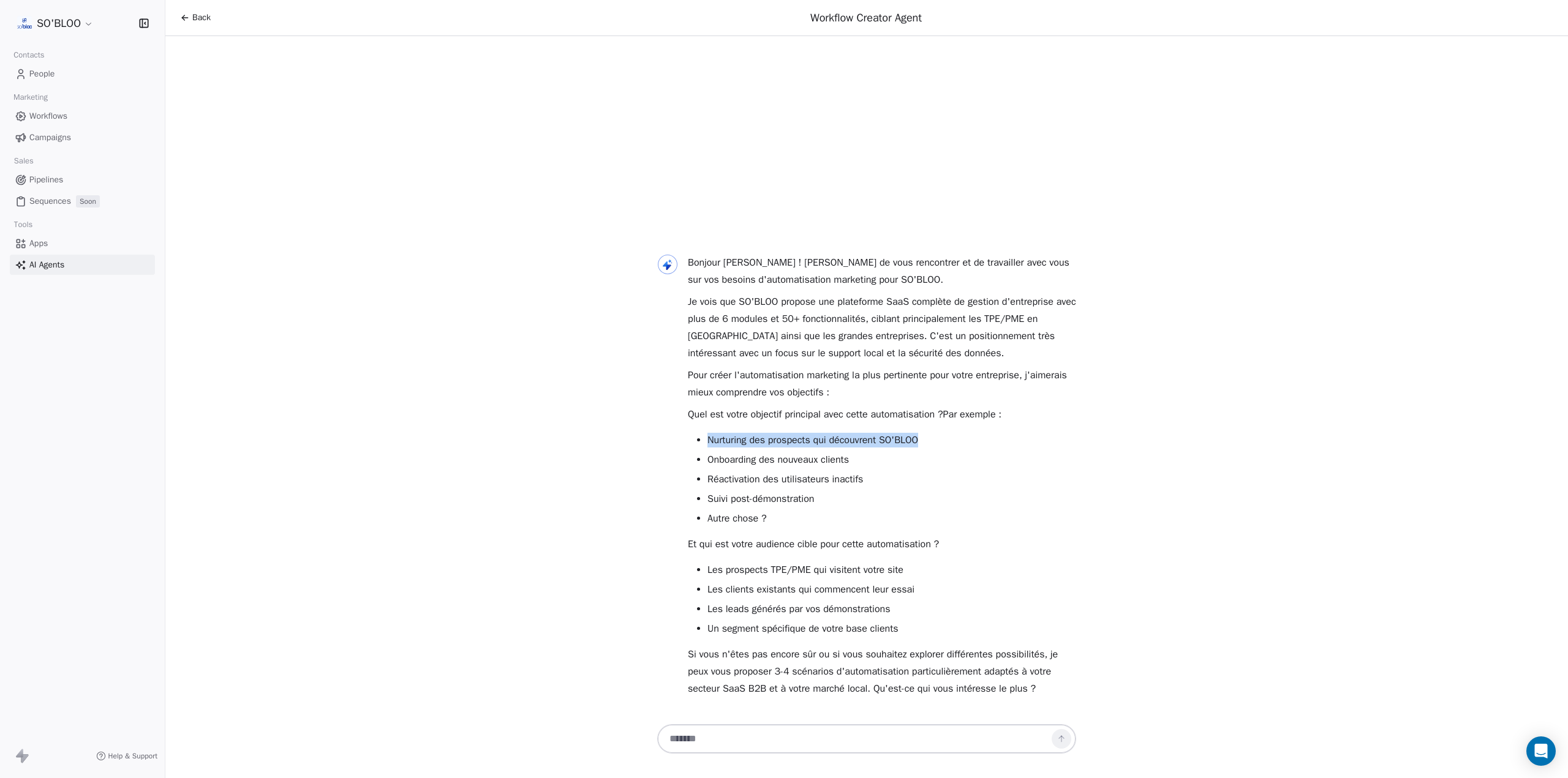 drag, startPoint x: 923, startPoint y: 442, endPoint x: 699, endPoint y: 444, distance: 224.00893 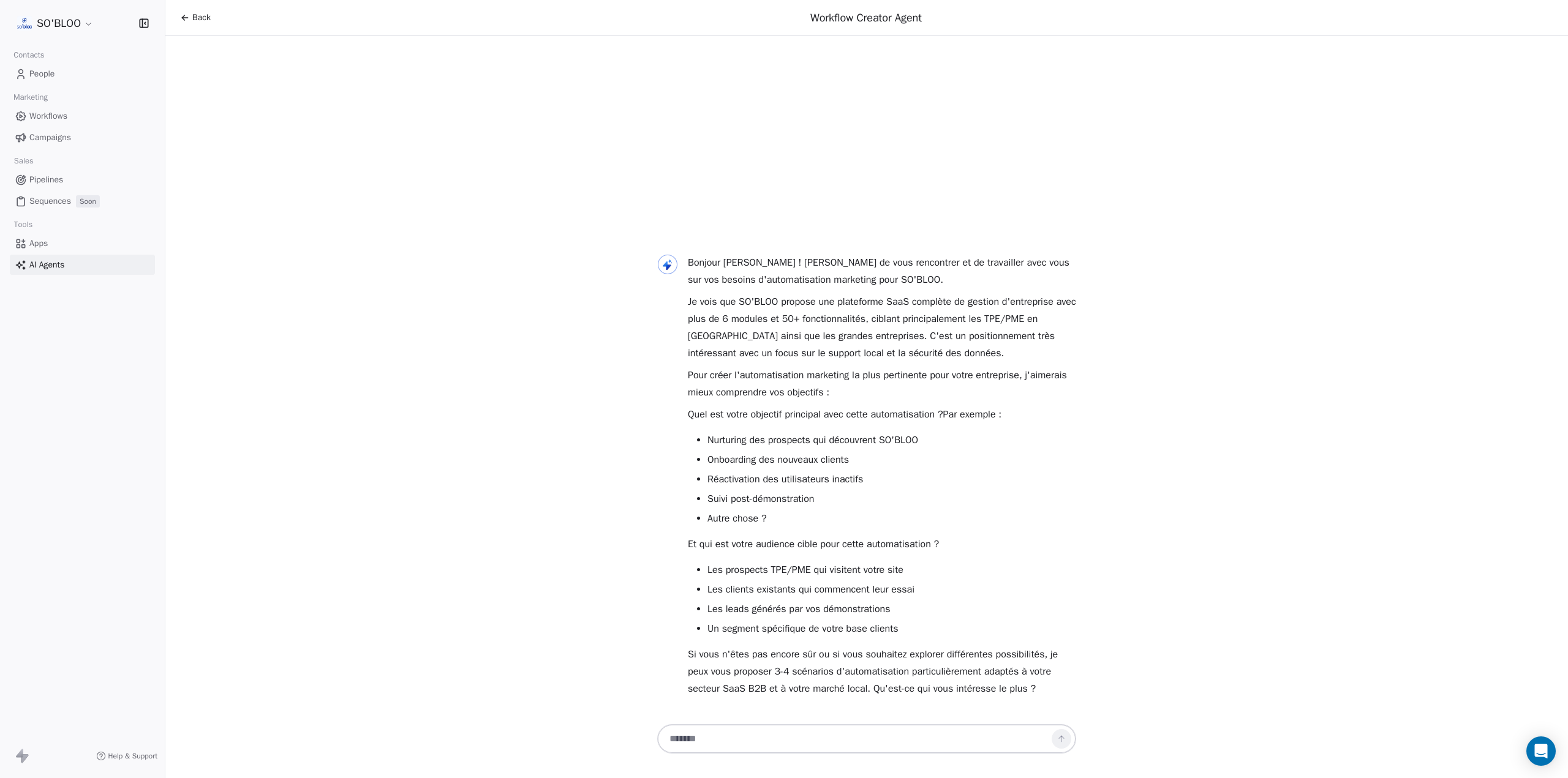 click at bounding box center [854, 739] 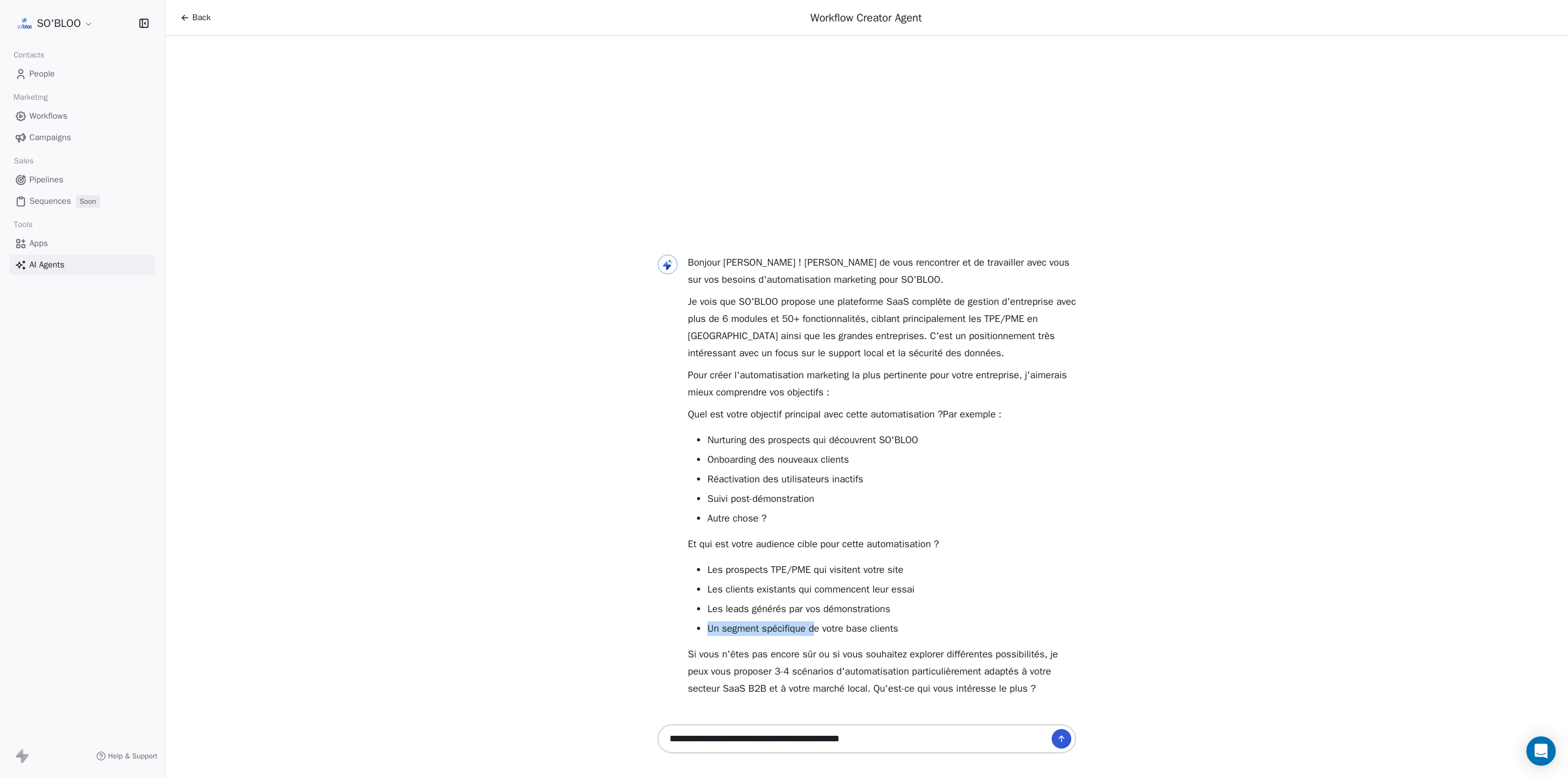 drag, startPoint x: 908, startPoint y: 615, endPoint x: 817, endPoint y: 621, distance: 91.19759 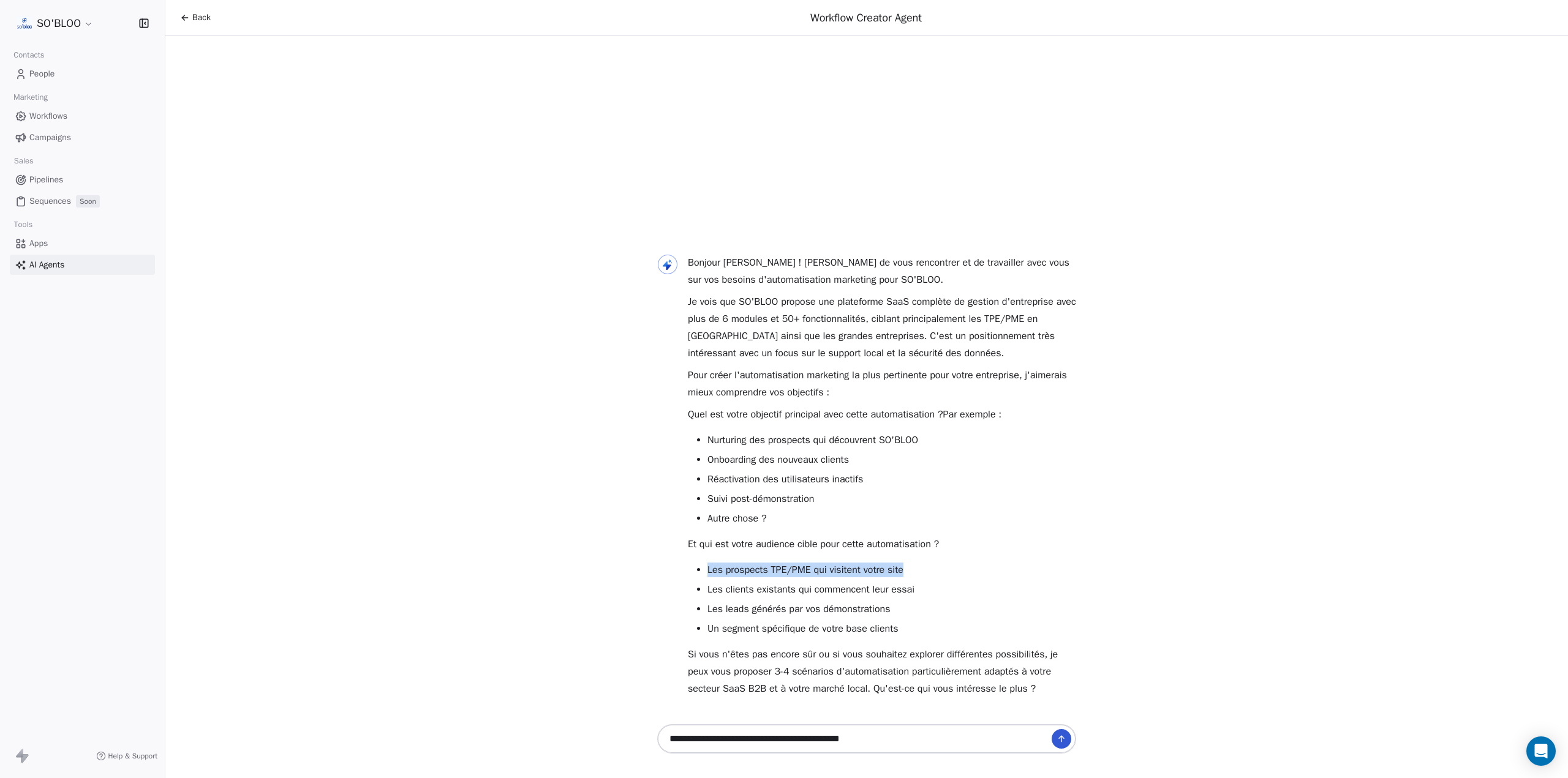 drag, startPoint x: 911, startPoint y: 574, endPoint x: 693, endPoint y: 564, distance: 218.22924 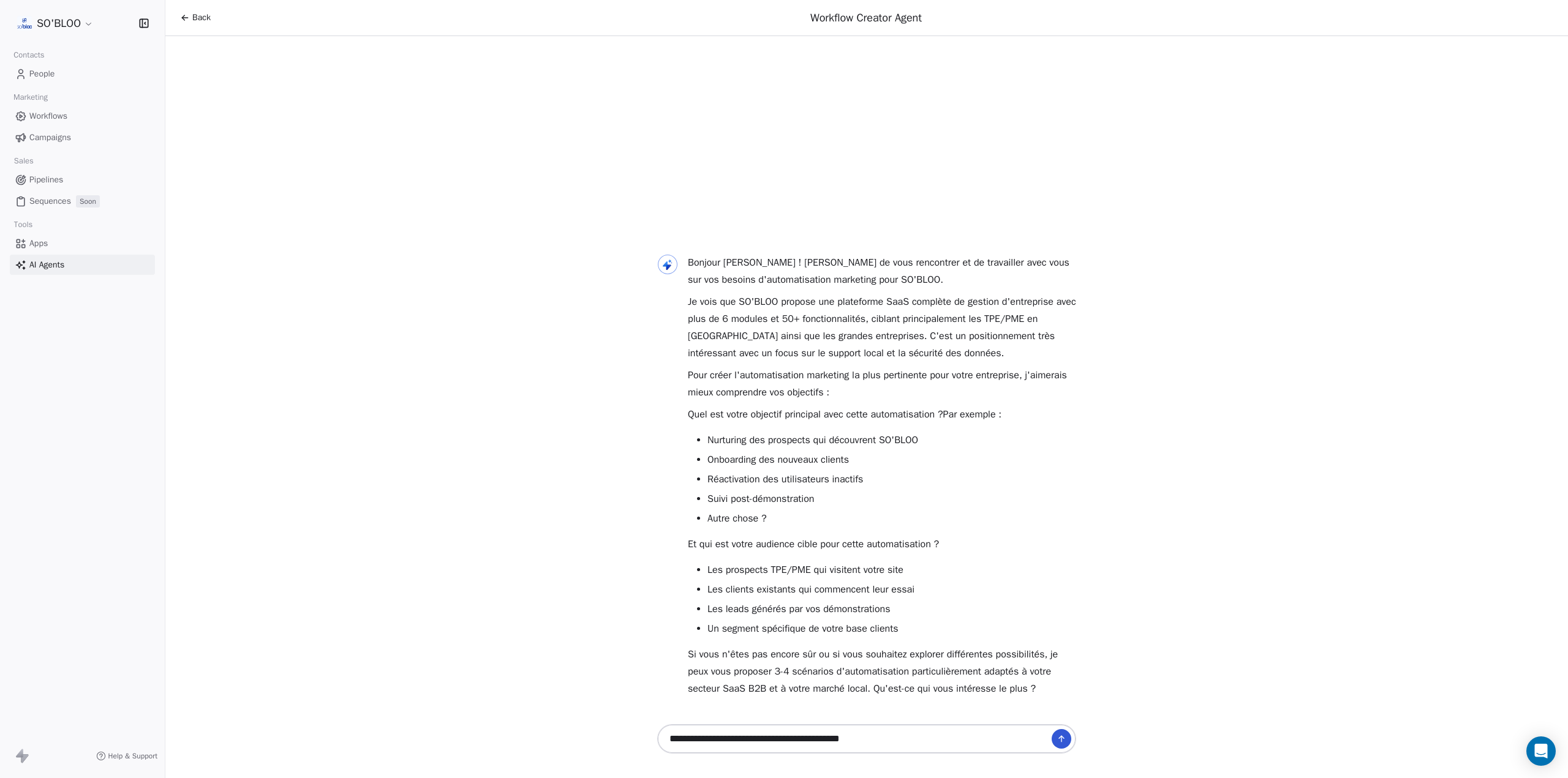 click on "**********" at bounding box center [854, 739] 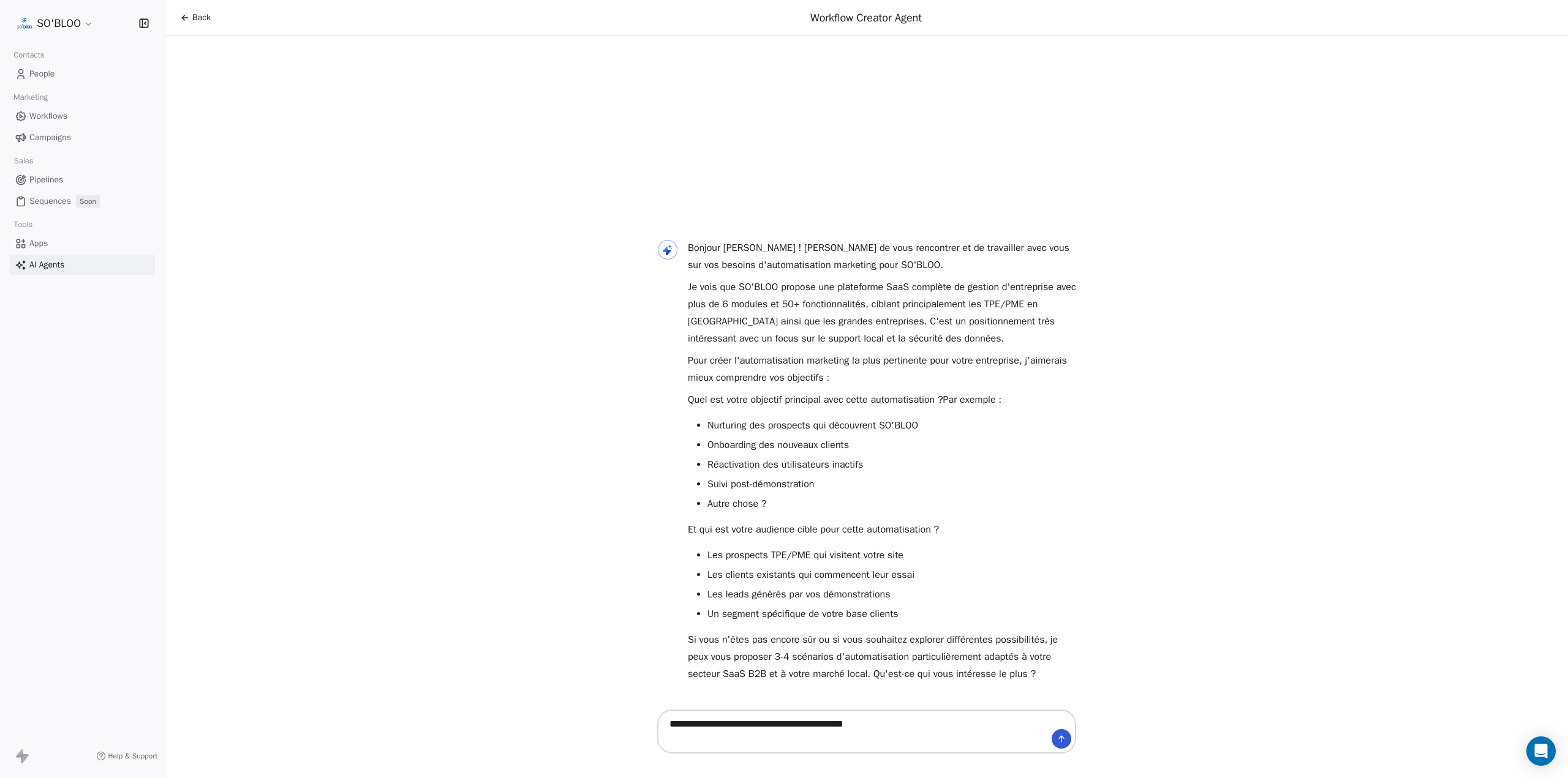 paste on "**********" 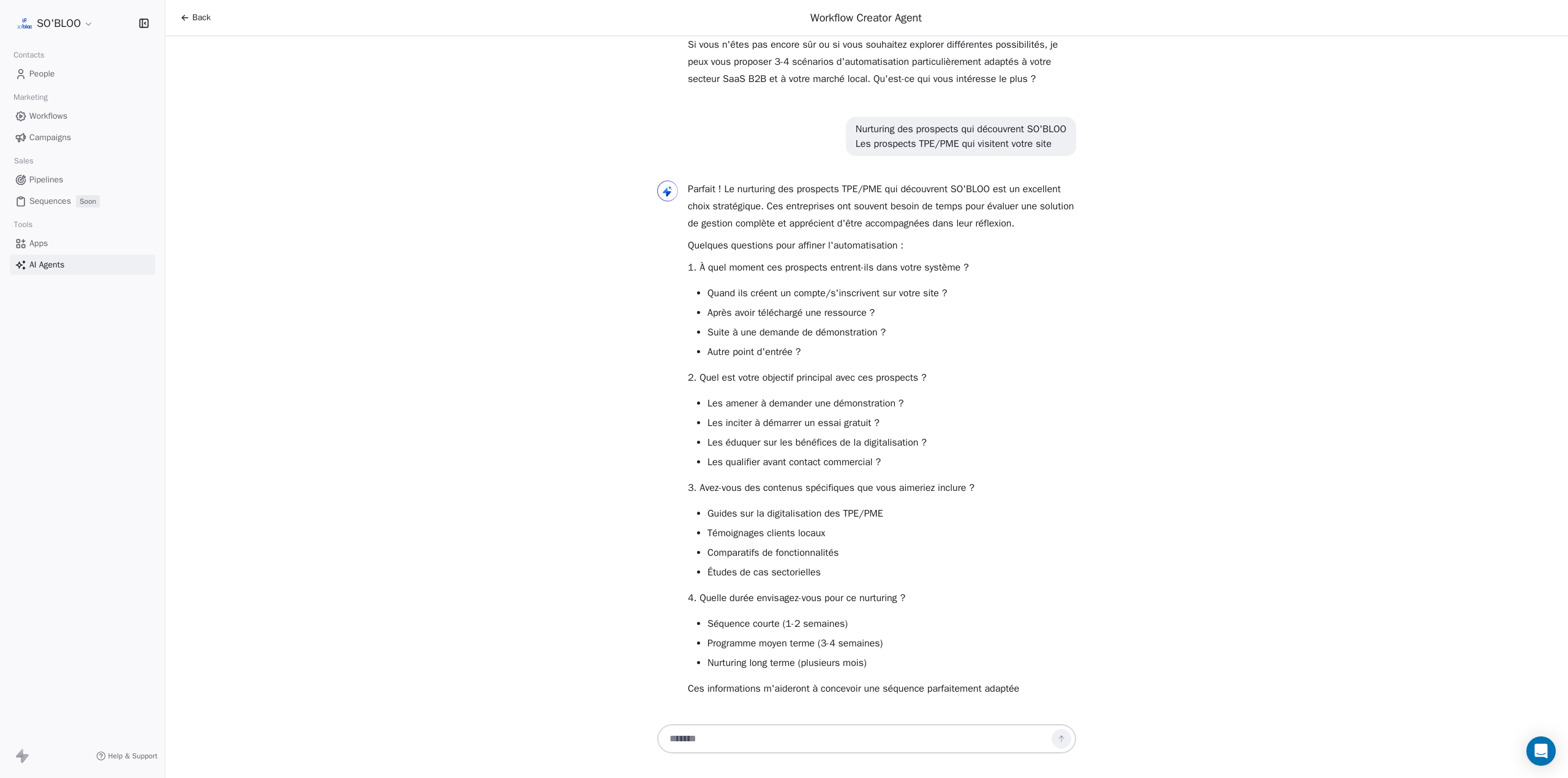 scroll, scrollTop: 433, scrollLeft: 0, axis: vertical 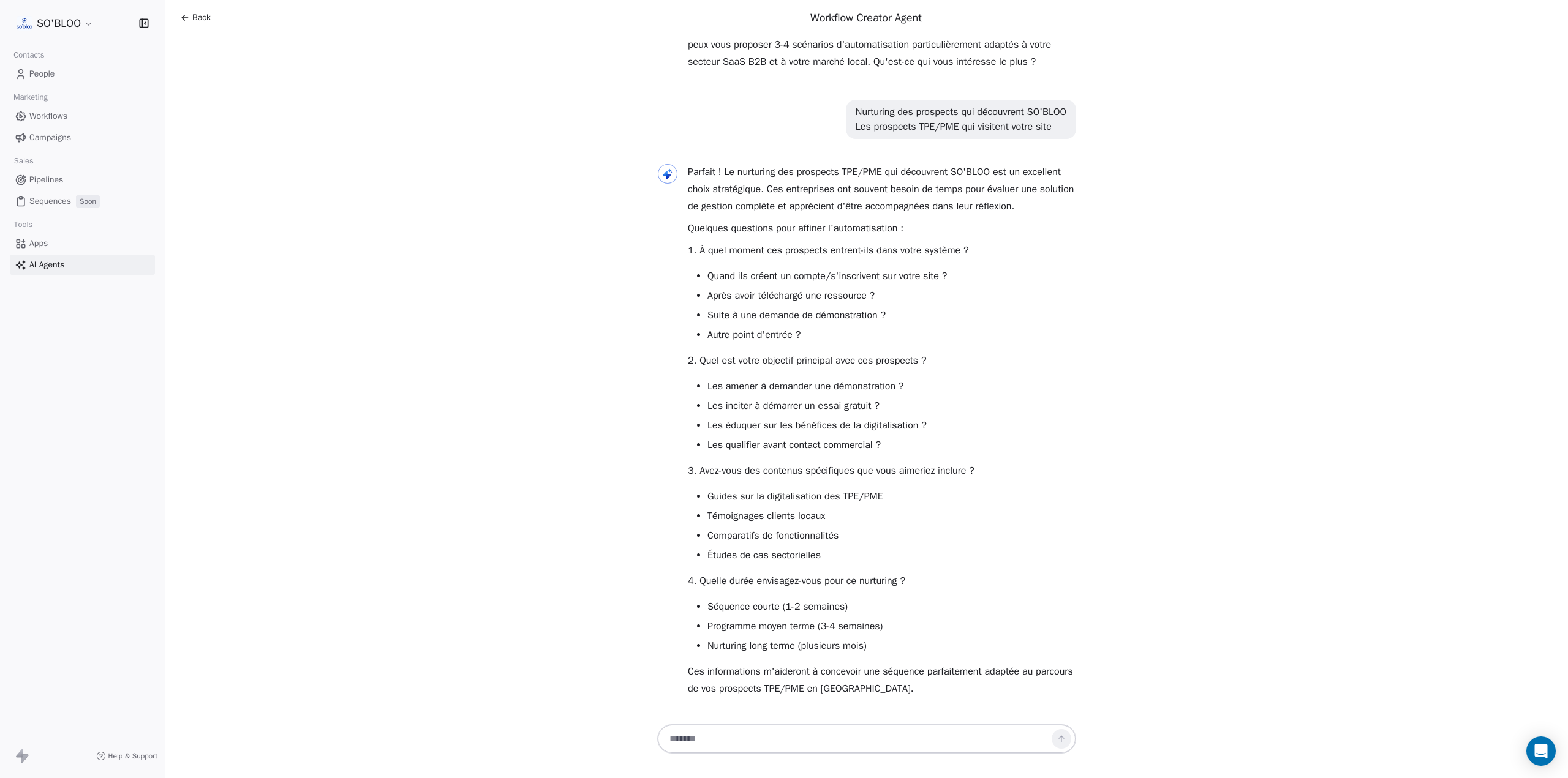 click at bounding box center (854, 739) 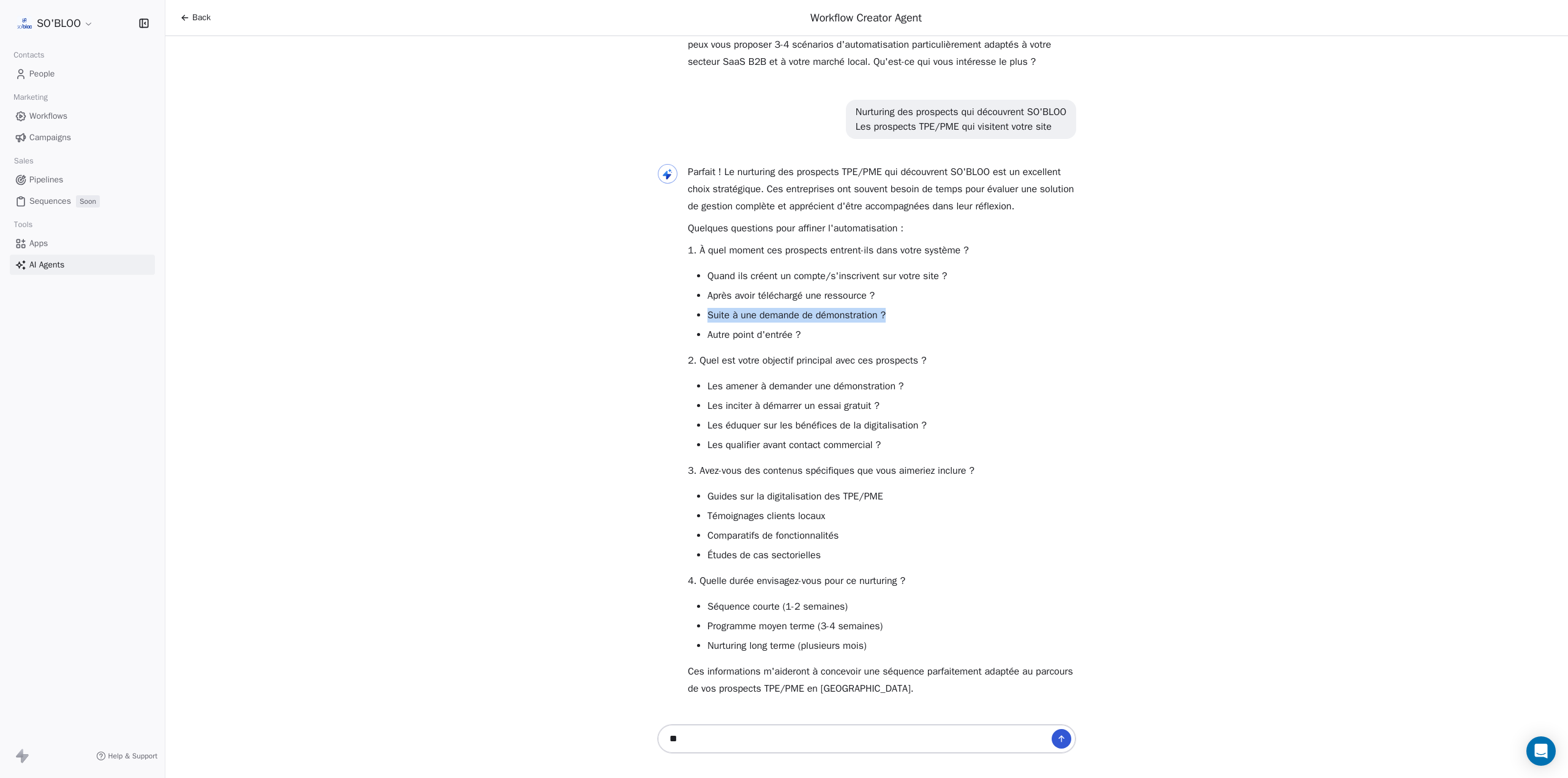 drag, startPoint x: 887, startPoint y: 316, endPoint x: 699, endPoint y: 317, distance: 188.00266 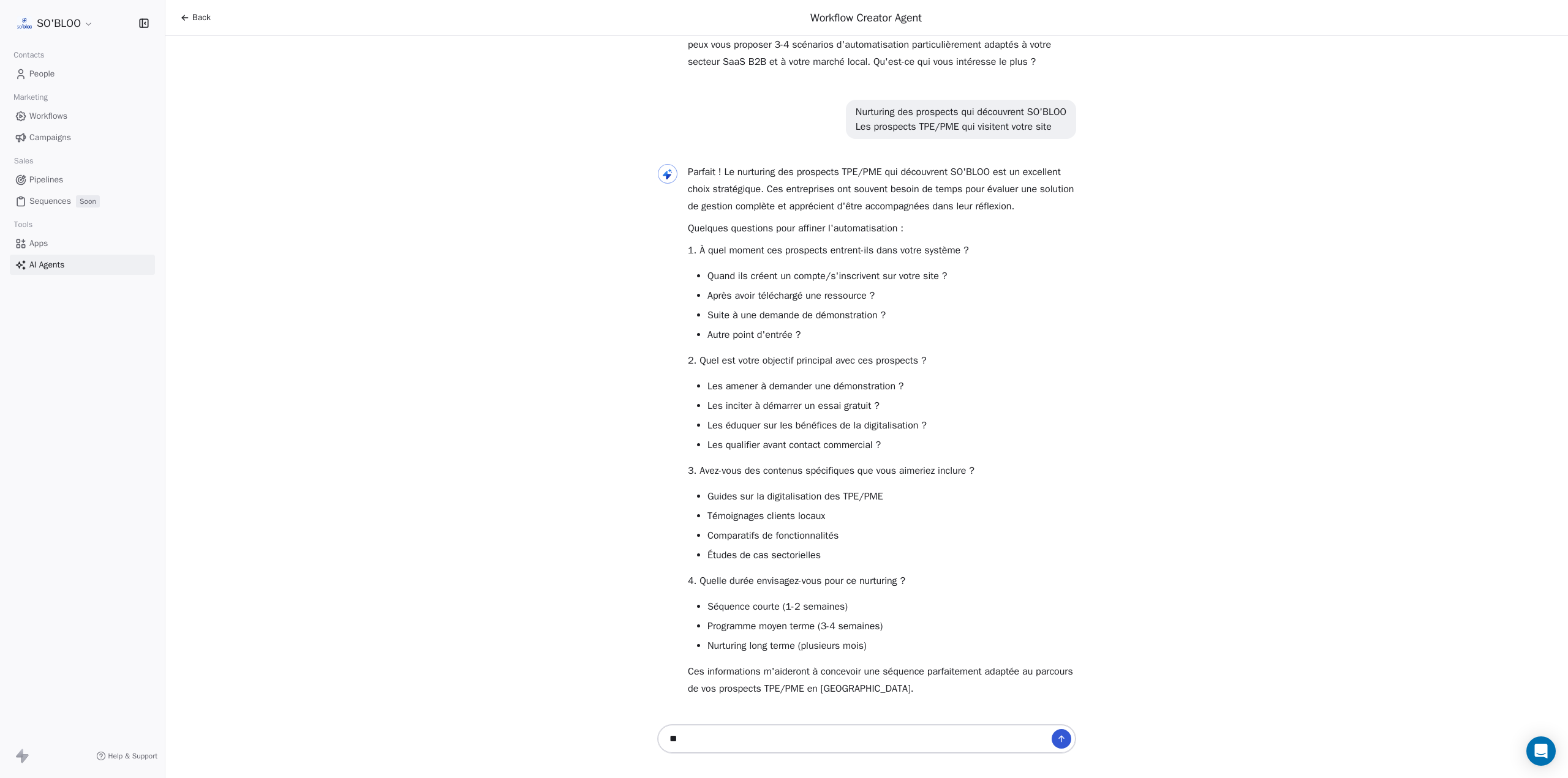 click on "**" at bounding box center (854, 739) 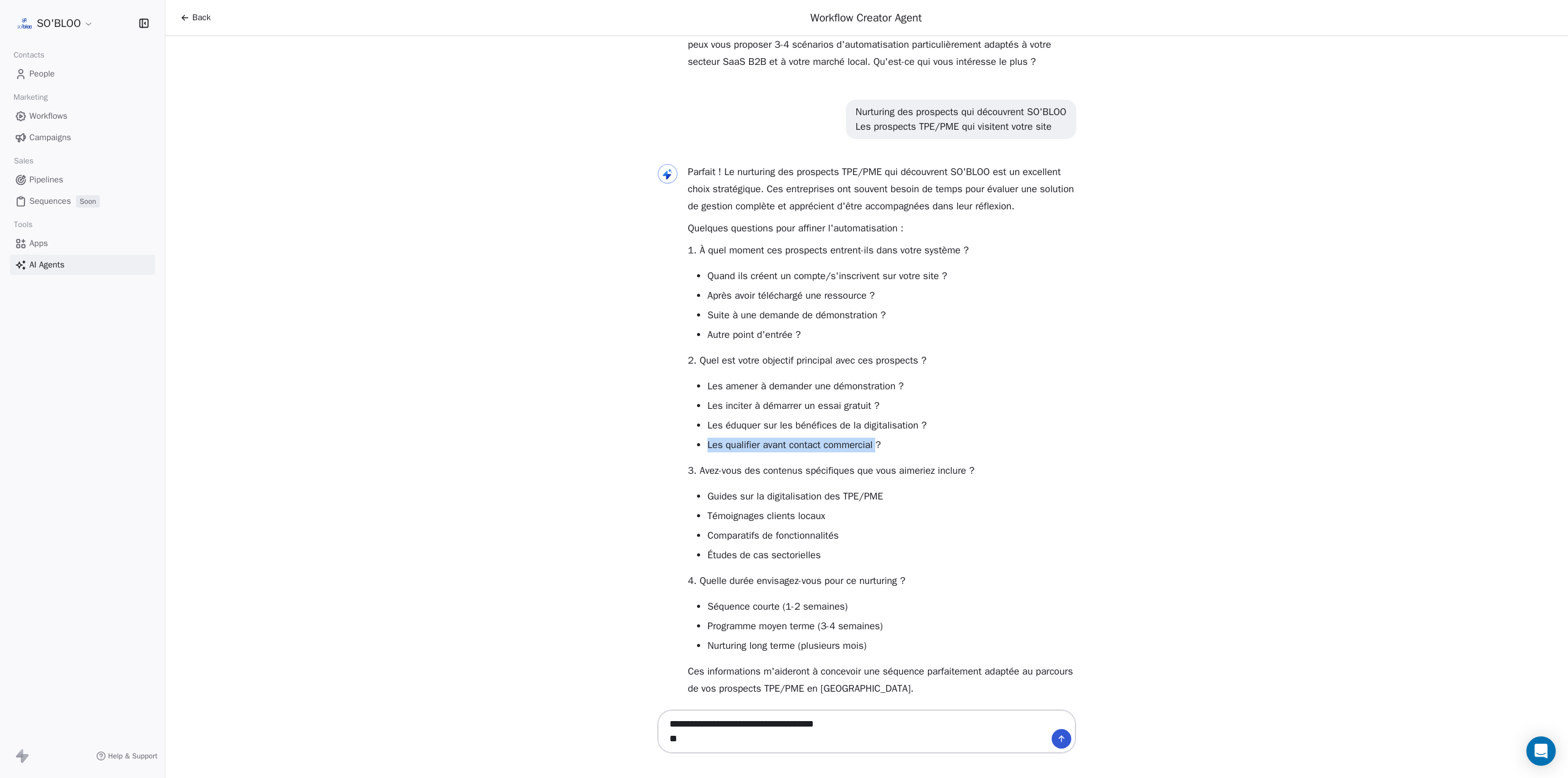 drag, startPoint x: 871, startPoint y: 446, endPoint x: 700, endPoint y: 446, distance: 171 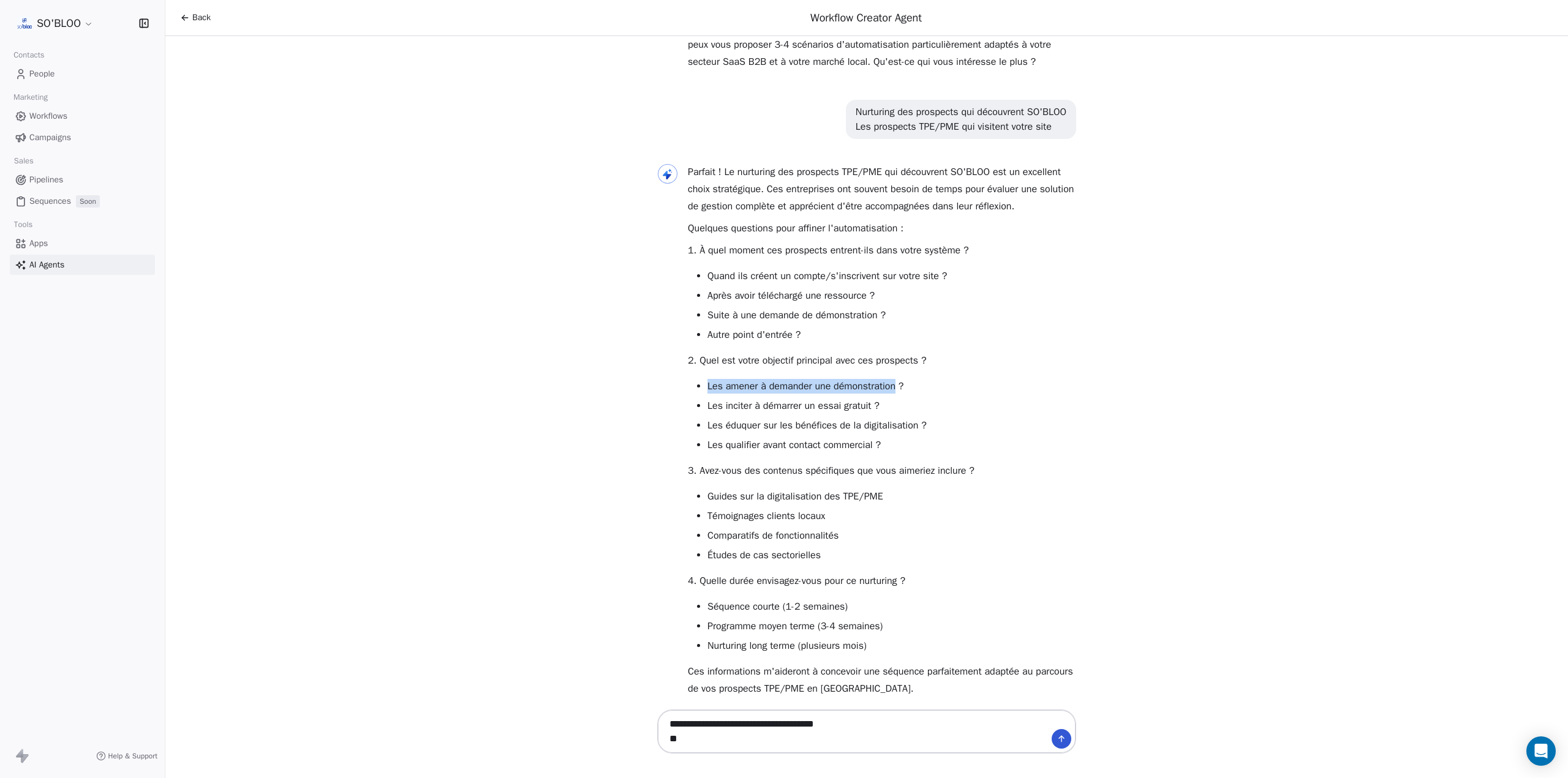 drag, startPoint x: 892, startPoint y: 384, endPoint x: 698, endPoint y: 379, distance: 194.06442 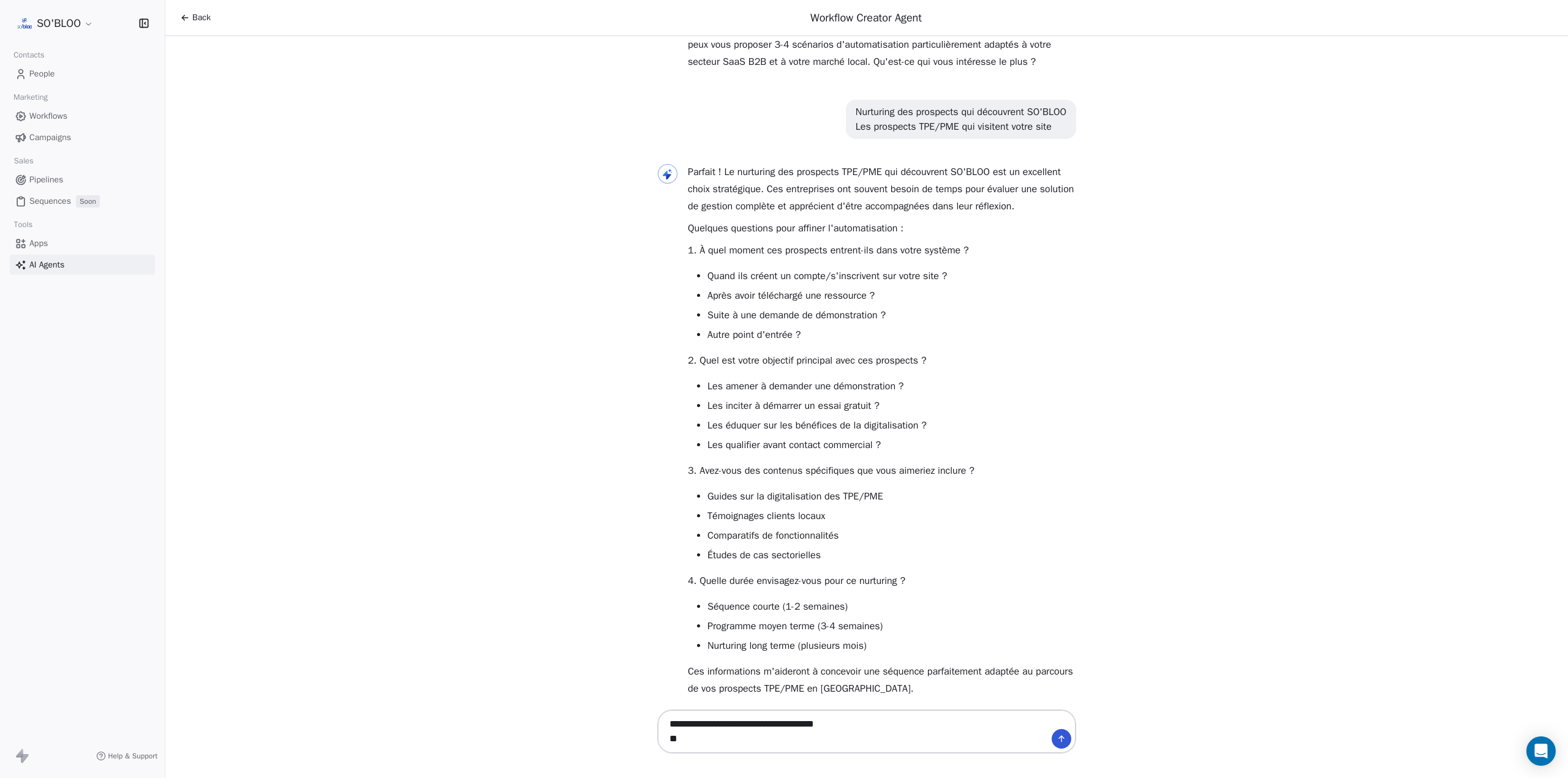 click on "**********" at bounding box center [854, 731] 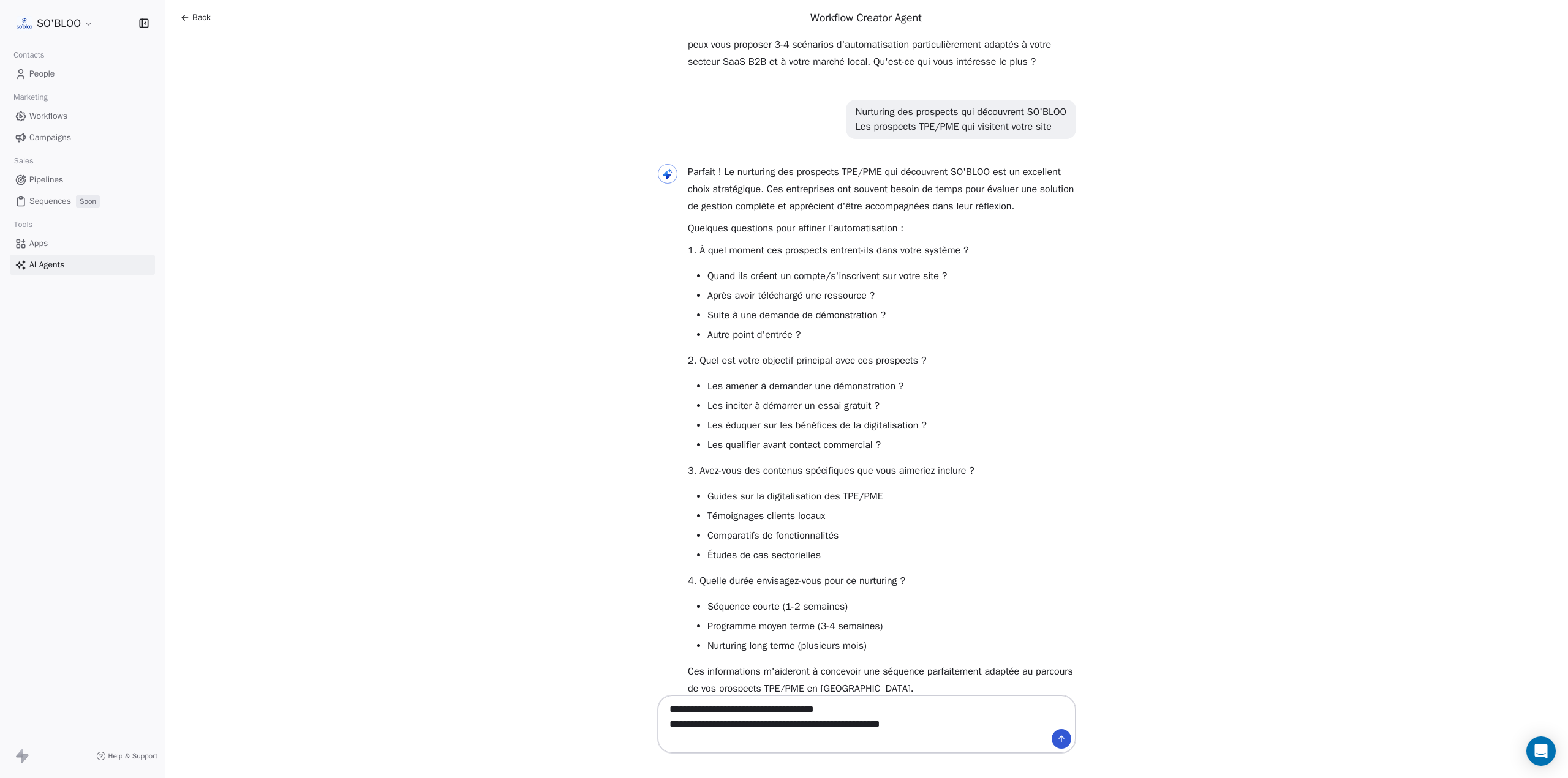 type on "**********" 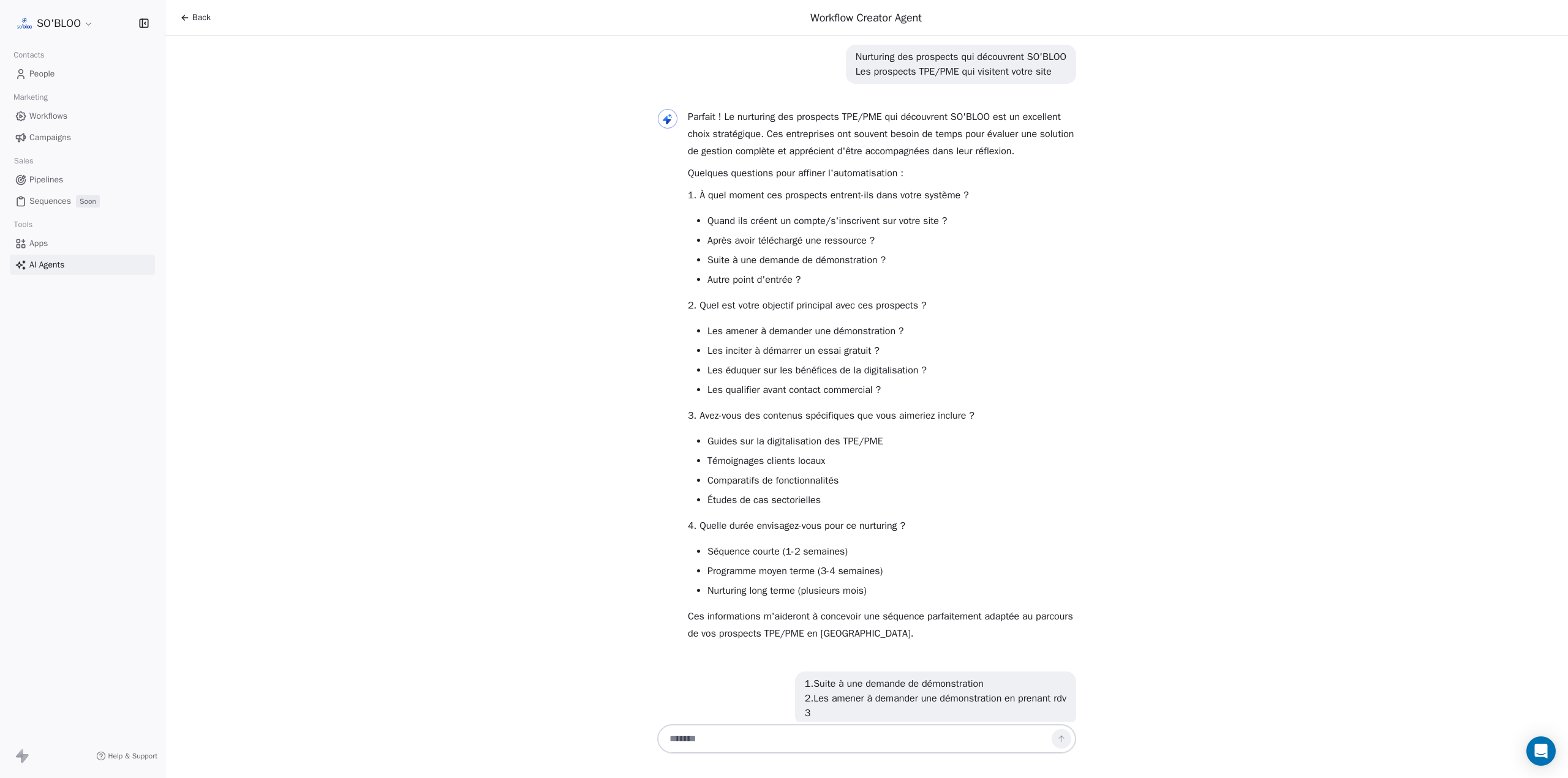 scroll, scrollTop: 512, scrollLeft: 0, axis: vertical 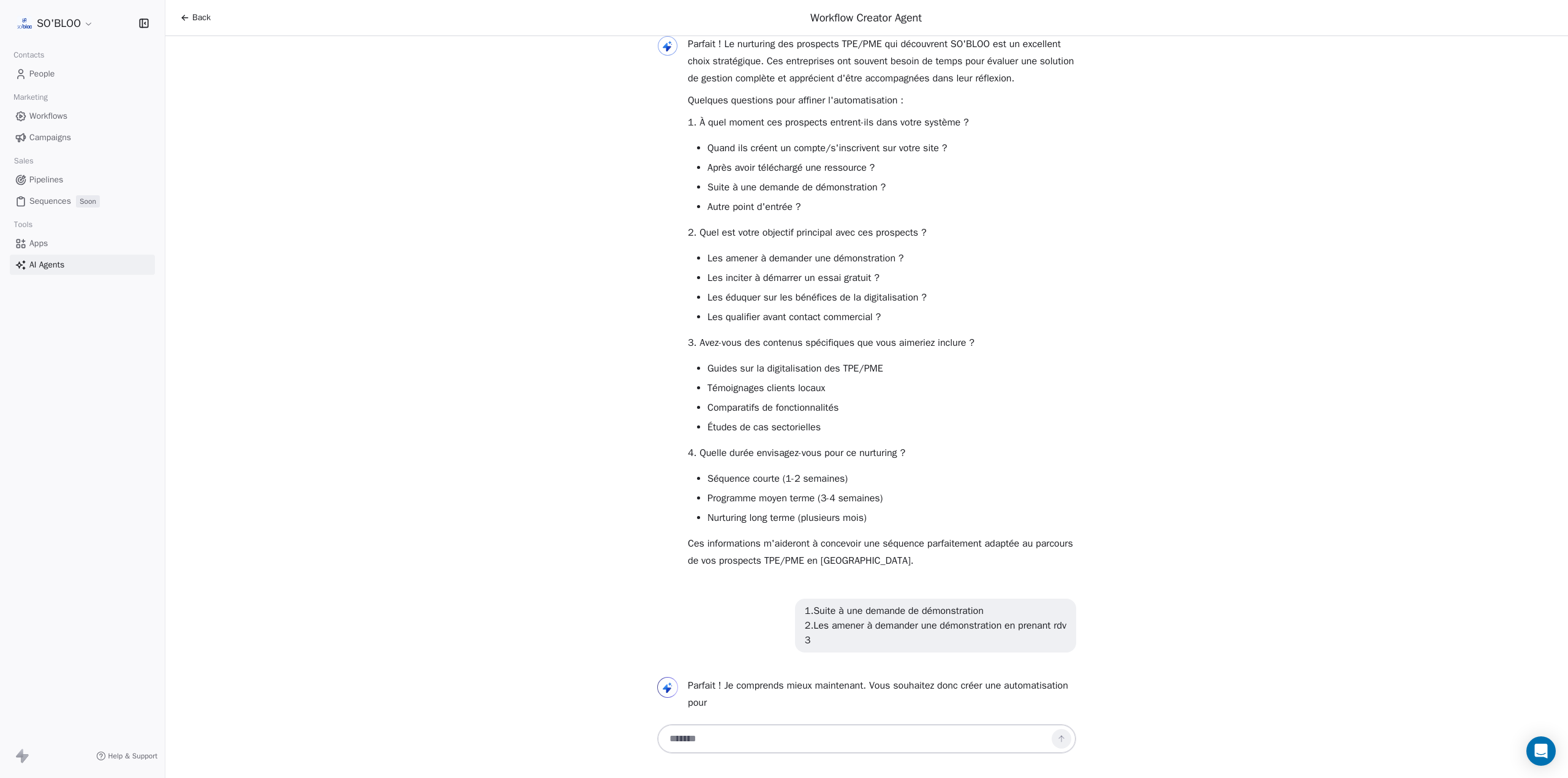 click at bounding box center [854, 739] 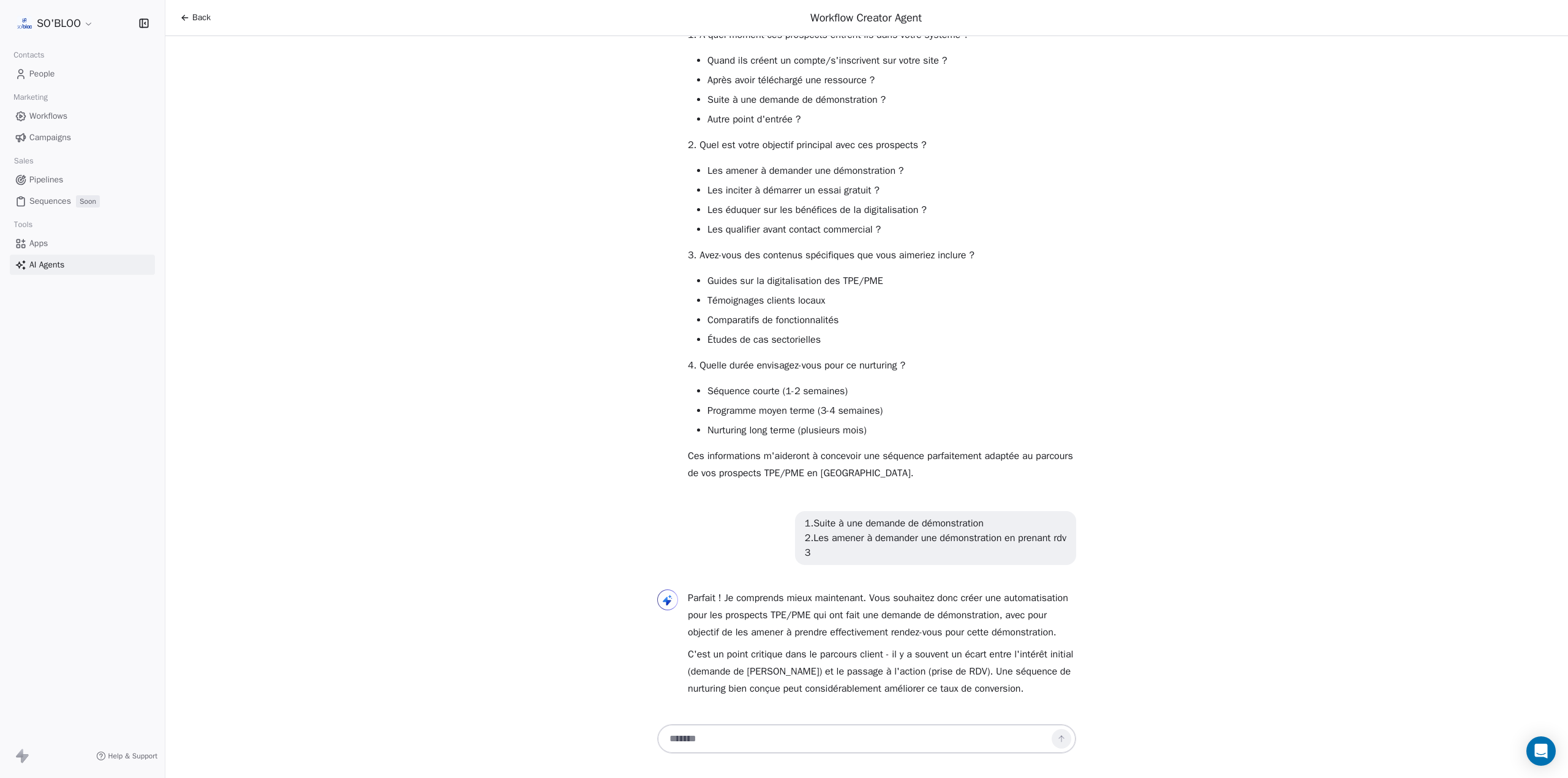 scroll, scrollTop: 688, scrollLeft: 0, axis: vertical 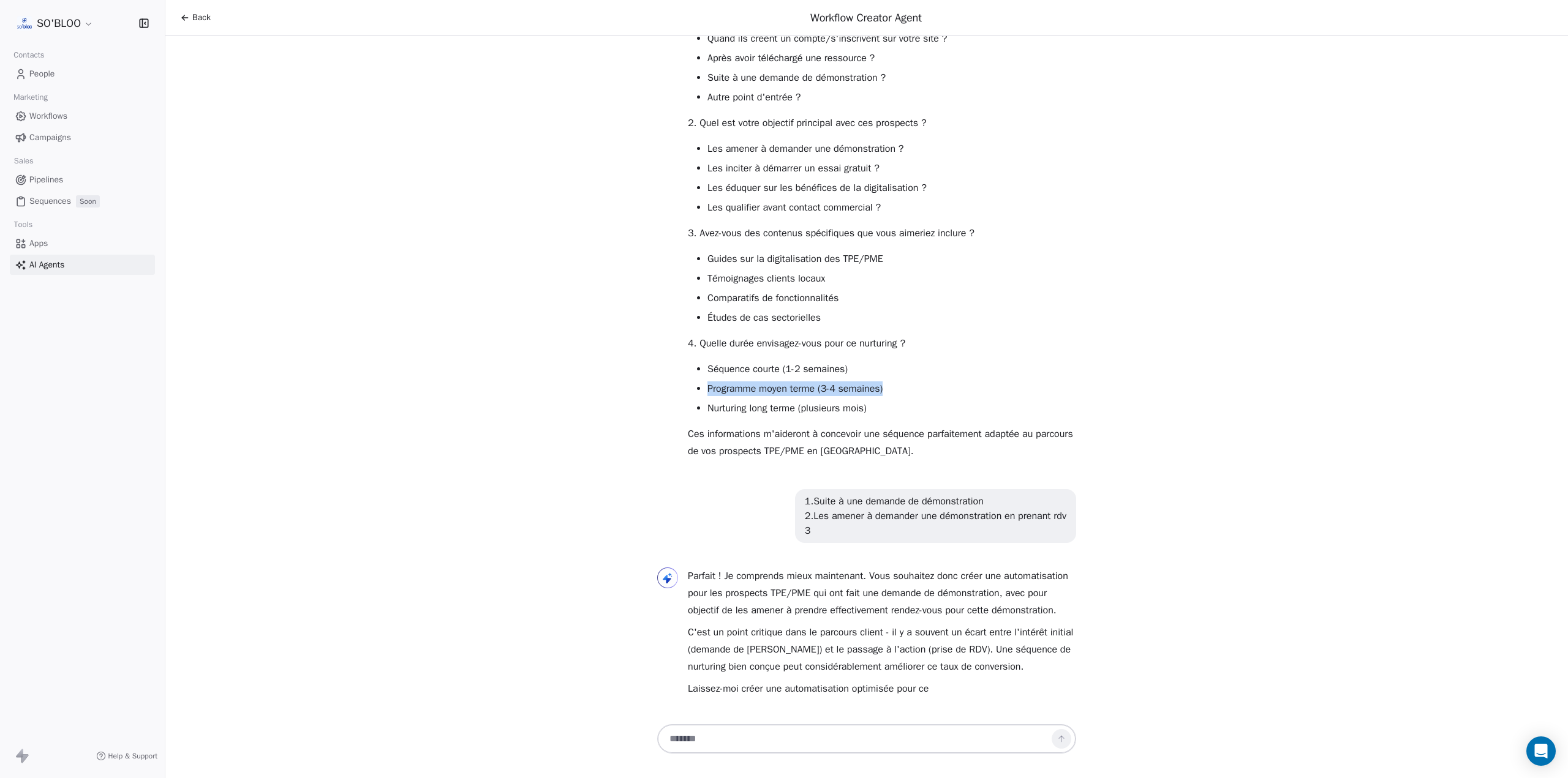 drag, startPoint x: 883, startPoint y: 373, endPoint x: 694, endPoint y: 373, distance: 189 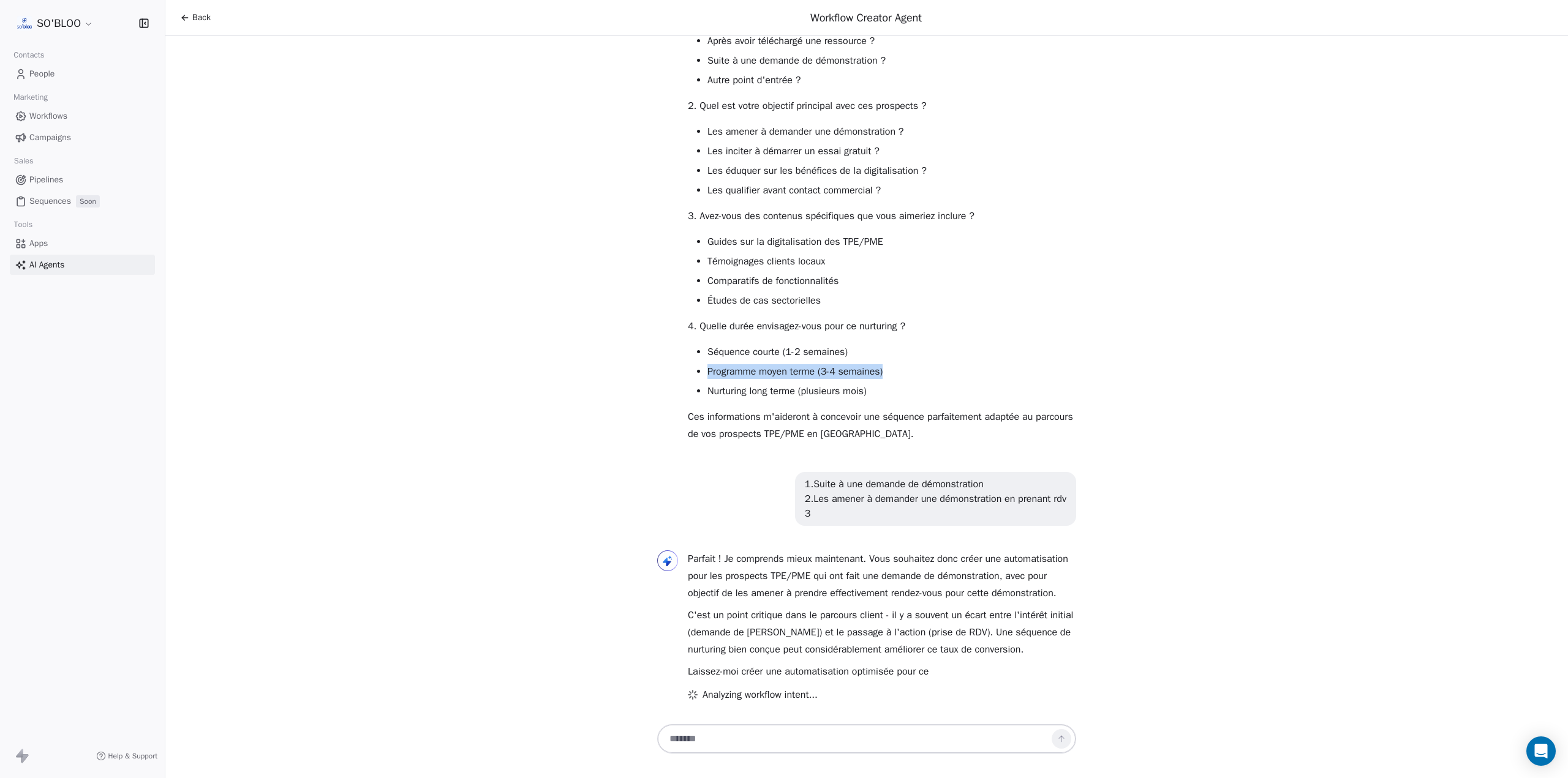 scroll, scrollTop: 710, scrollLeft: 0, axis: vertical 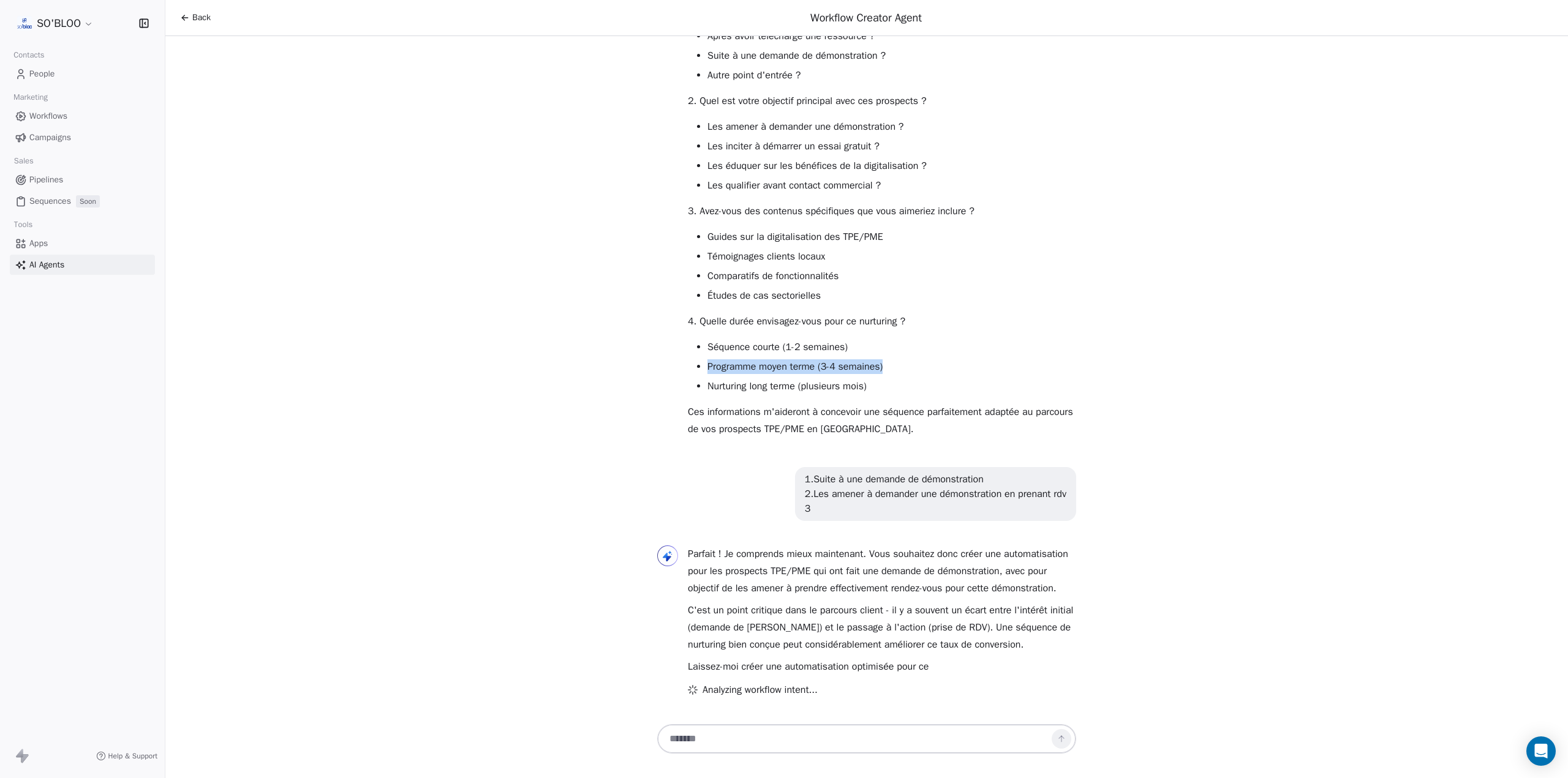 copy on "Programme moyen terme (3-4 semaines)" 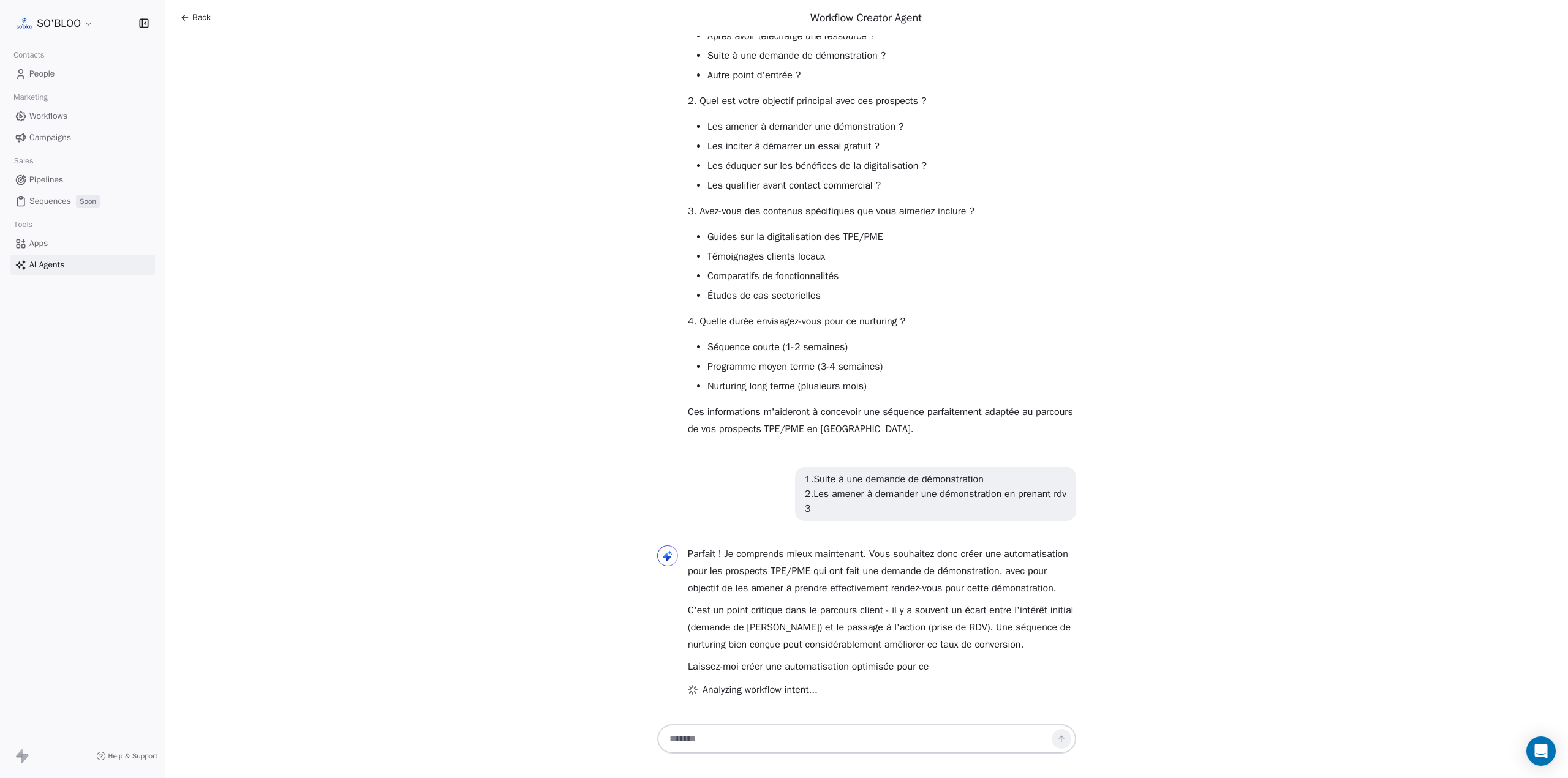 click at bounding box center (867, 739) 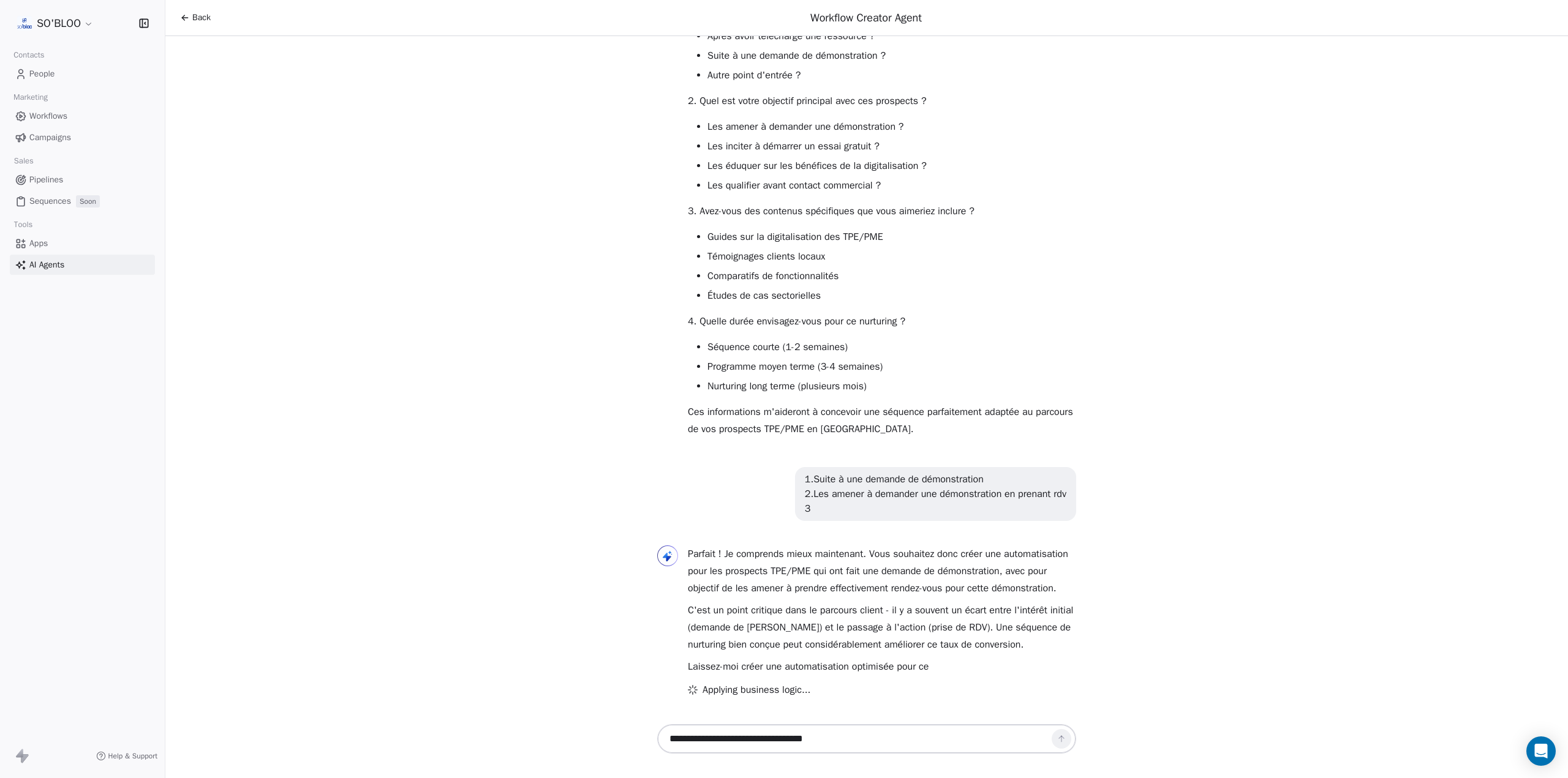 drag, startPoint x: 877, startPoint y: 739, endPoint x: 568, endPoint y: 716, distance: 309.8548 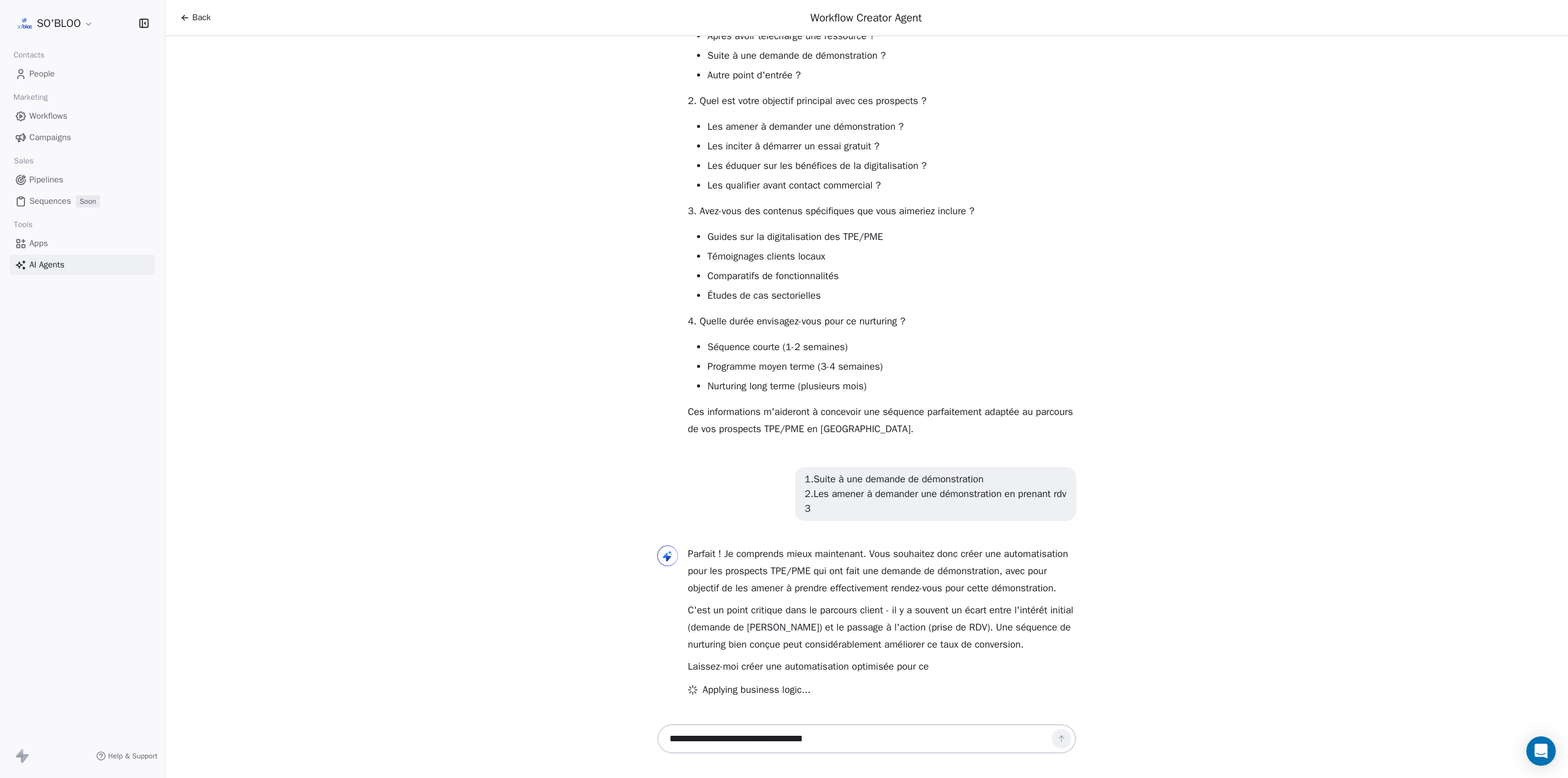 click on "Back Workflow Creator Agent Bonjour Richard ! Ravi de vous rencontrer et de travailler avec vous sur vos besoins d'automatisation marketing pour SO'BLOO.
Je vois que SO'BLOO propose une plateforme SaaS complète de gestion d'entreprise avec plus de 6 modules et 50+ fonctionnalités, ciblant principalement les TPE/PME en Nouvelle-Calédonie ainsi que les grandes entreprises. C'est un positionnement très intéressant avec un focus sur le support local et la sécurité des données.
Pour créer l'automatisation marketing la plus pertinente pour votre entreprise, j'aimerais mieux comprendre vos objectifs :
Quel est votre objectif principal avec cette automatisation ?  Par exemple :
Nurturing des prospects qui découvrent SO'BLOO
Onboarding des nouveaux clients
Réactivation des utilisateurs inactifs
Suivi post-démonstration
Autre chose ?
Et qui est votre audience cible pour cette automatisation ?
Les prospects TPE/PME qui visitent votre site" at bounding box center [867, 389] 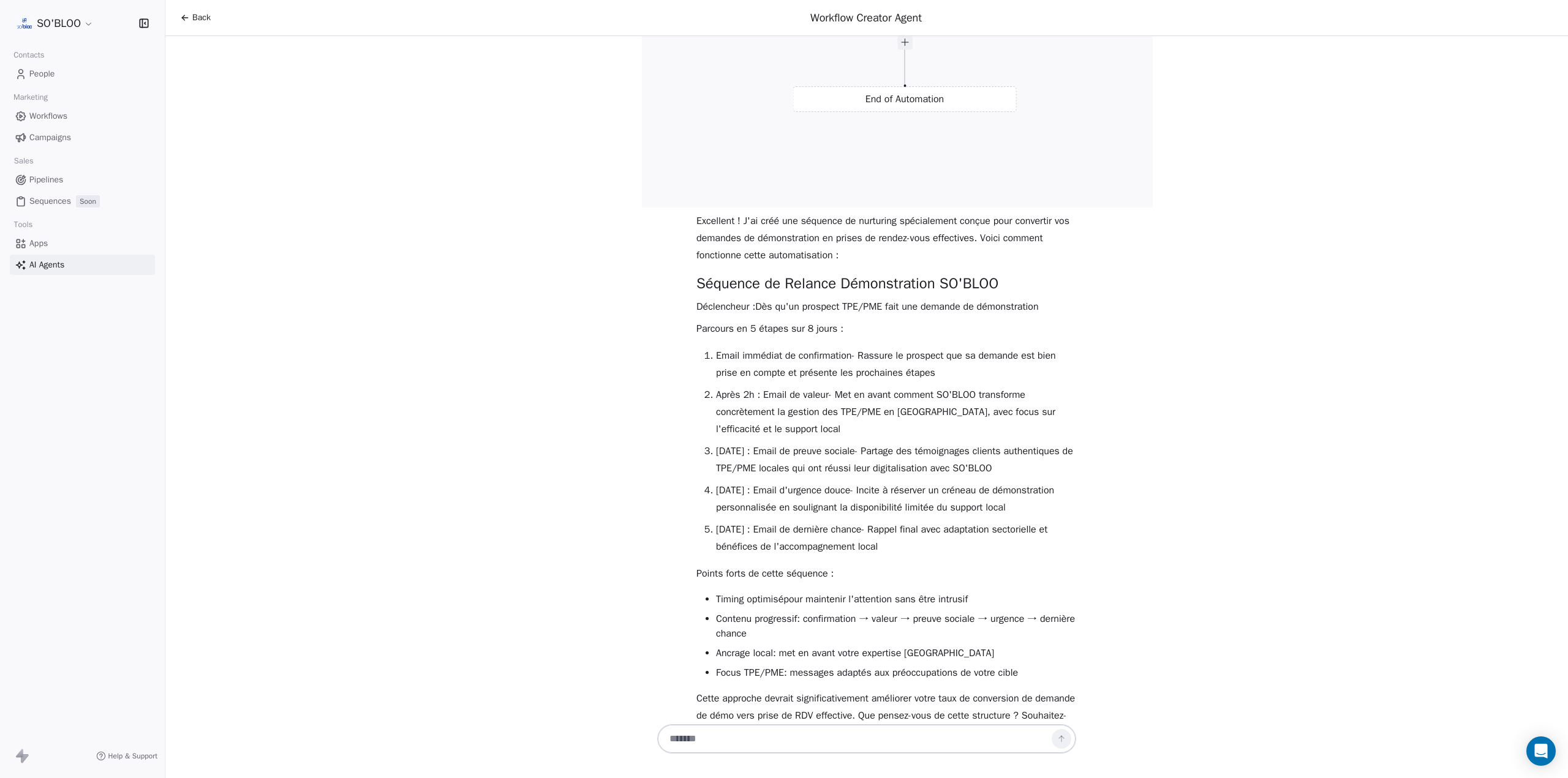 scroll, scrollTop: 2860, scrollLeft: 0, axis: vertical 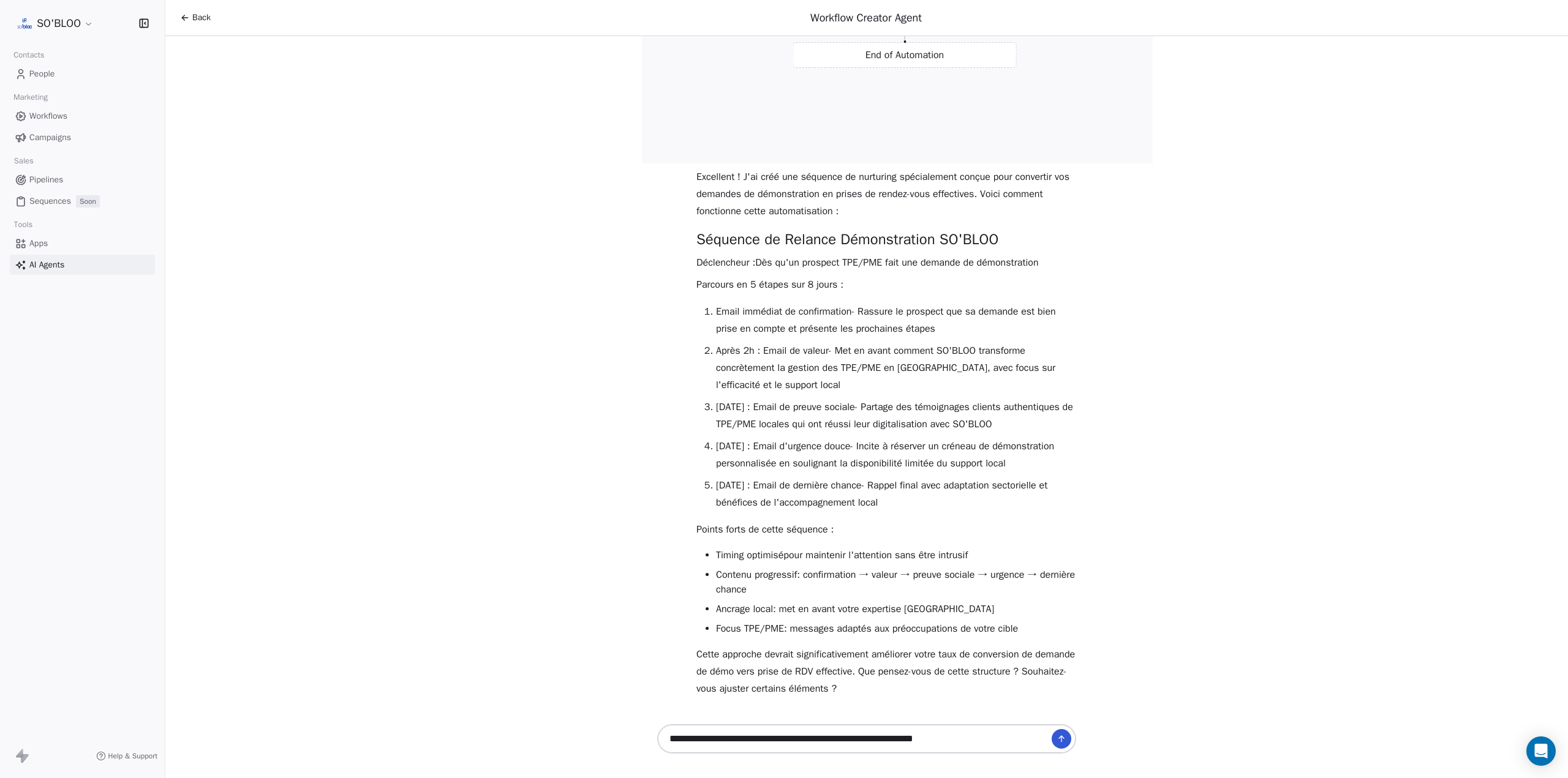 type on "**********" 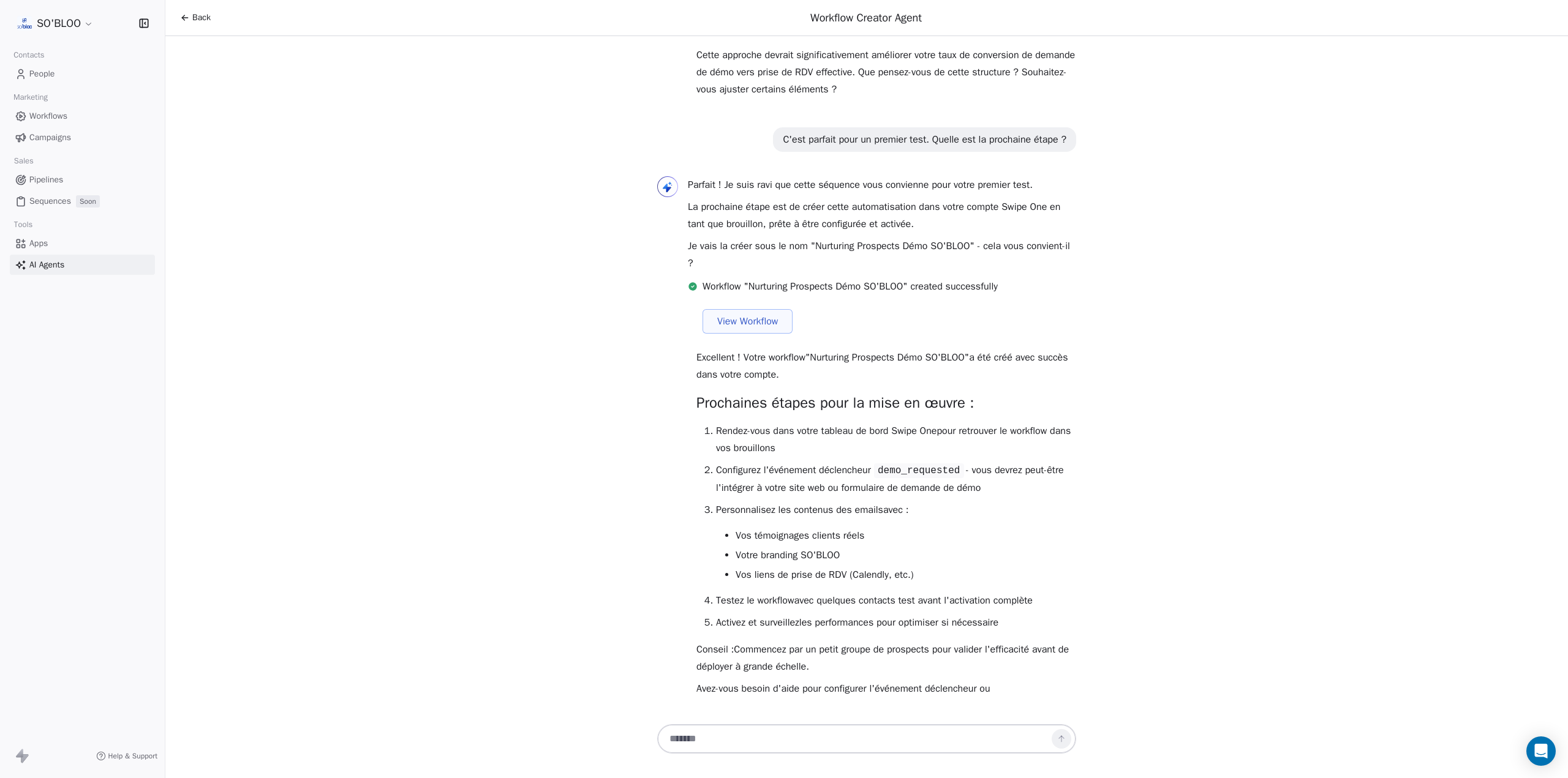 scroll, scrollTop: 3476, scrollLeft: 0, axis: vertical 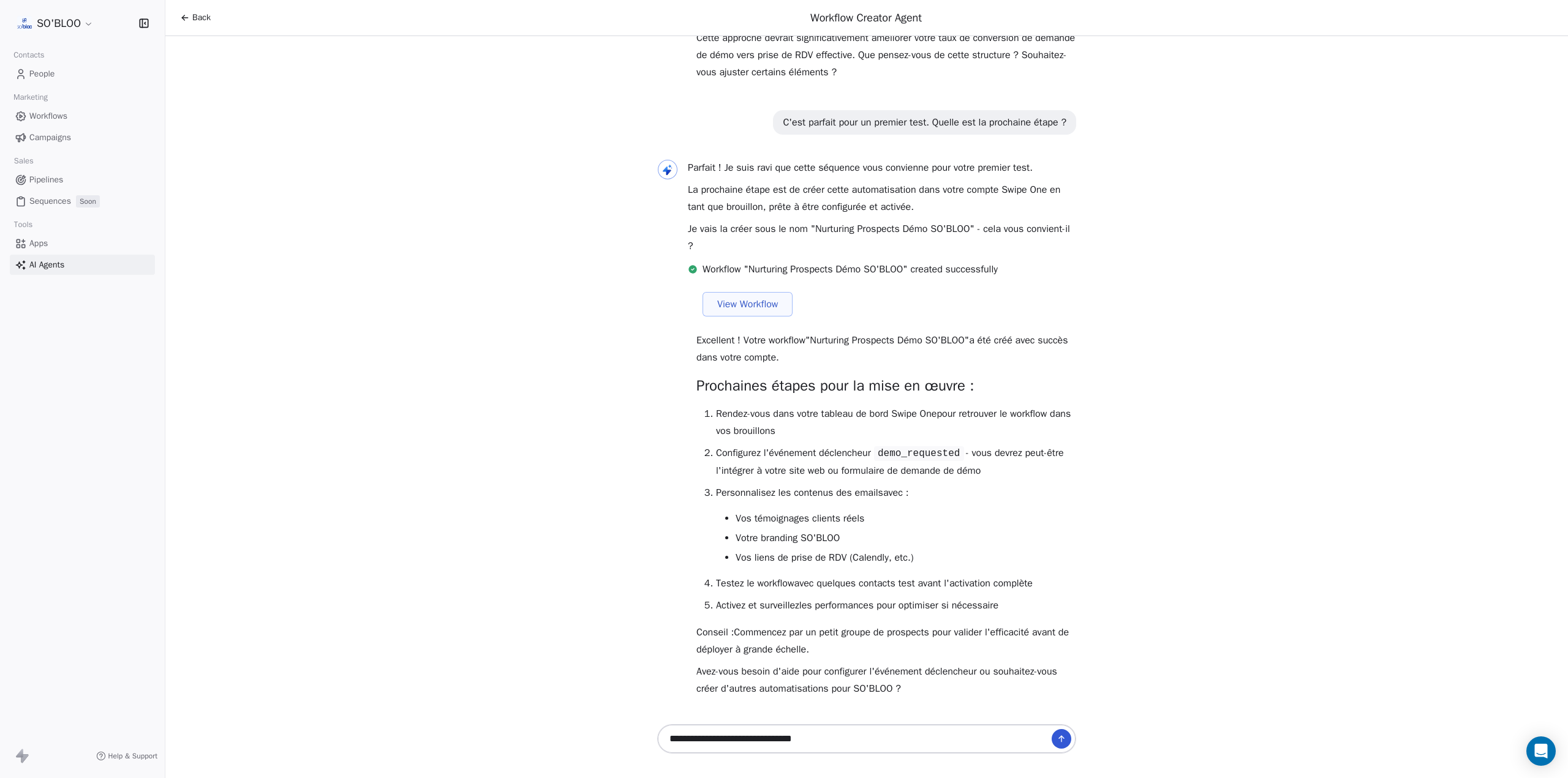 type on "**********" 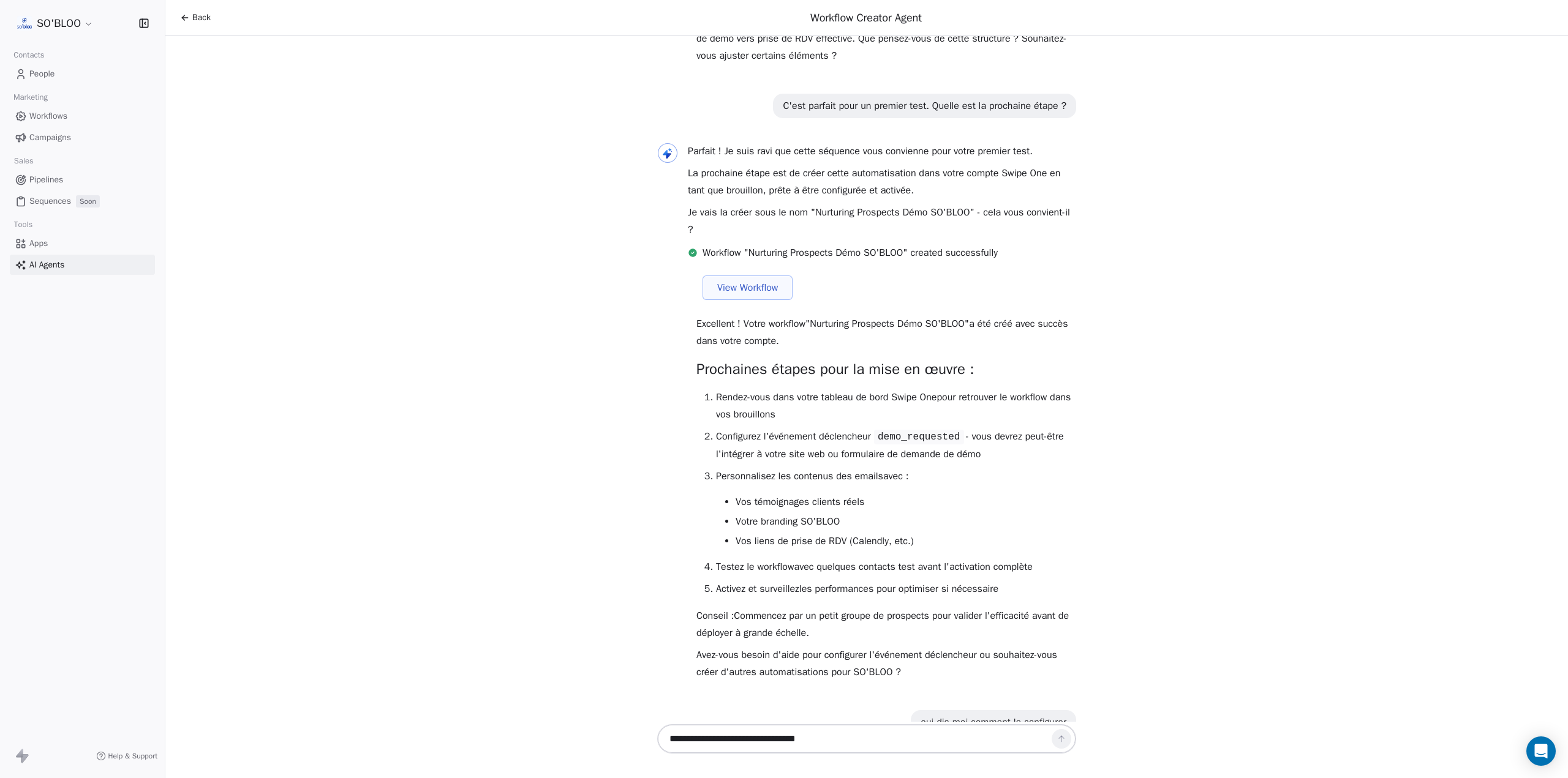 scroll, scrollTop: 3525, scrollLeft: 0, axis: vertical 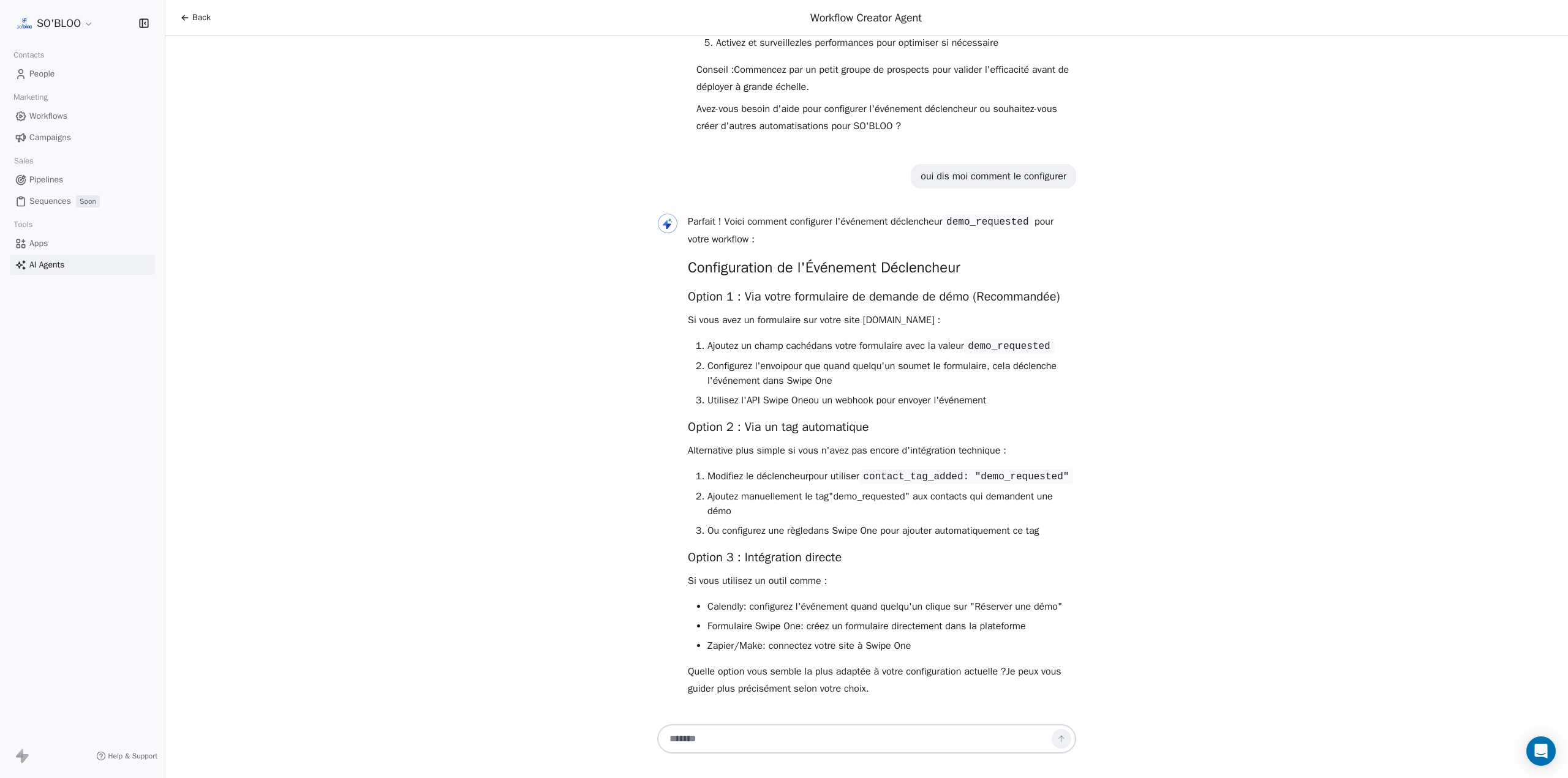drag, startPoint x: 1027, startPoint y: 626, endPoint x: 690, endPoint y: 619, distance: 337.07269 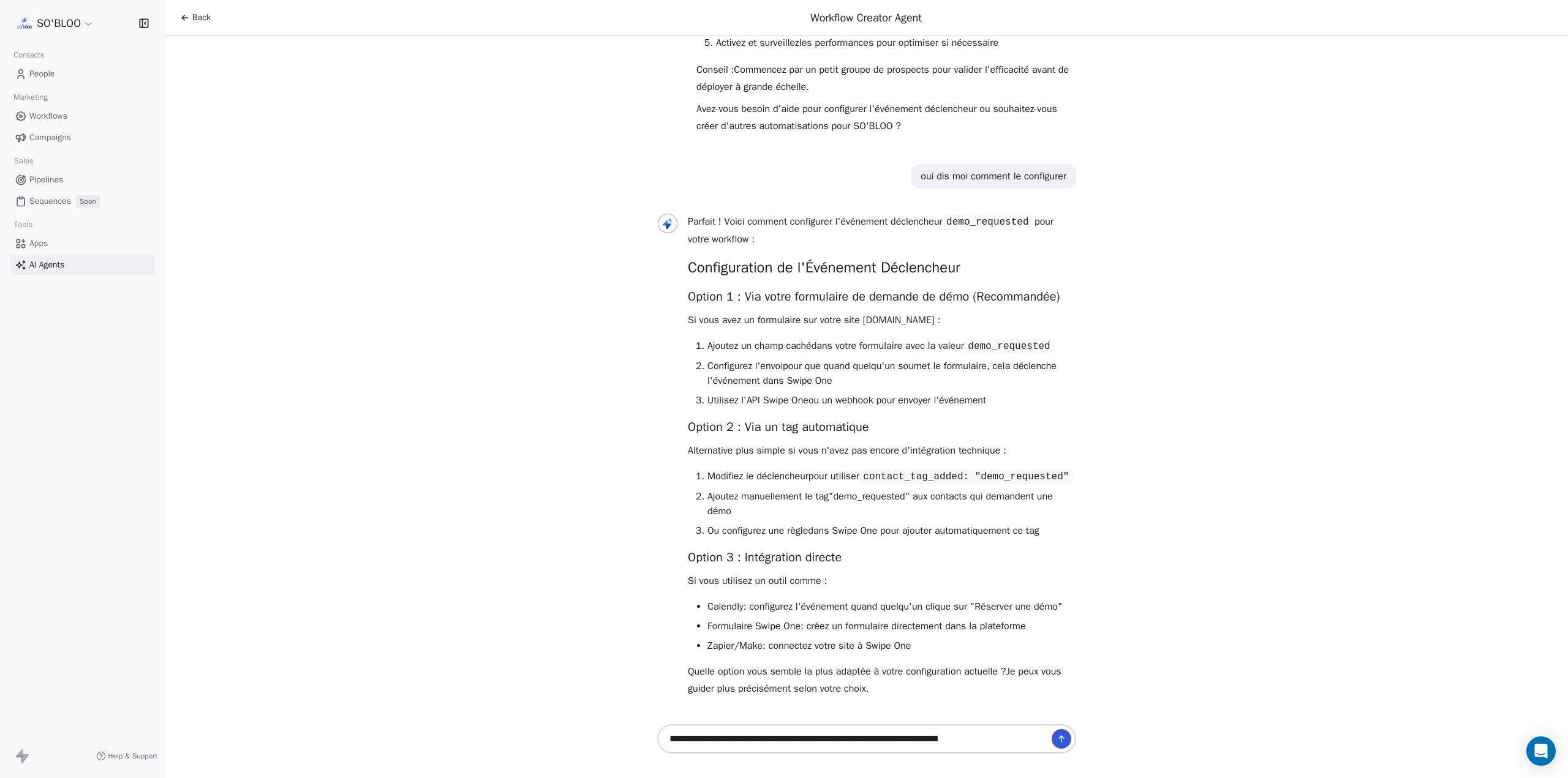 type on "**********" 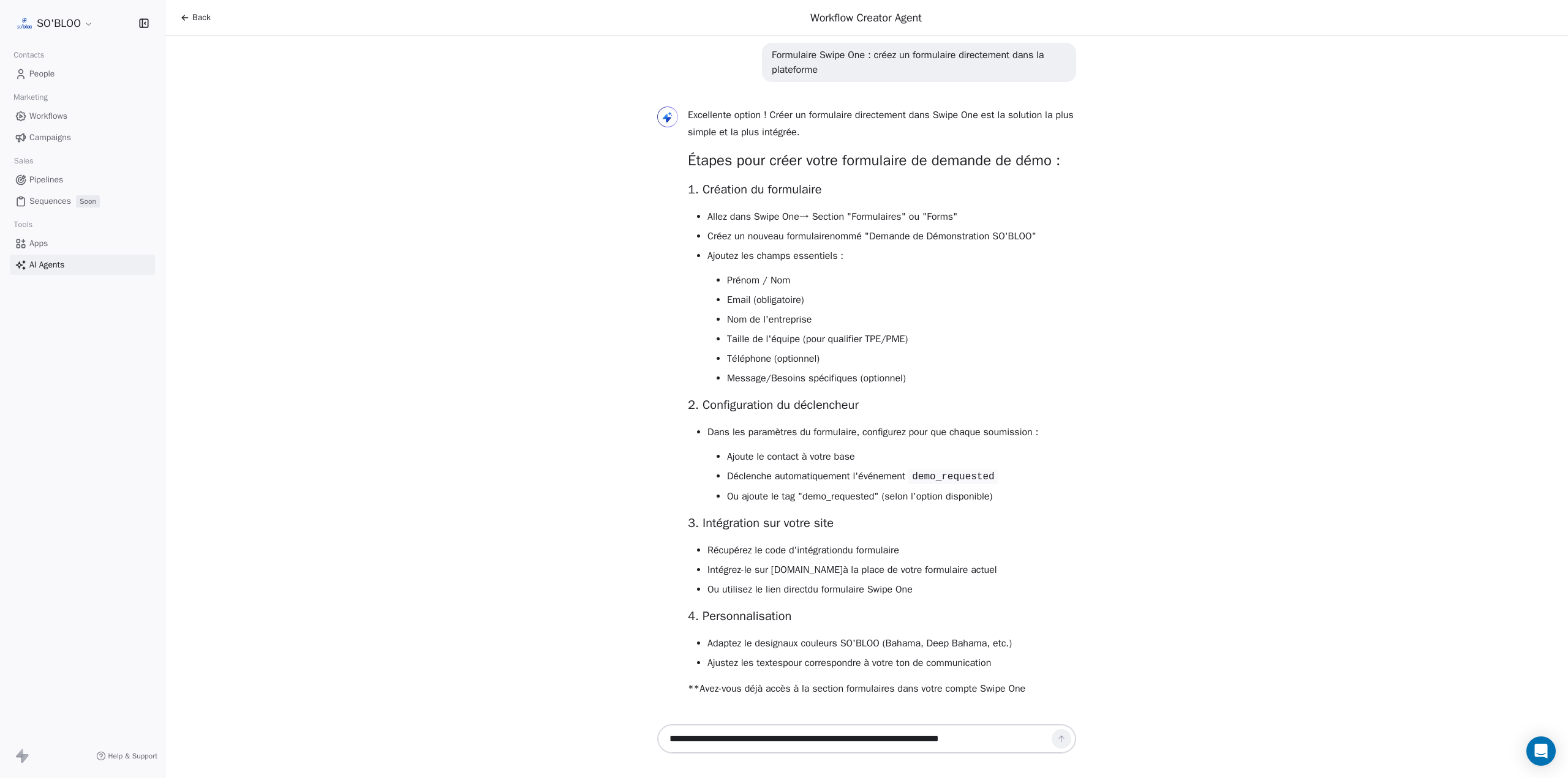 scroll, scrollTop: 4806, scrollLeft: 0, axis: vertical 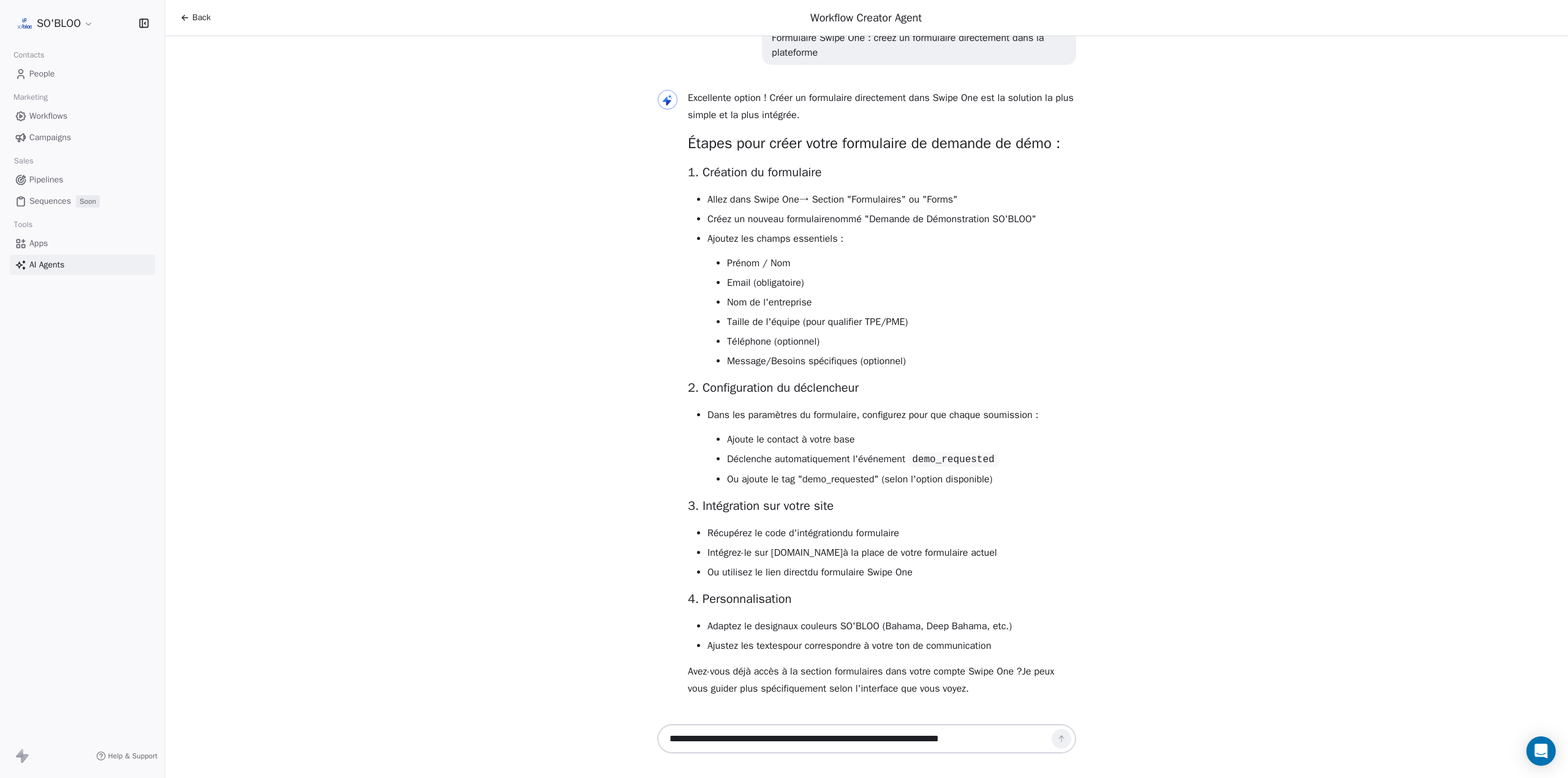 click on "**********" at bounding box center (854, 739) 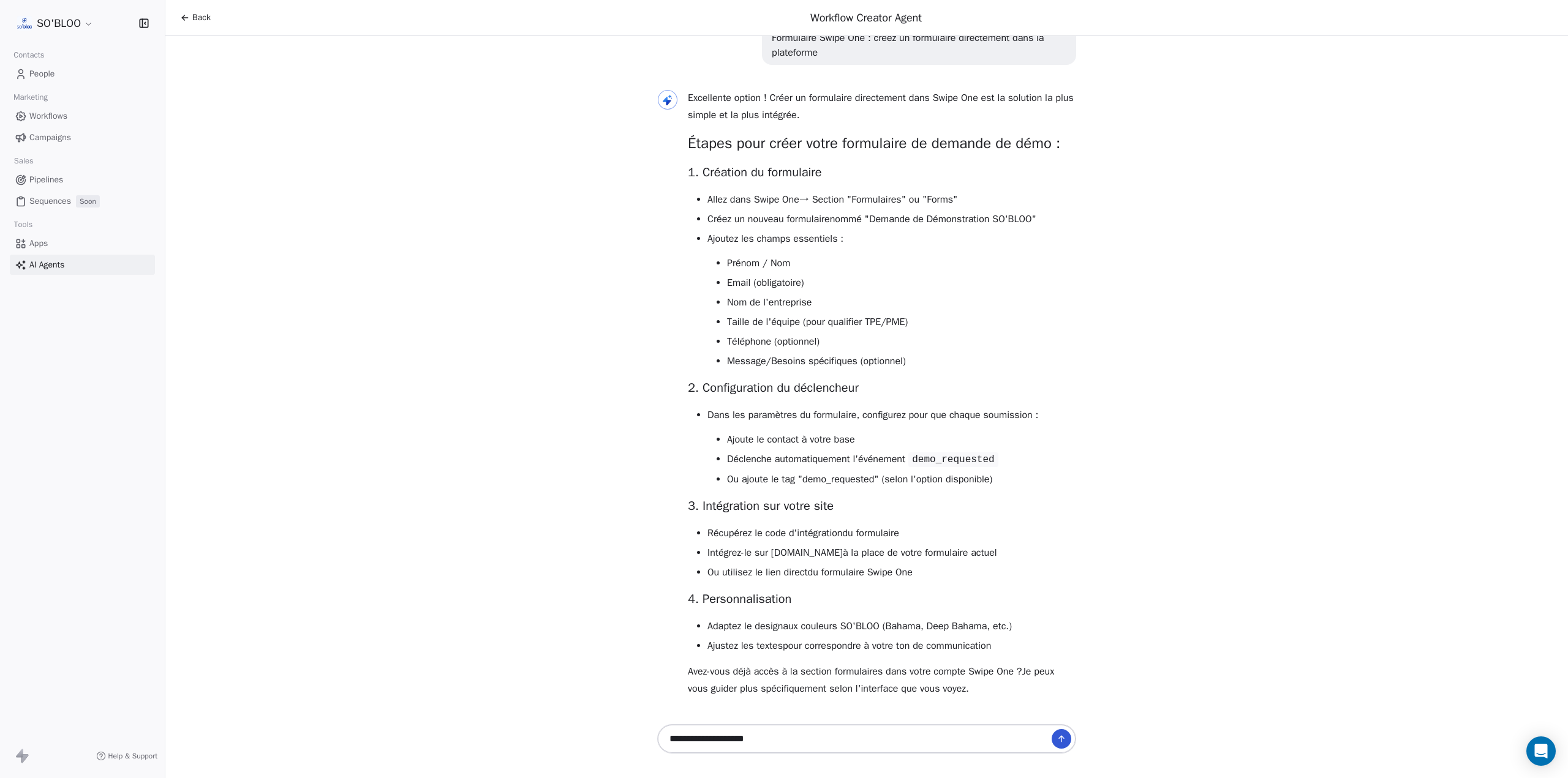 type on "**********" 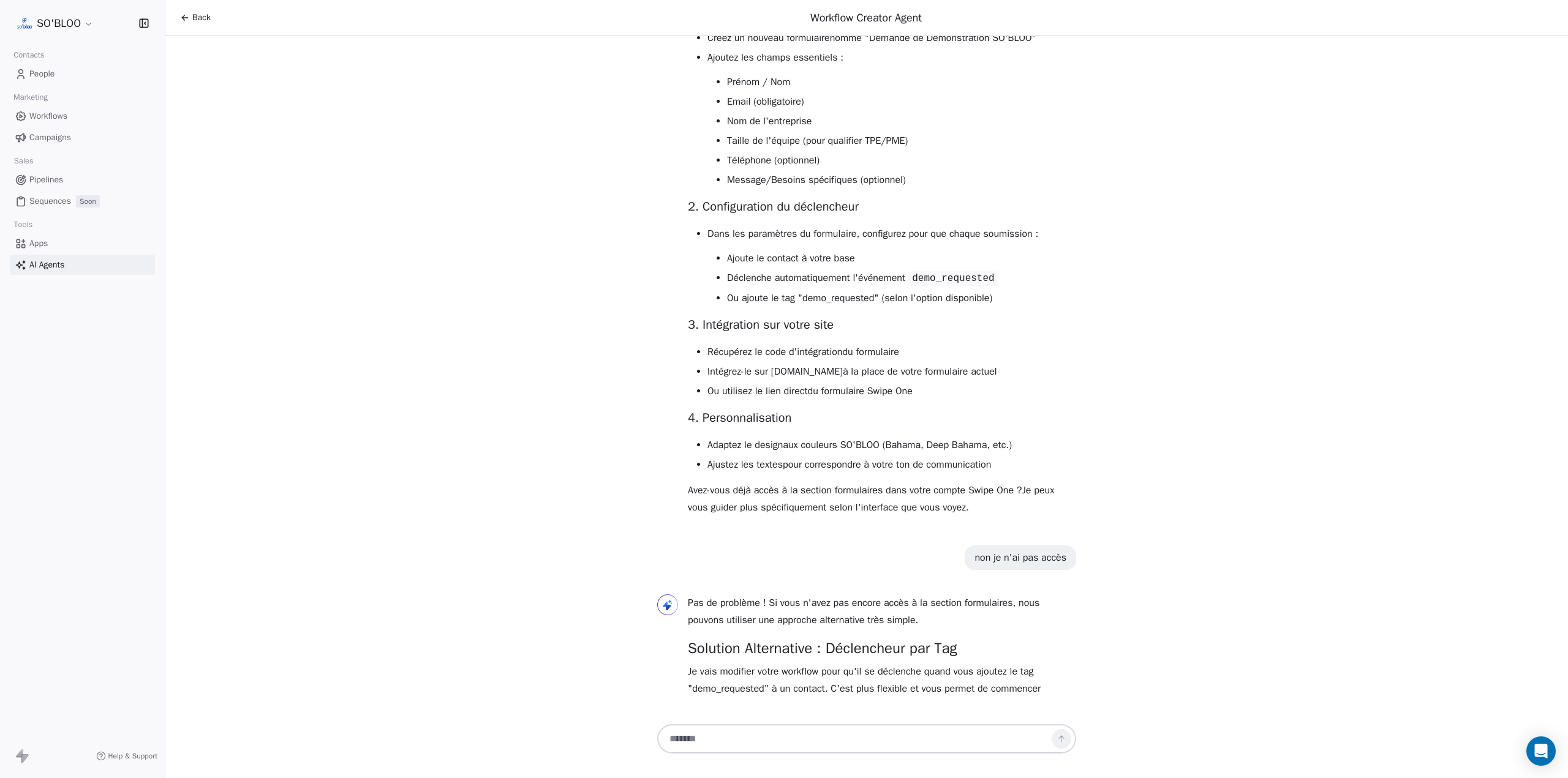 scroll, scrollTop: 5009, scrollLeft: 0, axis: vertical 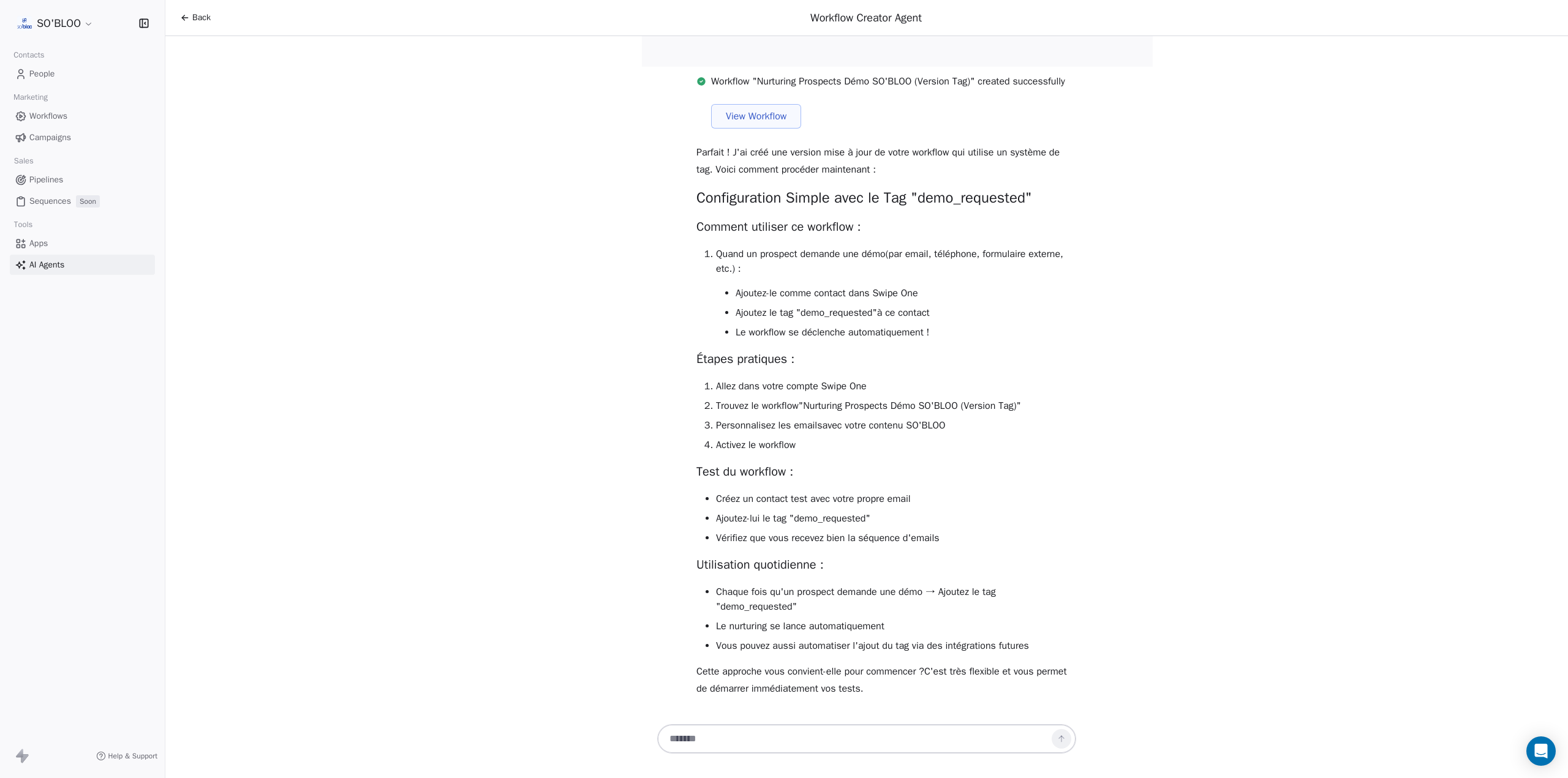 click at bounding box center [854, 739] 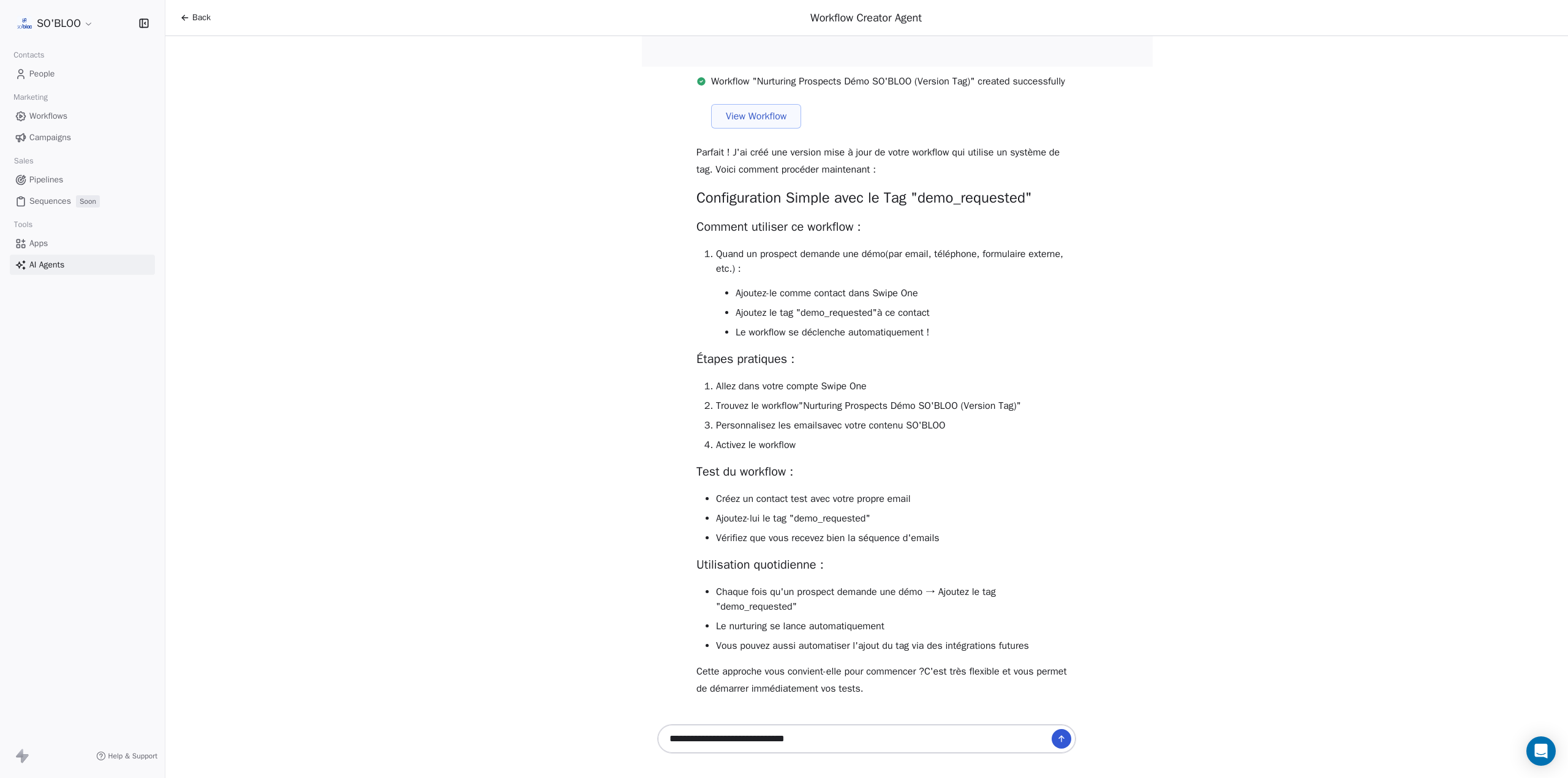 type on "**********" 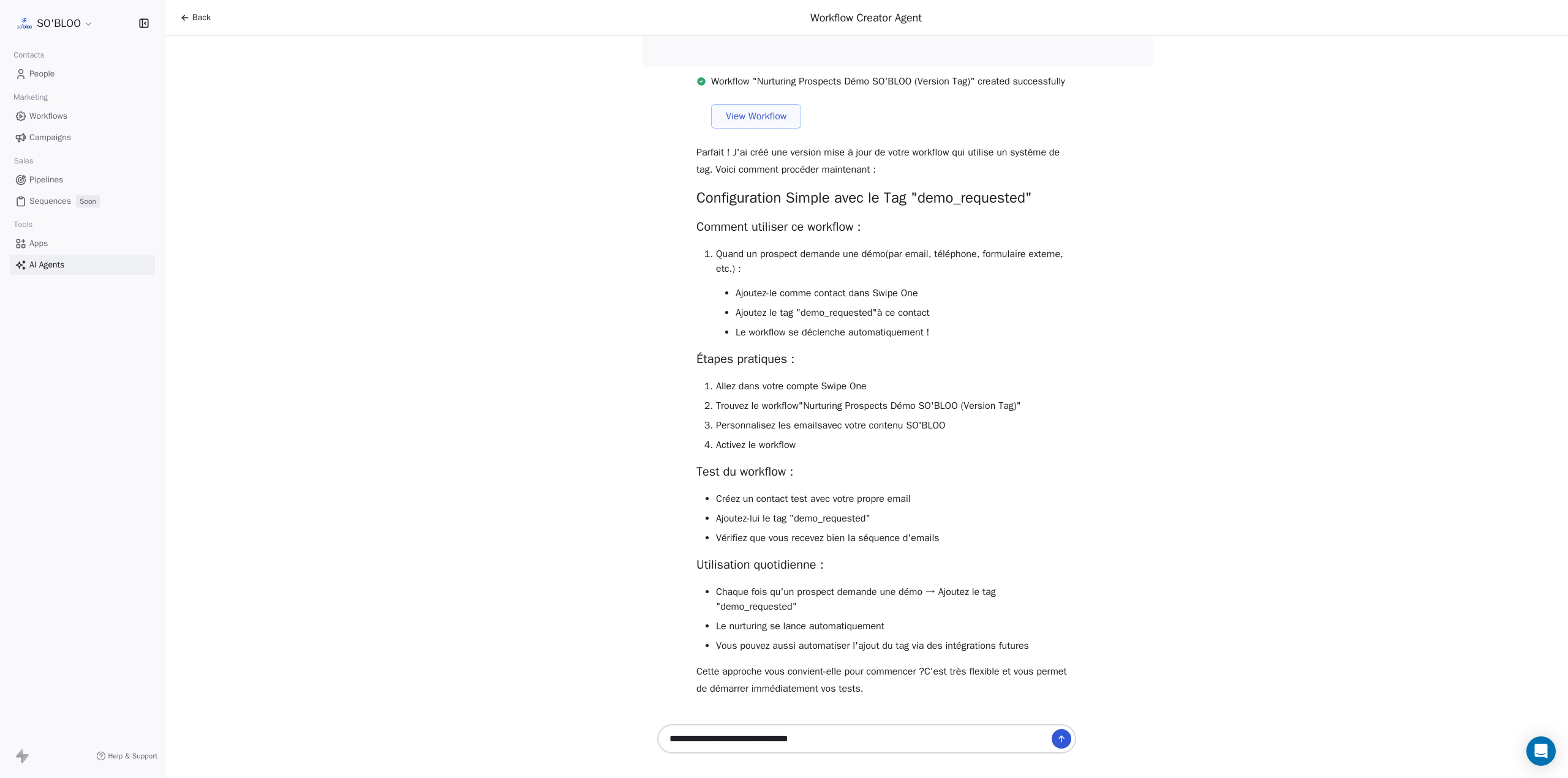 scroll, scrollTop: 7337, scrollLeft: 0, axis: vertical 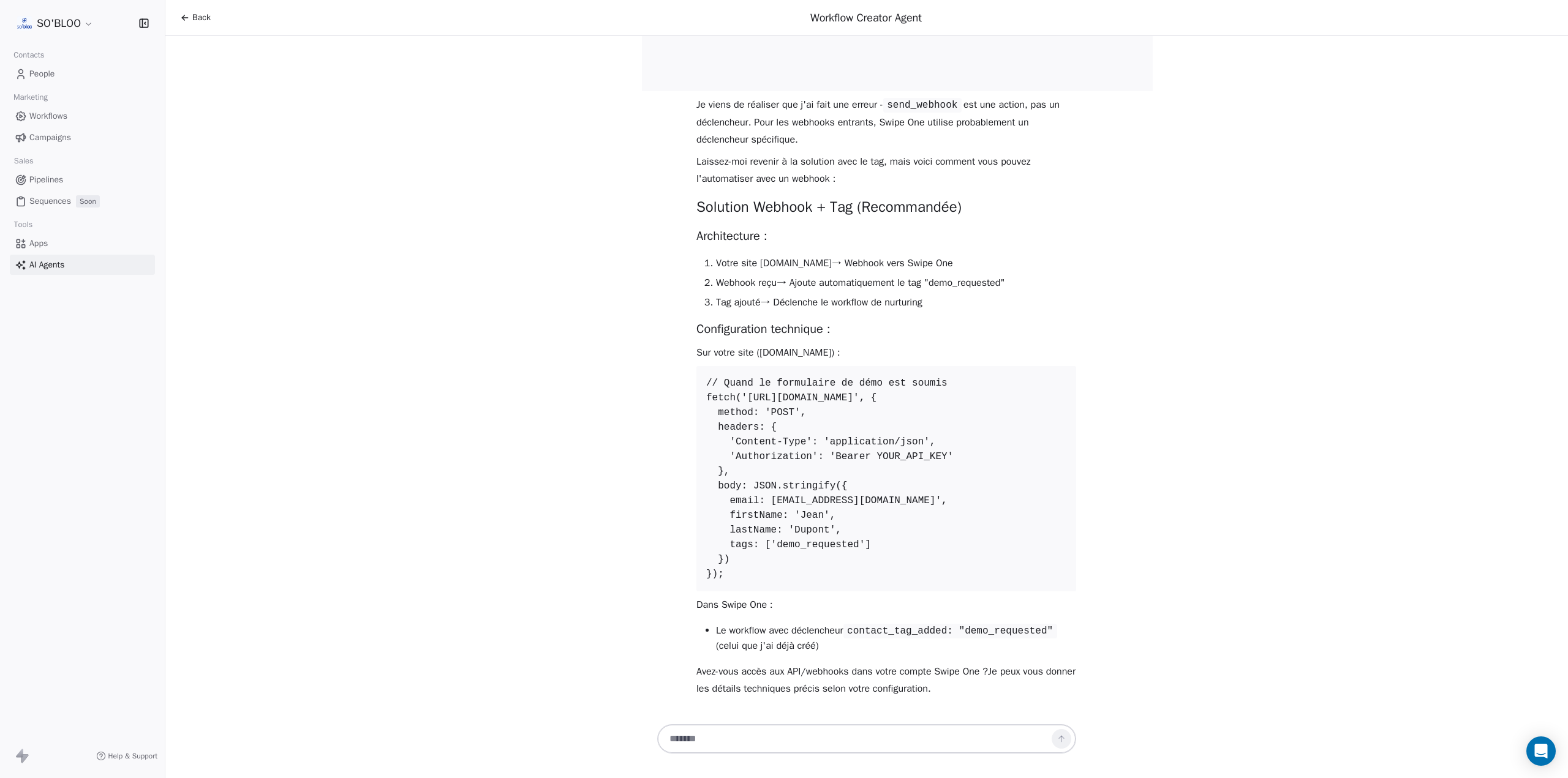 click on "Campaigns" at bounding box center [50, 137] 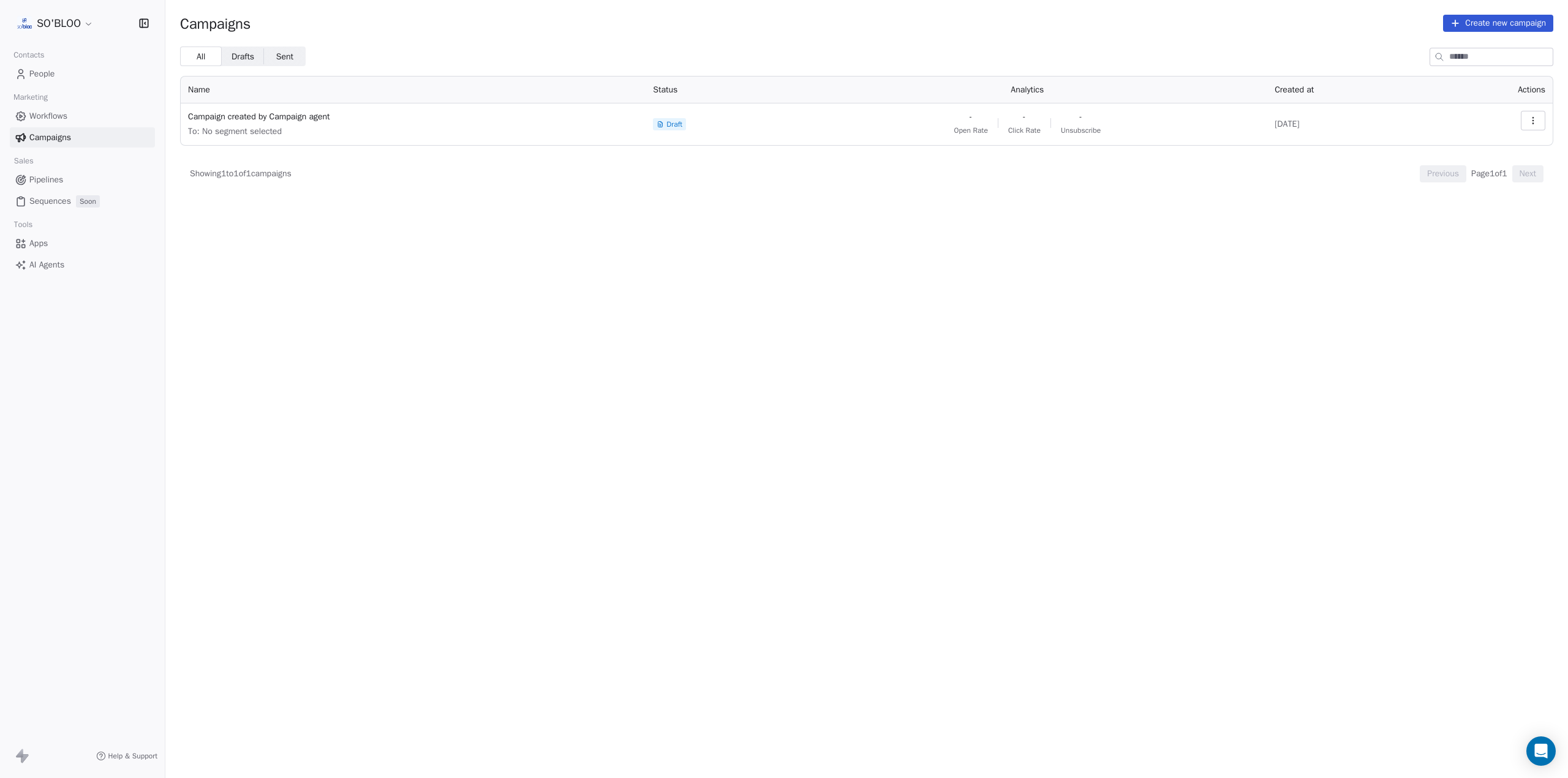 click on "Workflows" at bounding box center (82, 116) 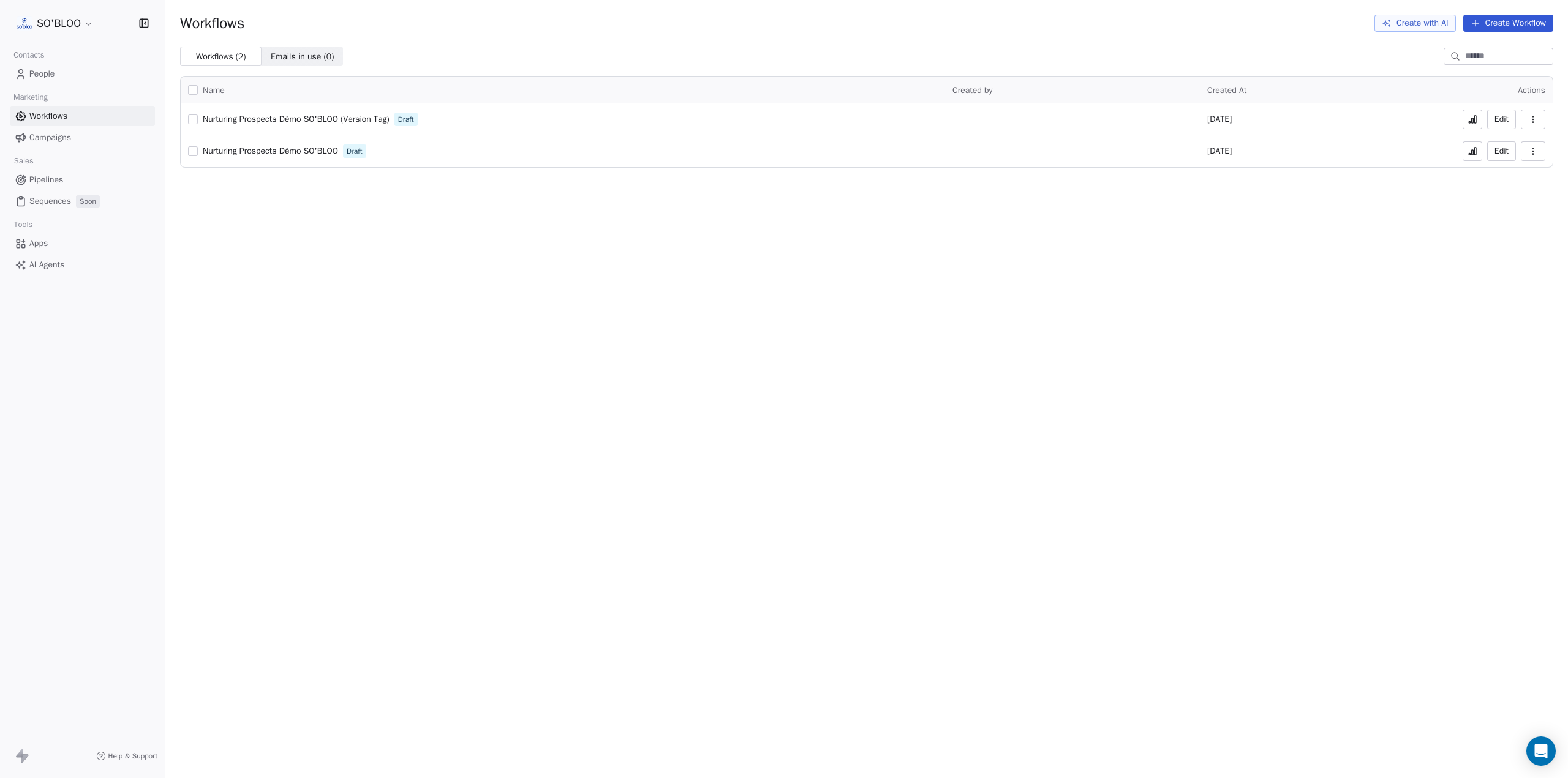 click on "Nurturing Prospects Démo SO'BLOO (Version Tag)" at bounding box center (296, 119) 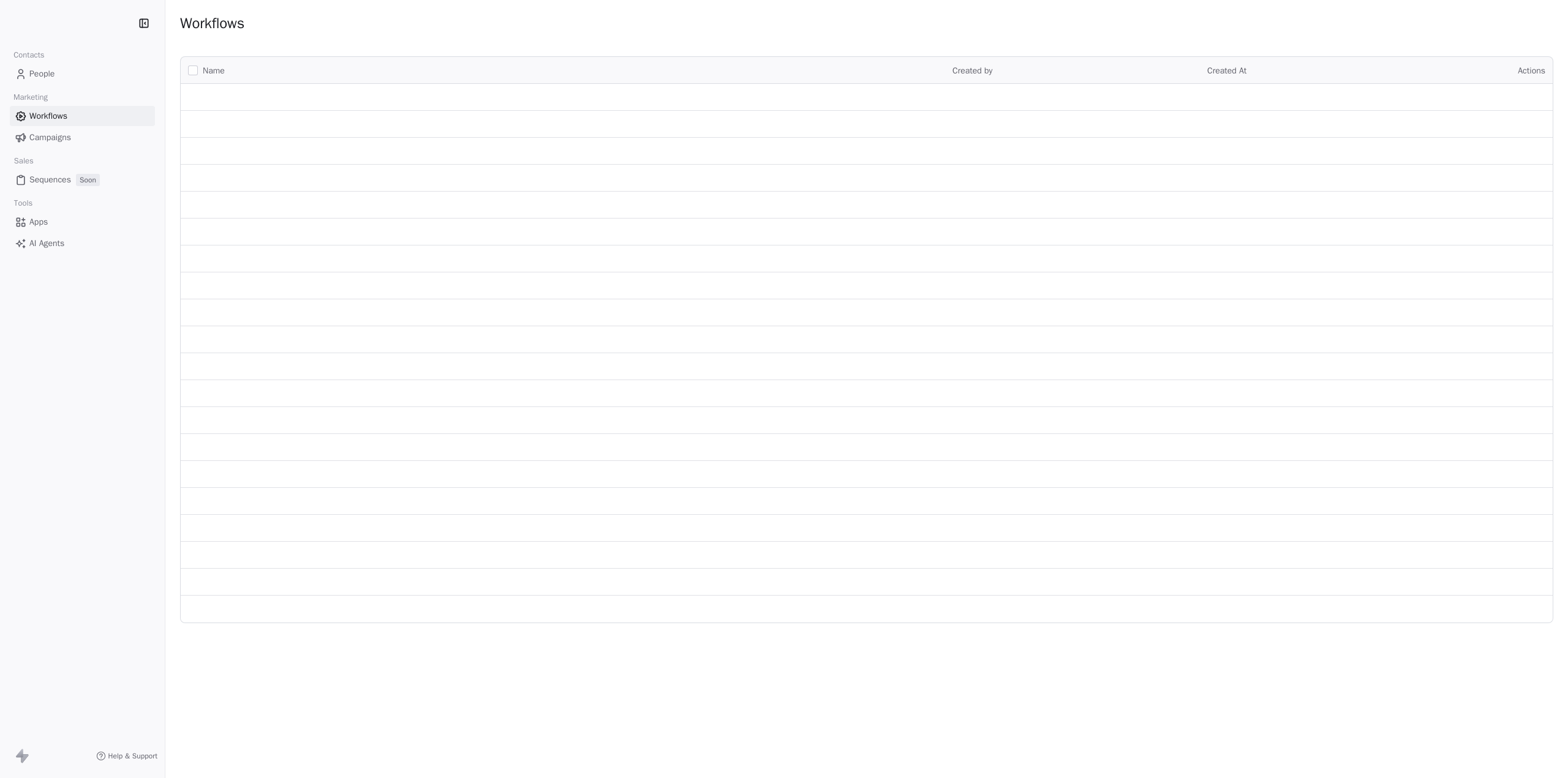 scroll, scrollTop: 0, scrollLeft: 0, axis: both 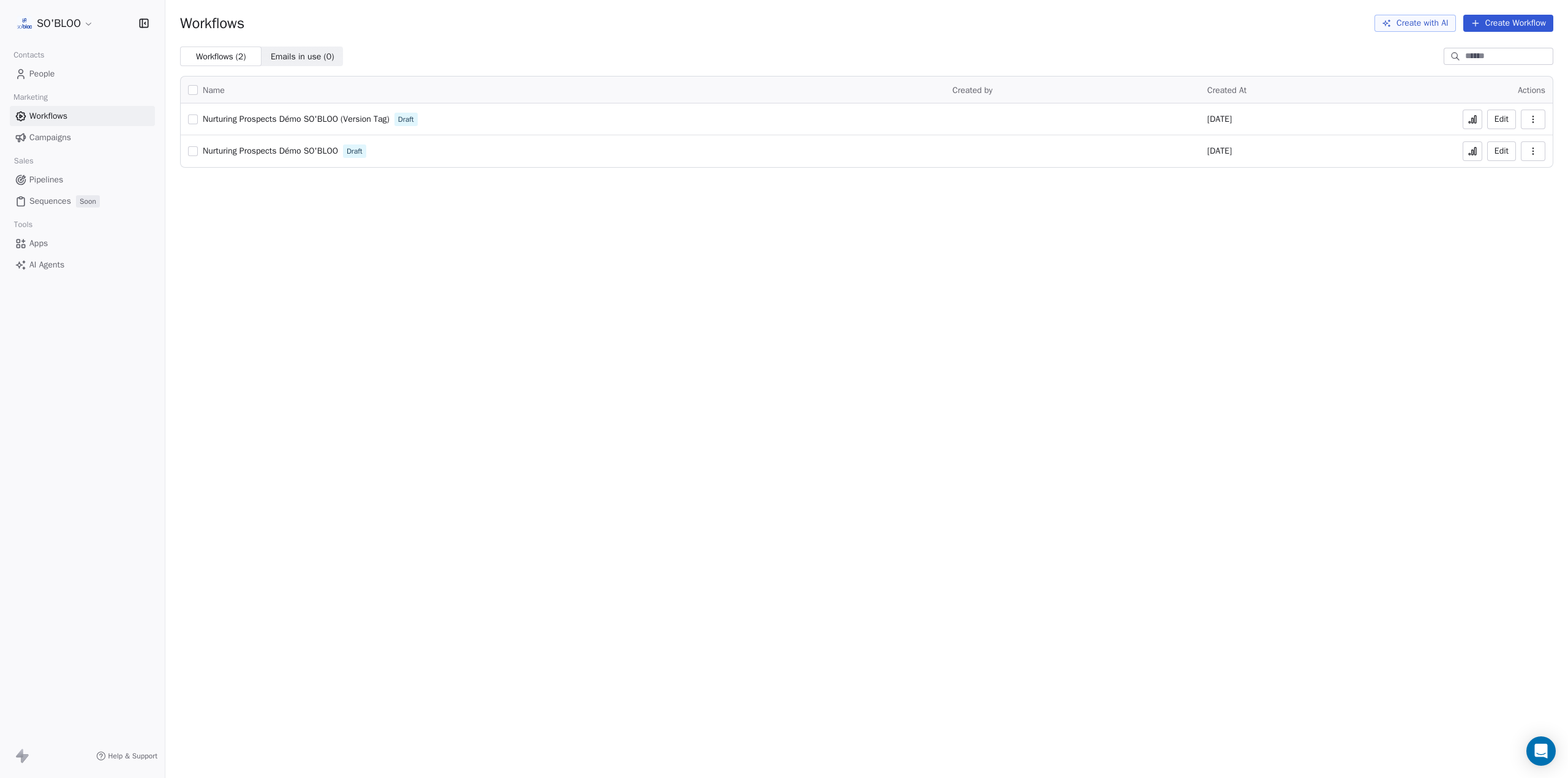 click on "SO'BLOO Contacts People Marketing Workflows Campaigns Sales Pipelines Sequences Soon Tools Apps AI Agents Help & Support Workflows  Create with AI  Create Workflow Workflows ( 2 ) Workflows ( 2 ) Emails in use ( 0 ) Emails in use ( 0 ) Name Created by Created At Actions Nurturing Prospects Démo SO'BLOO (Version Tag) Draft [DATE] Edit Nurturing Prospects Démo SO'BLOO Draft [DATE] Edit" at bounding box center [784, 389] 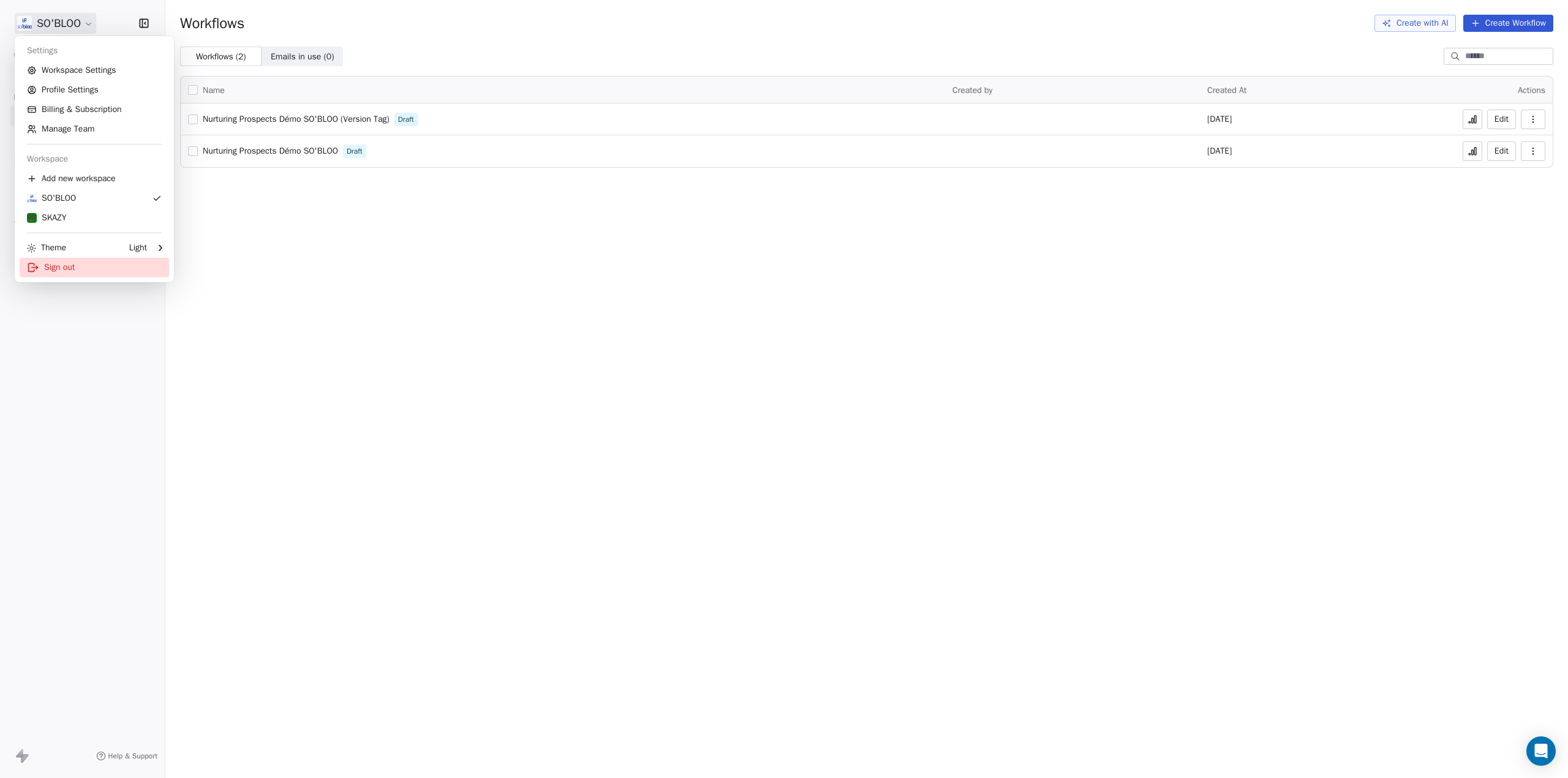 click on "Sign out" at bounding box center [94, 267] 